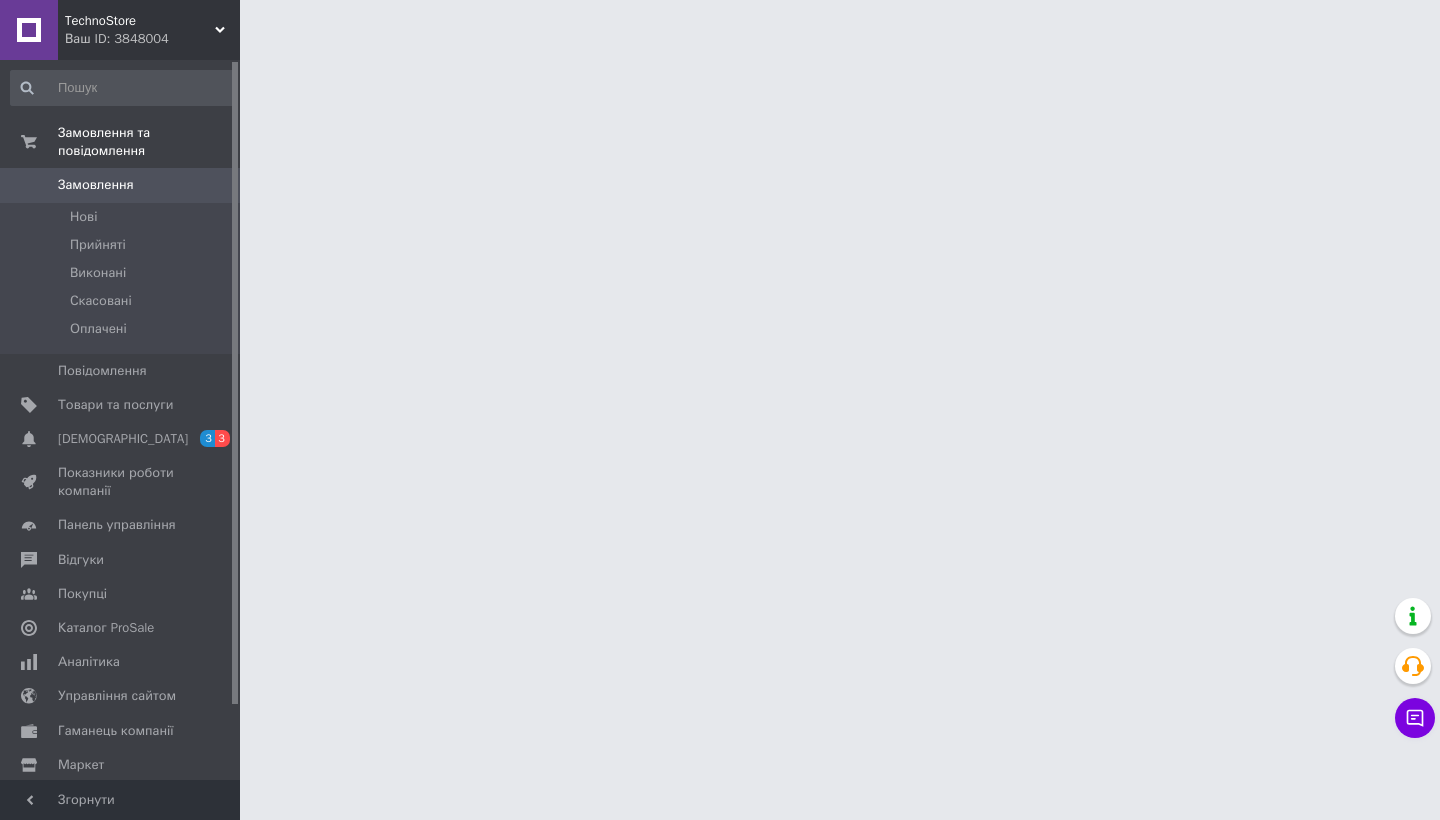 scroll, scrollTop: 0, scrollLeft: 0, axis: both 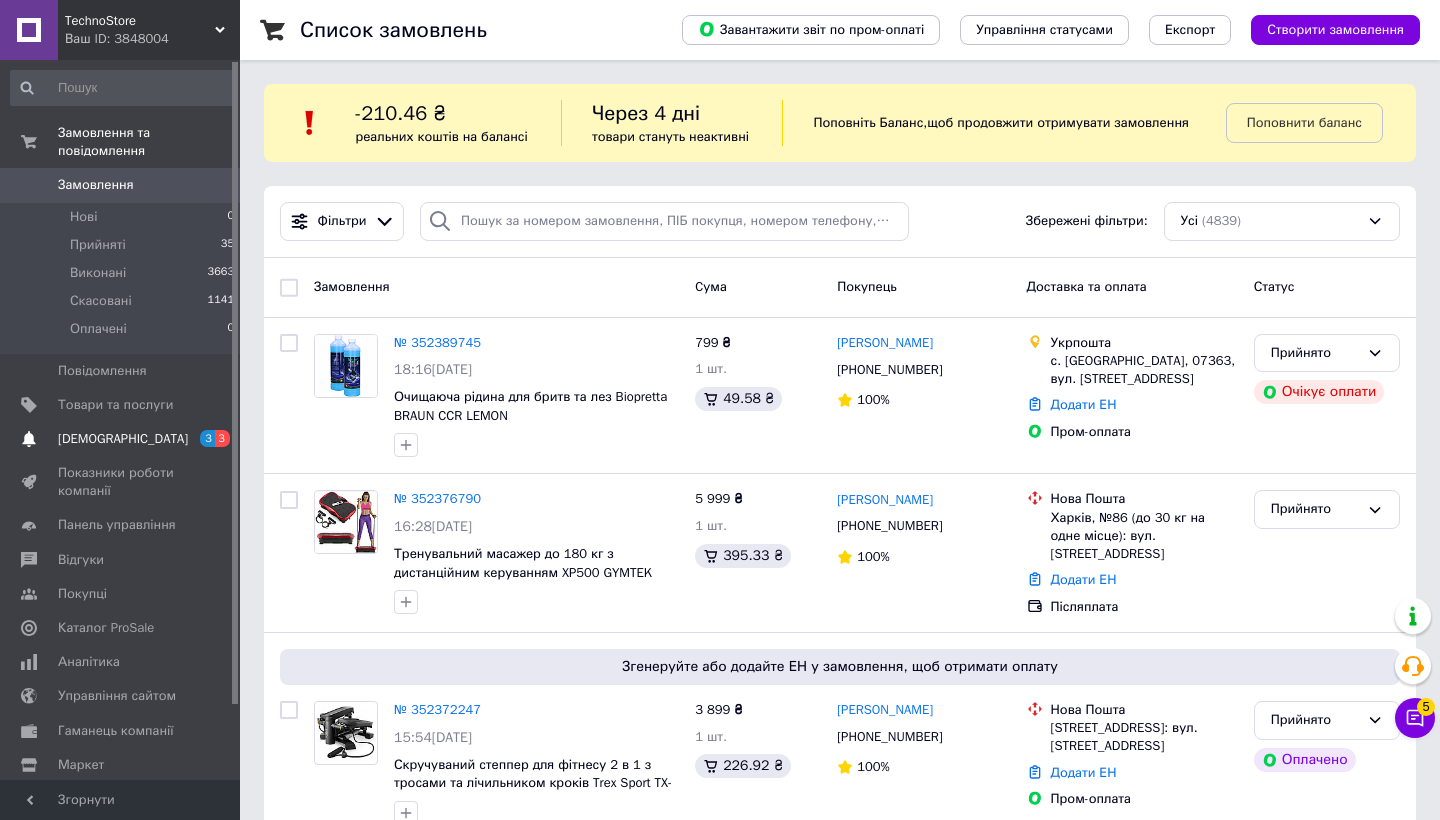 click on "[DEMOGRAPHIC_DATA] 3 3" at bounding box center [123, 439] 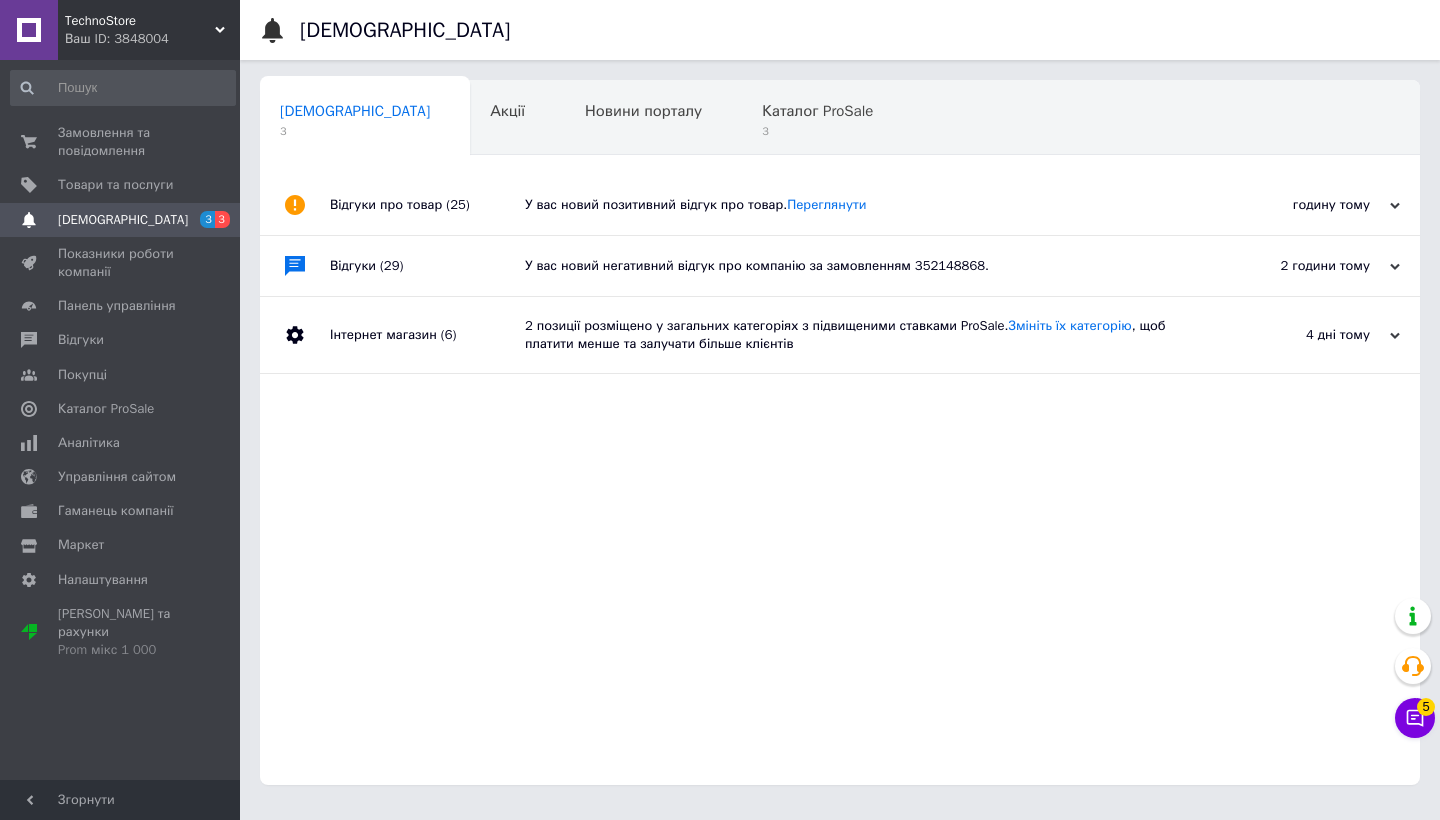 click on "У вас новий позитивний відгук про товар.  [GEOGRAPHIC_DATA]" at bounding box center [862, 205] 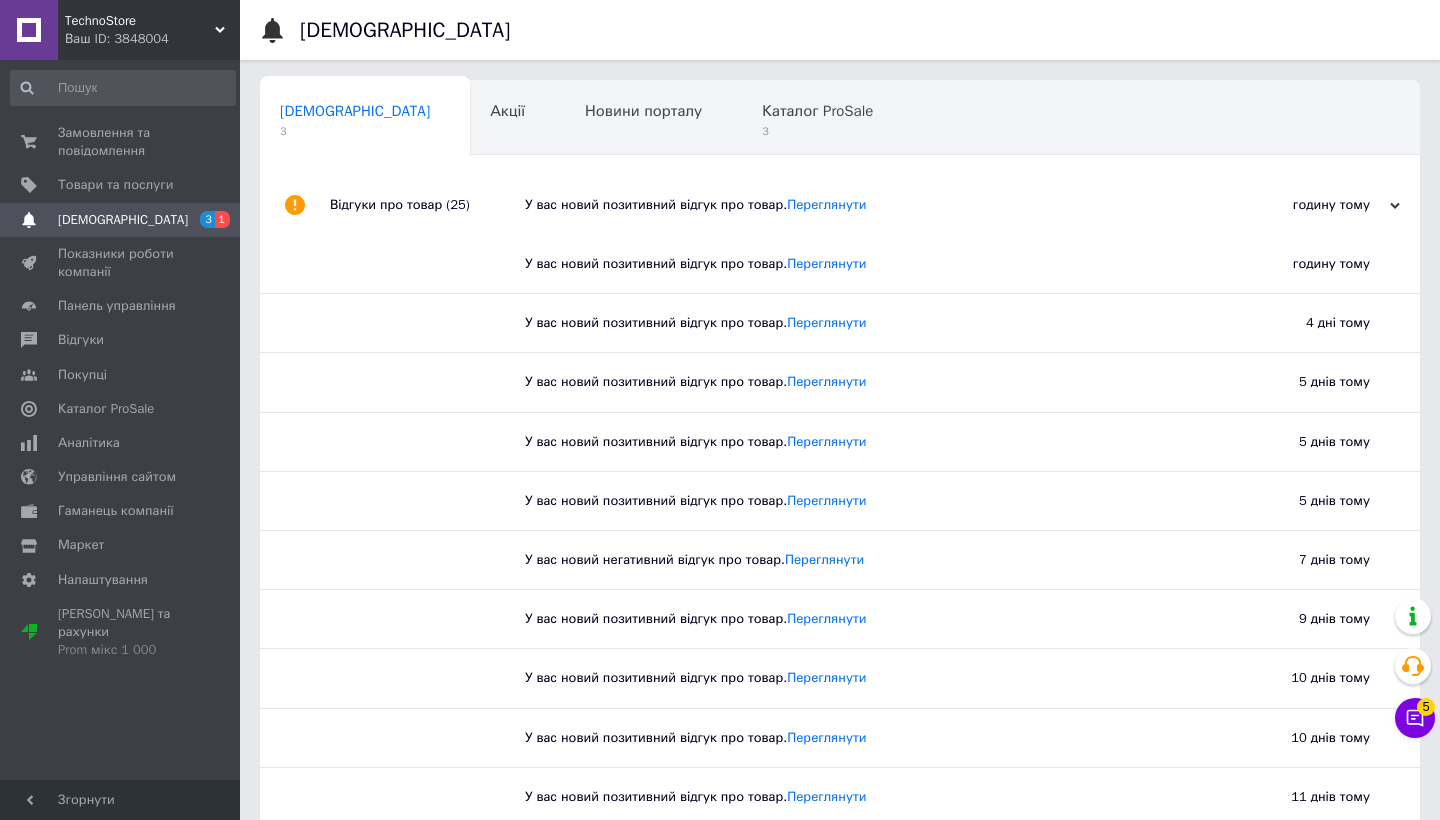 click on "У вас новий позитивний відгук про товар.  [GEOGRAPHIC_DATA]" at bounding box center [862, 205] 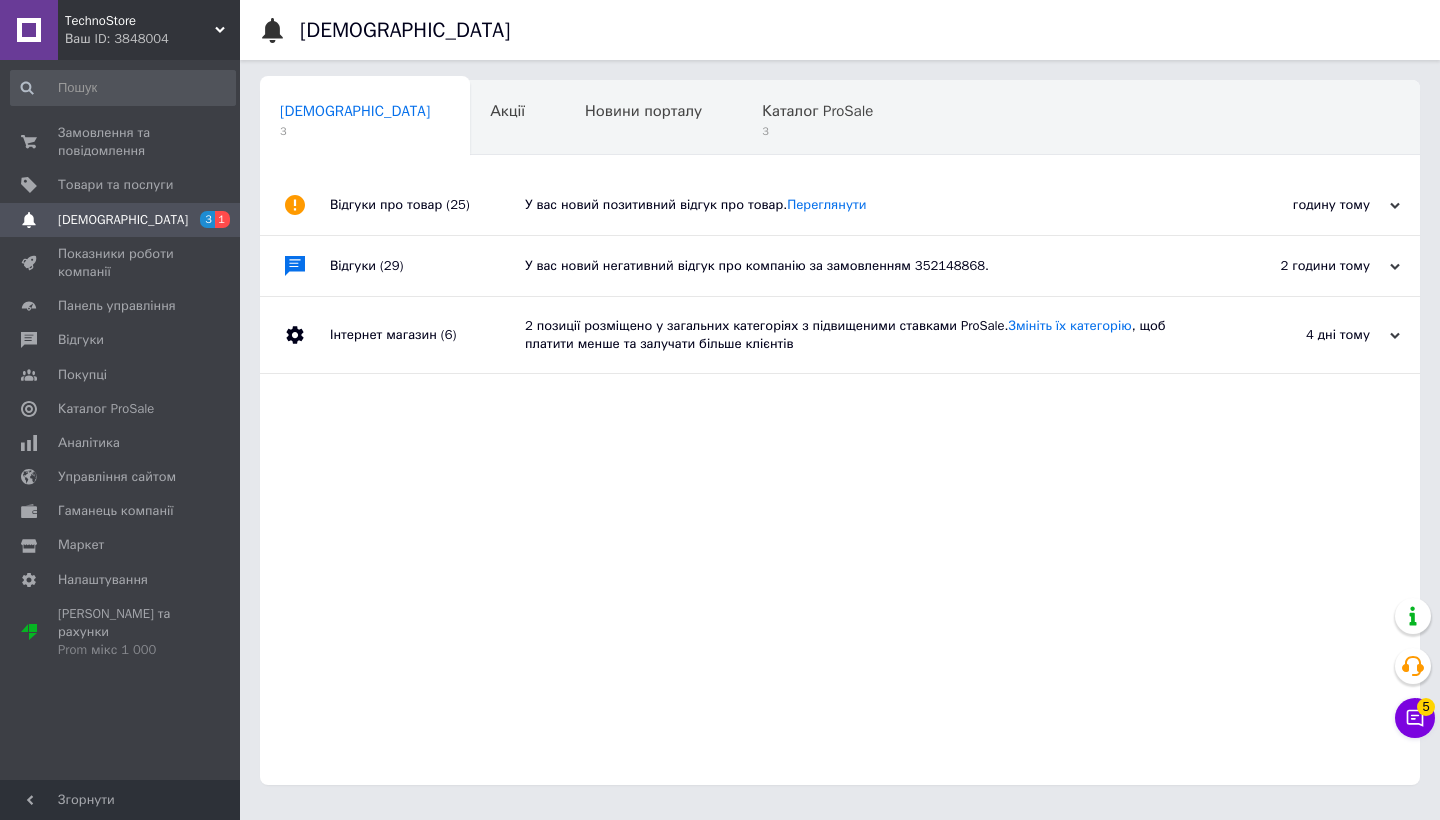 click on "У вас новий негативний відгук про компанію  за замовленням 352148868." at bounding box center (862, 266) 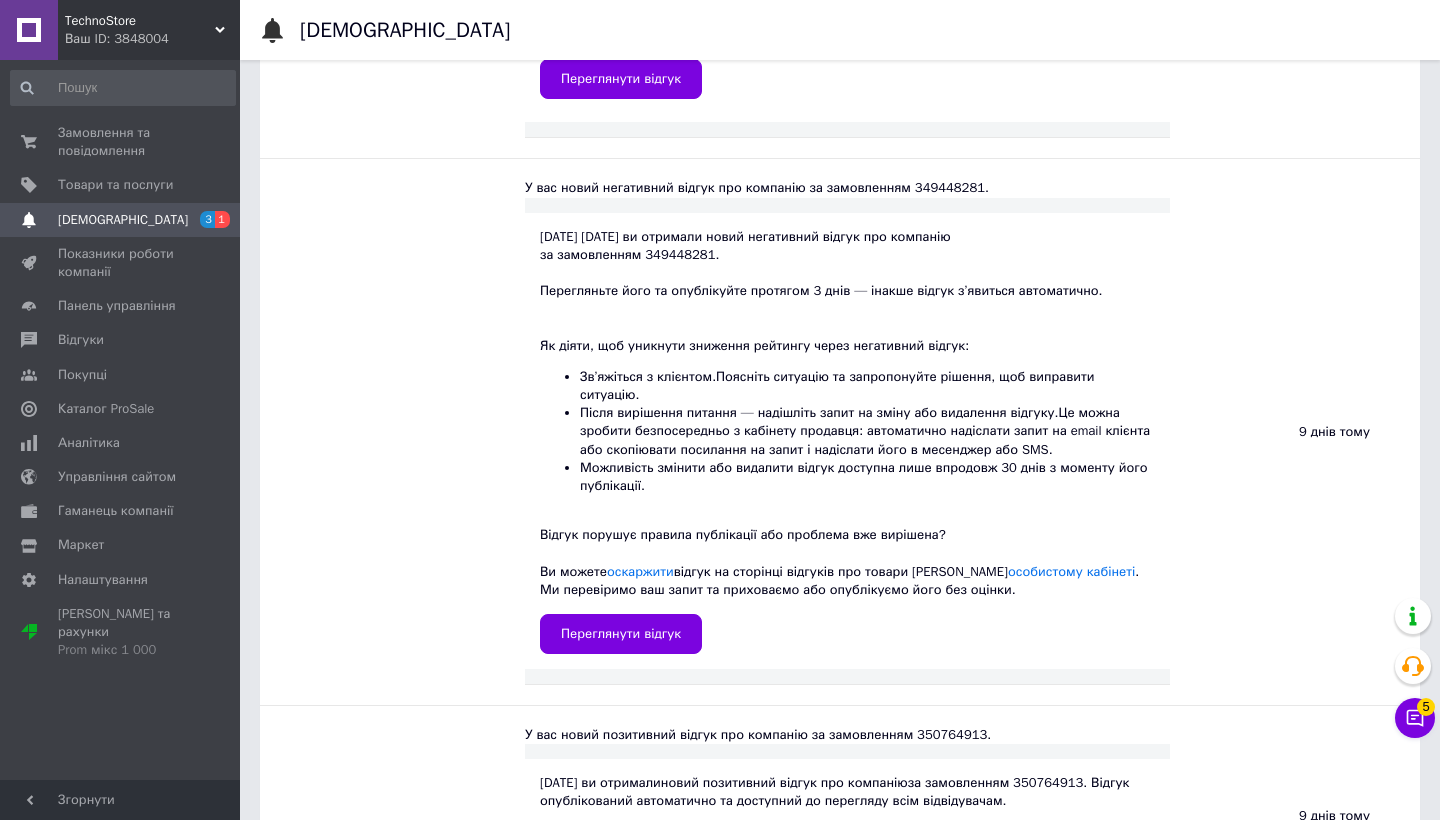 scroll, scrollTop: 1349, scrollLeft: 0, axis: vertical 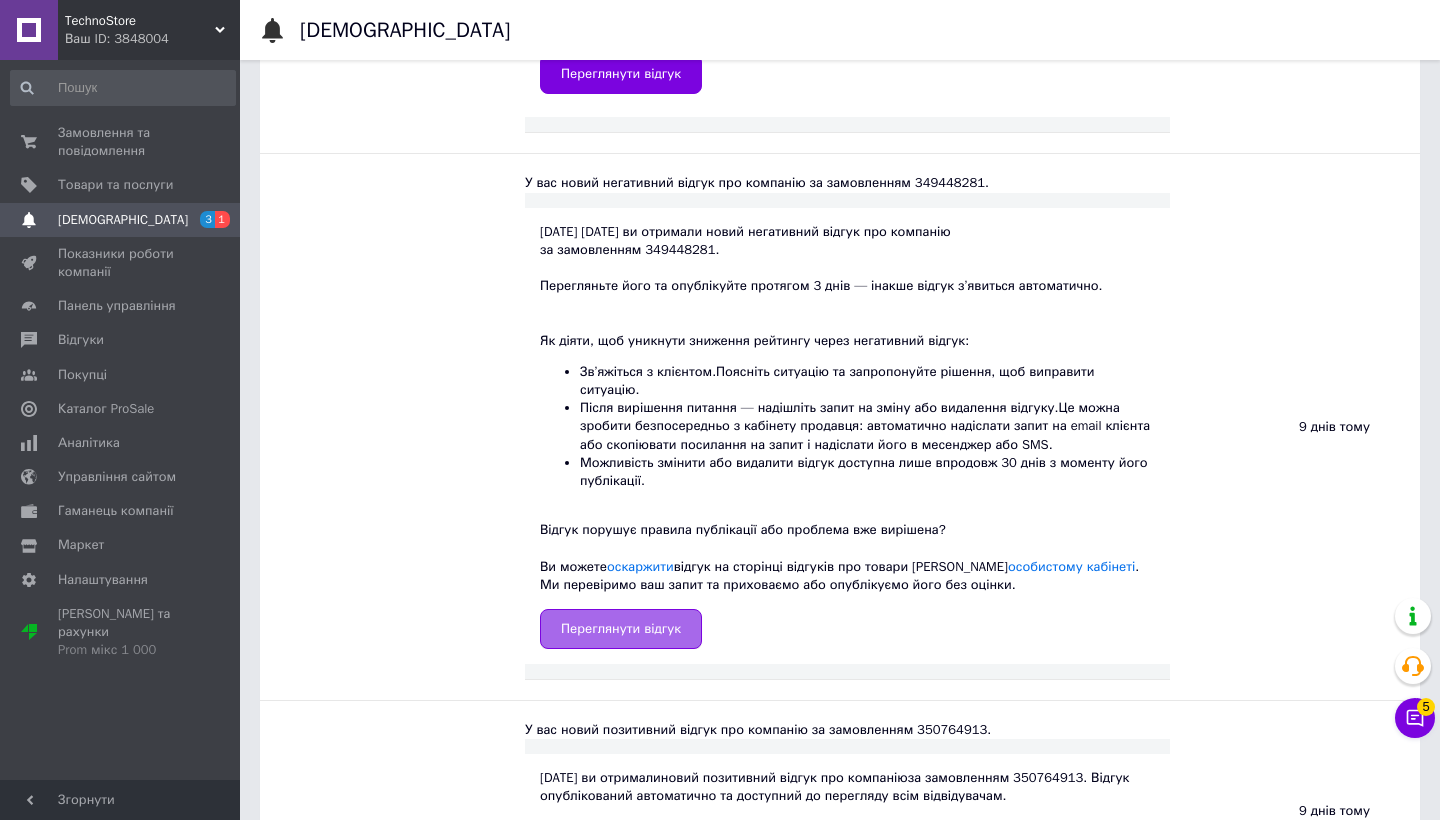 click on "Переглянути відгук" at bounding box center [621, 629] 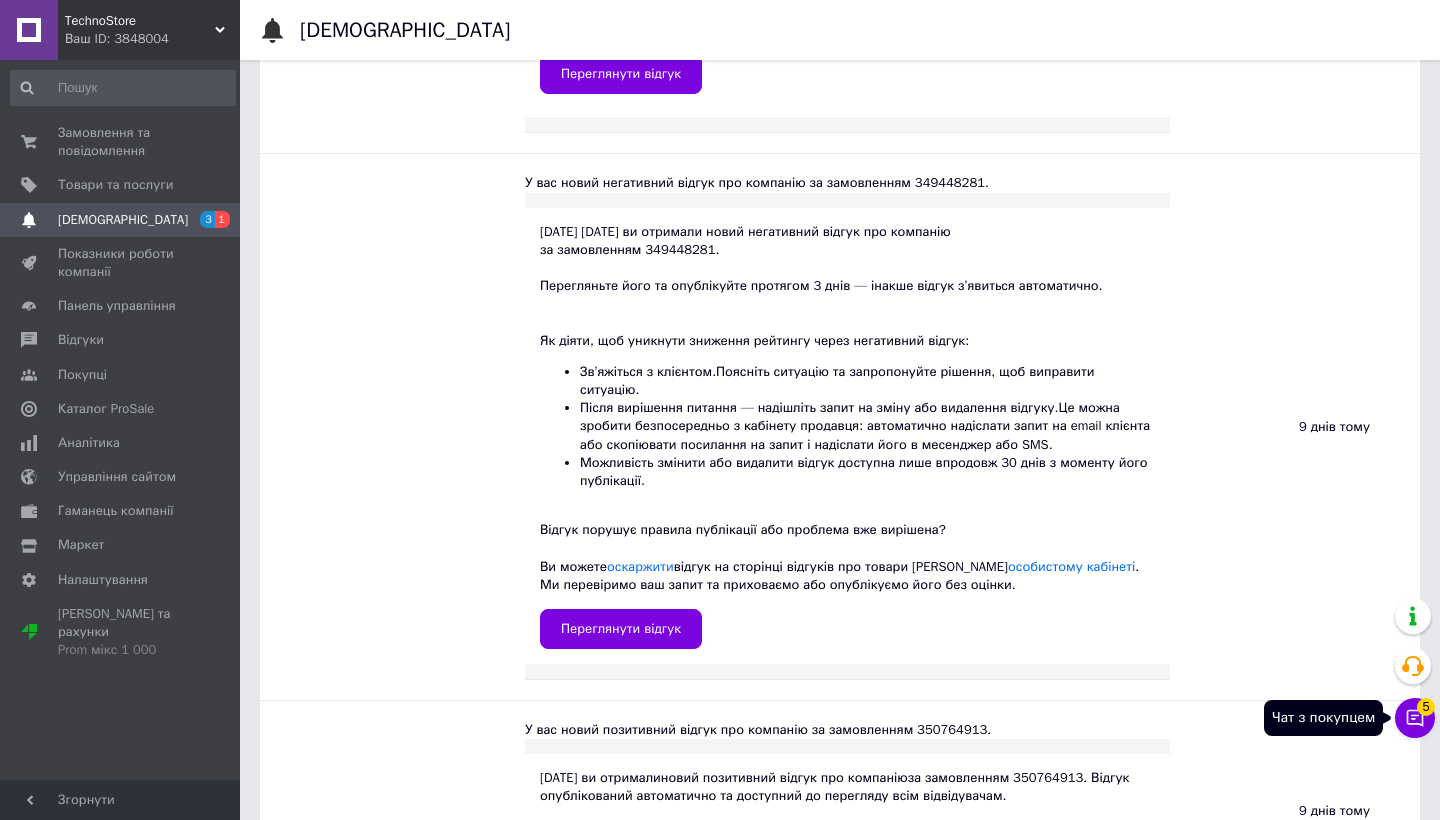 click on "Чат з покупцем 5" at bounding box center [1415, 718] 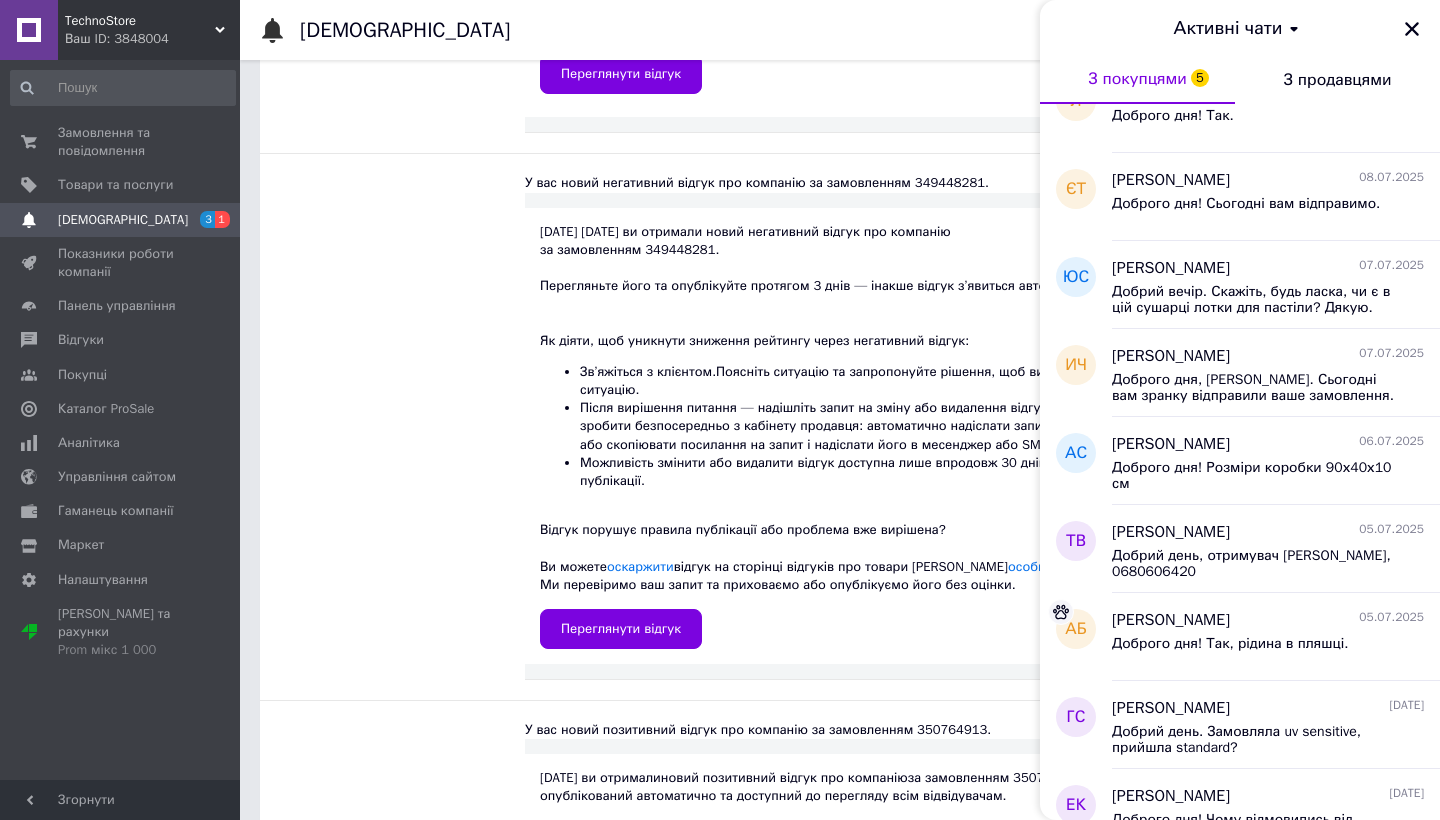 scroll, scrollTop: 927, scrollLeft: 0, axis: vertical 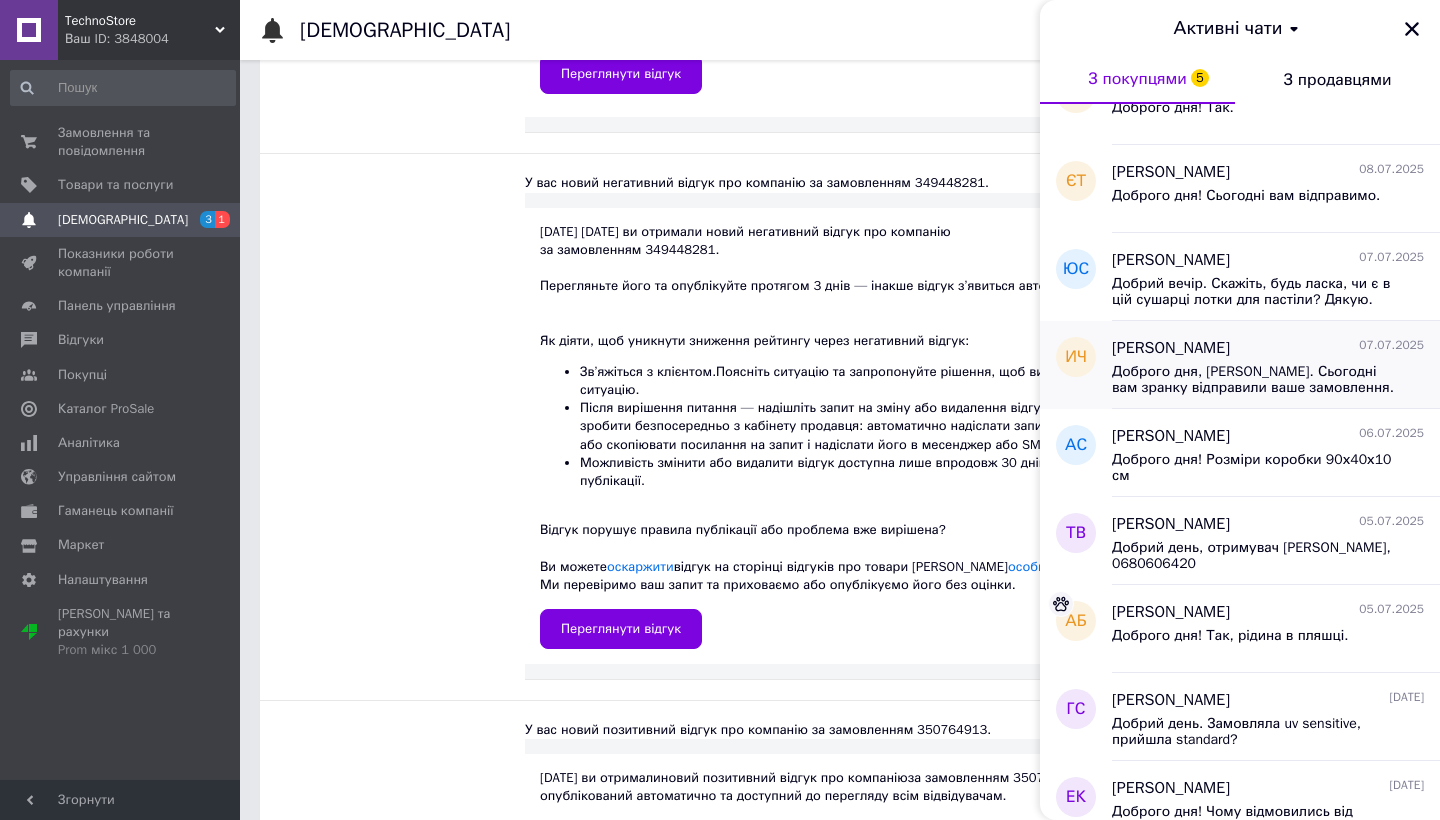 click on "Доброго дня, [PERSON_NAME].
Сьогодні вам зранку відправили ваше замовлення.
На жаль, через непередбачувані обставини не змогли на вихідних відправити.
Вибачаємось за затримку та незручності.
Ттн - 20451196620361" at bounding box center [1254, 380] 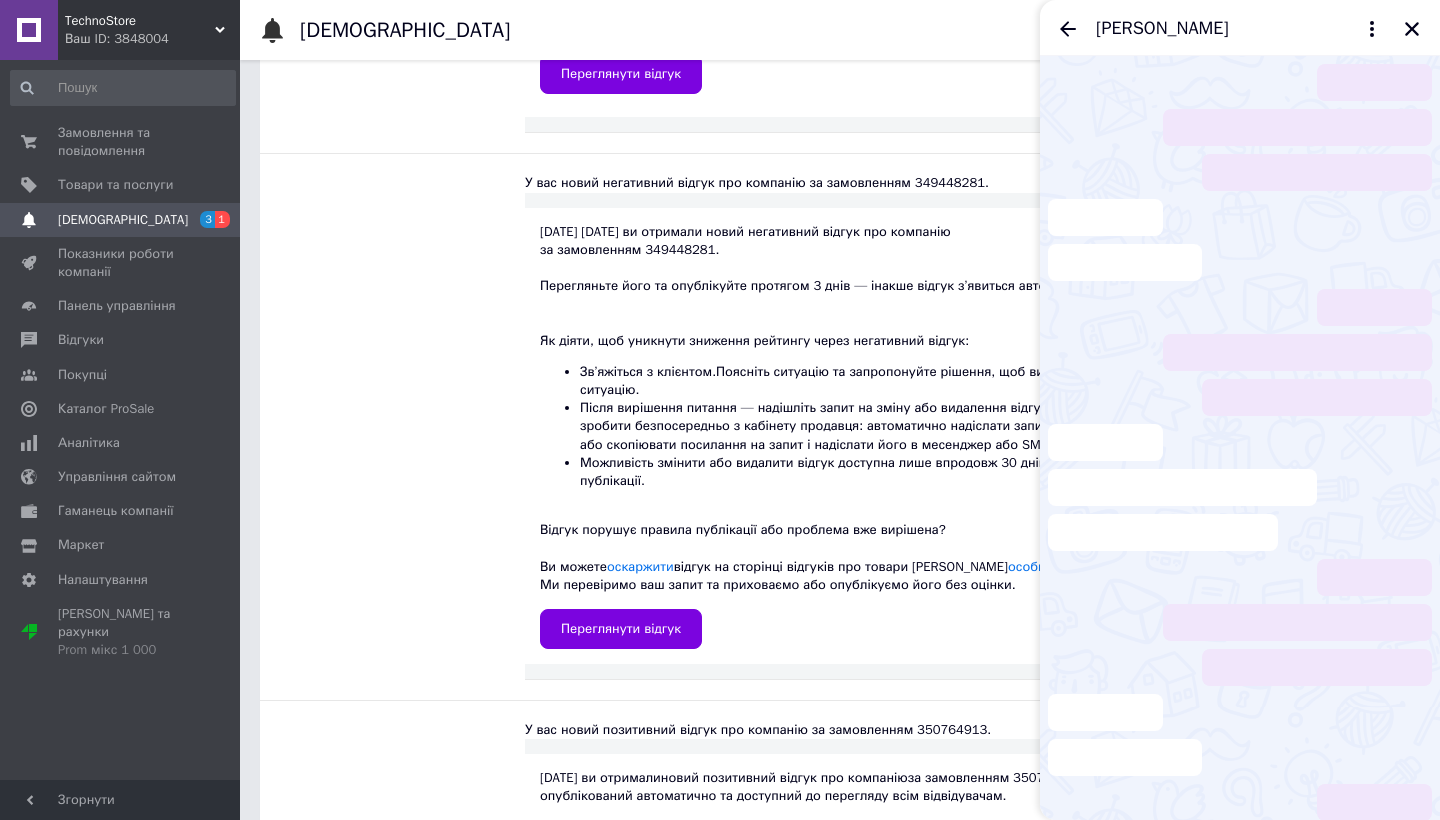 scroll, scrollTop: 1606, scrollLeft: 0, axis: vertical 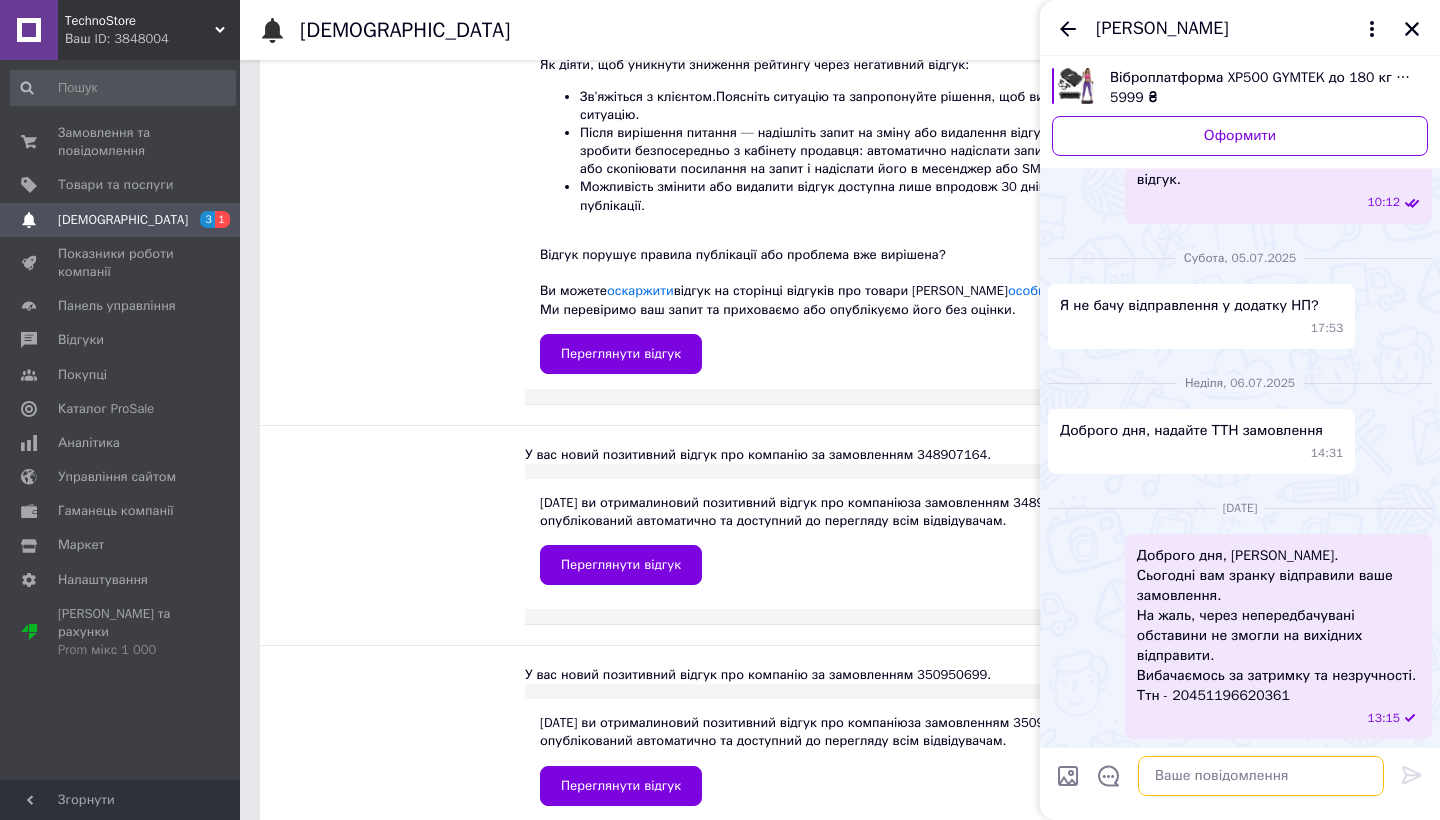 click at bounding box center (1261, 776) 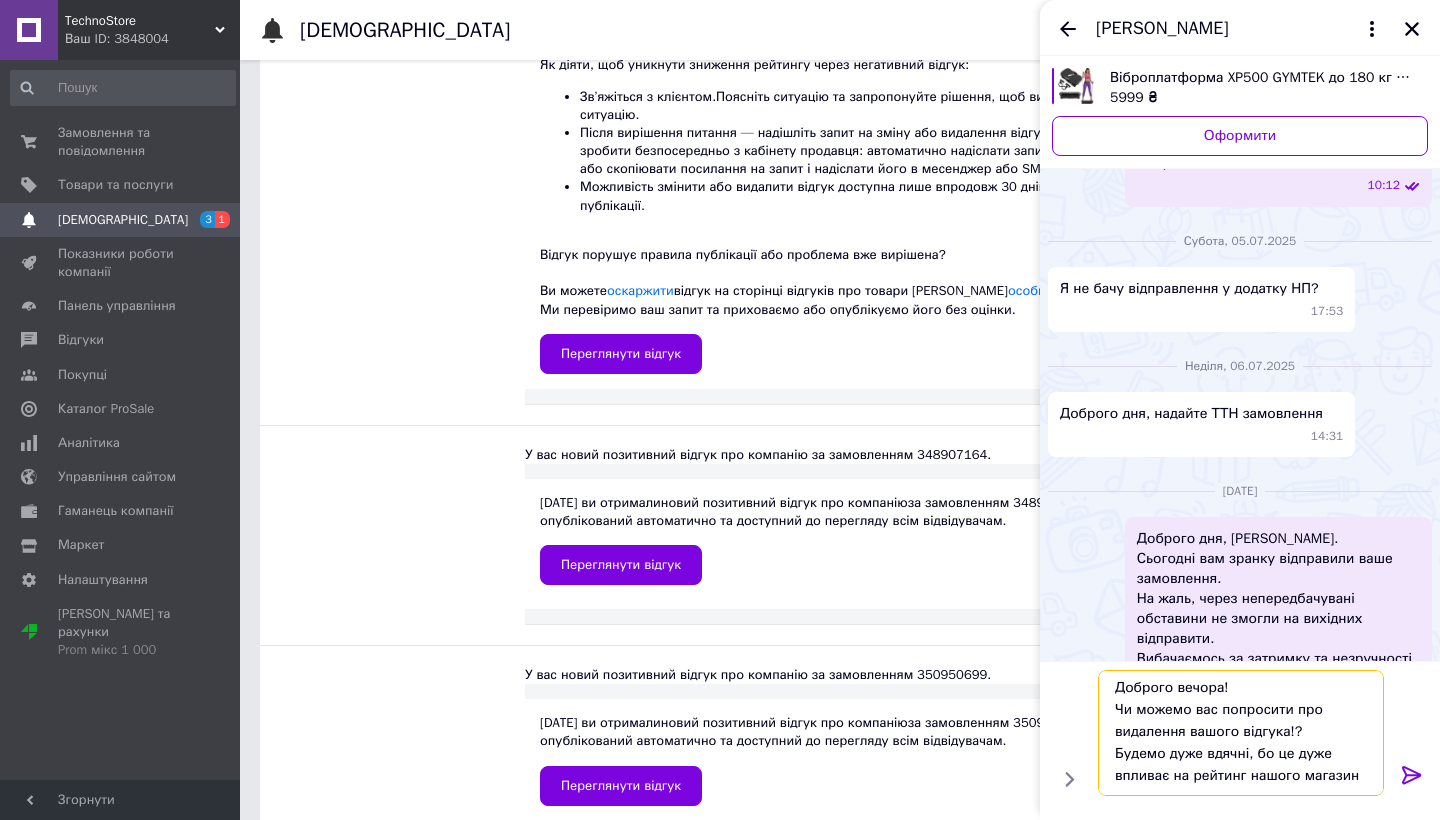 scroll, scrollTop: 13, scrollLeft: 0, axis: vertical 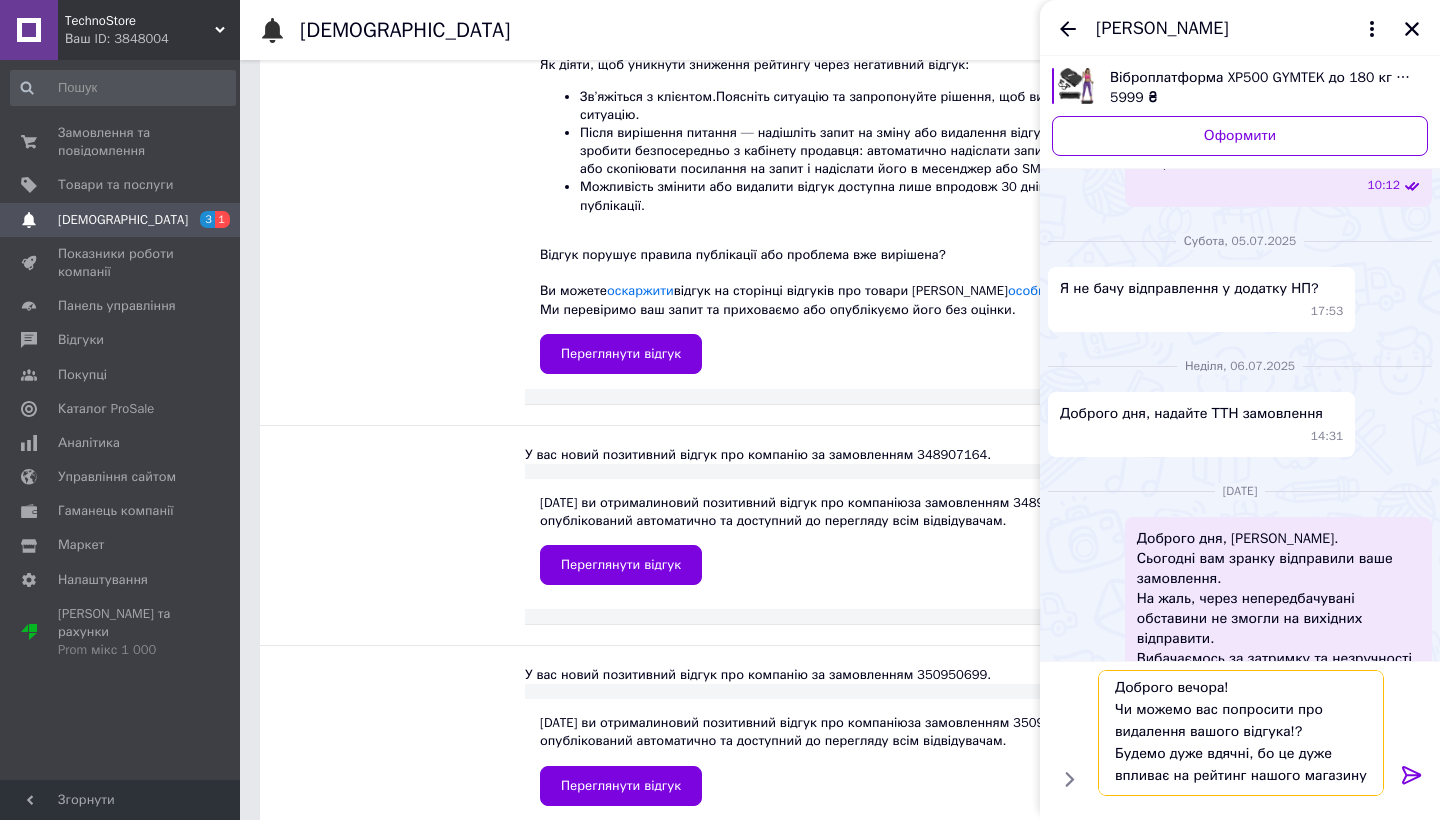 type on "Доброго вечора!
Чи можемо вас попросити про видалення вашого відгука!?
Будемо дуже вдячні, бо це дуже впливає на рейтинг нашого магазину." 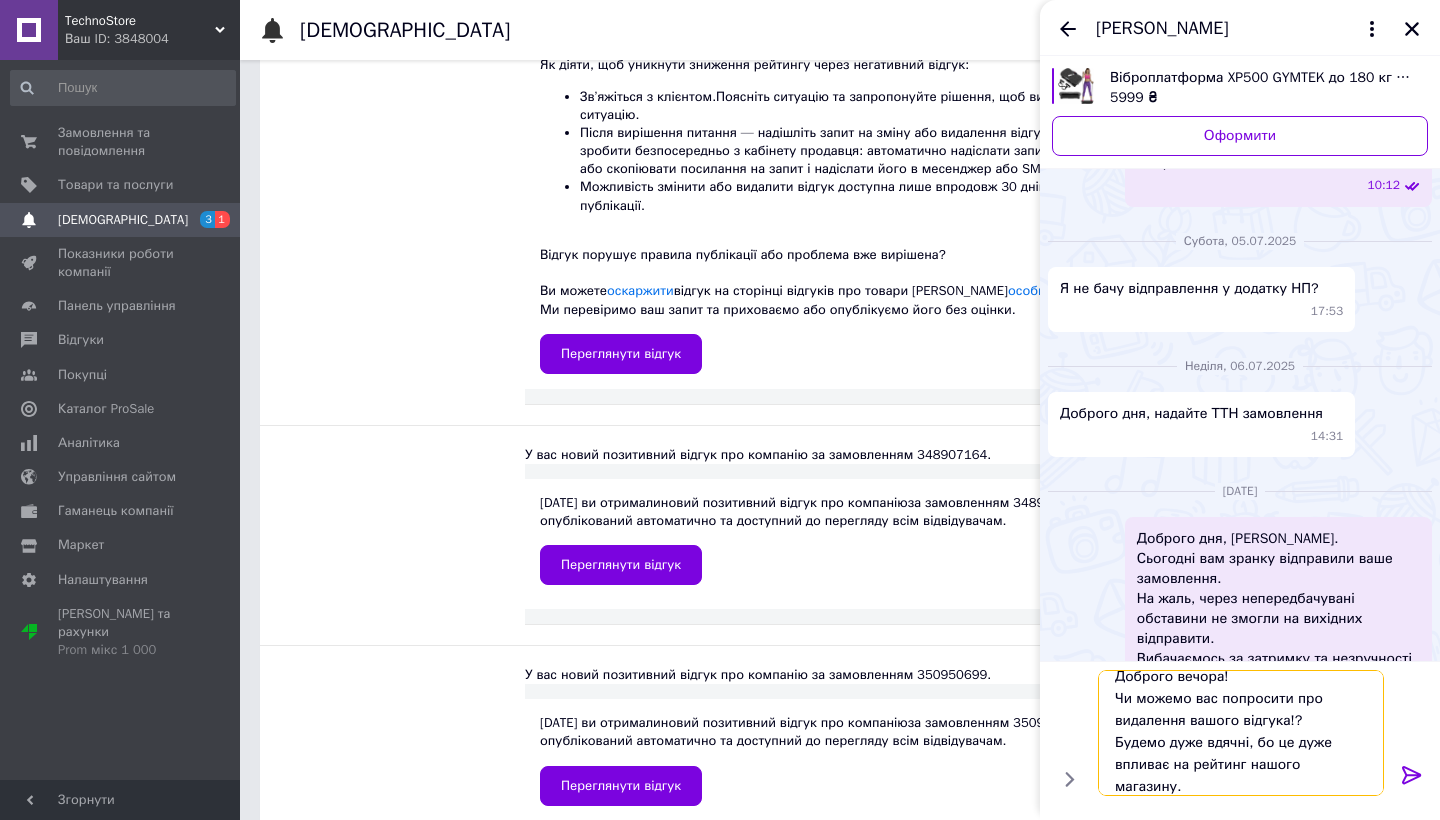 type 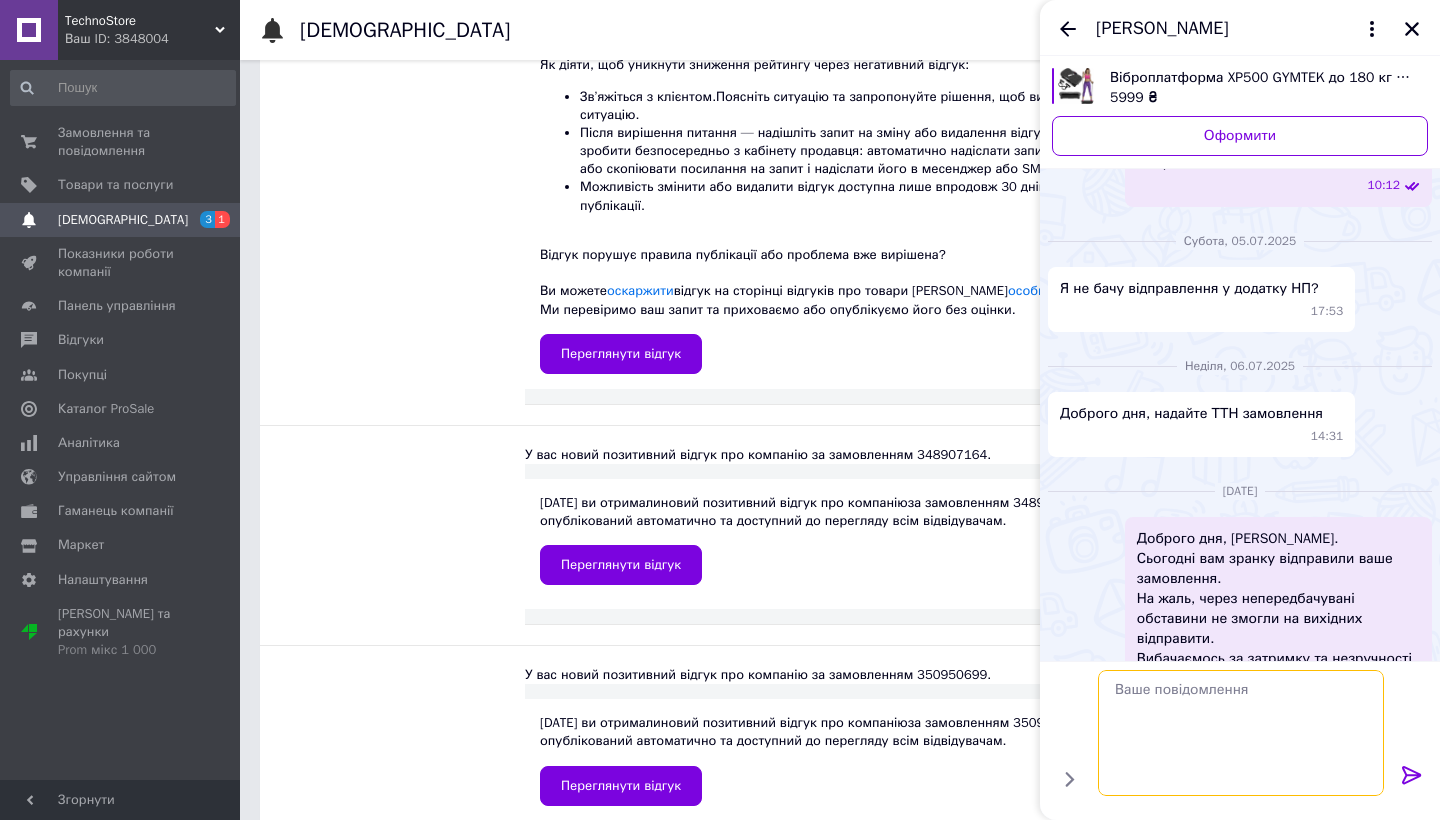scroll, scrollTop: 0, scrollLeft: 0, axis: both 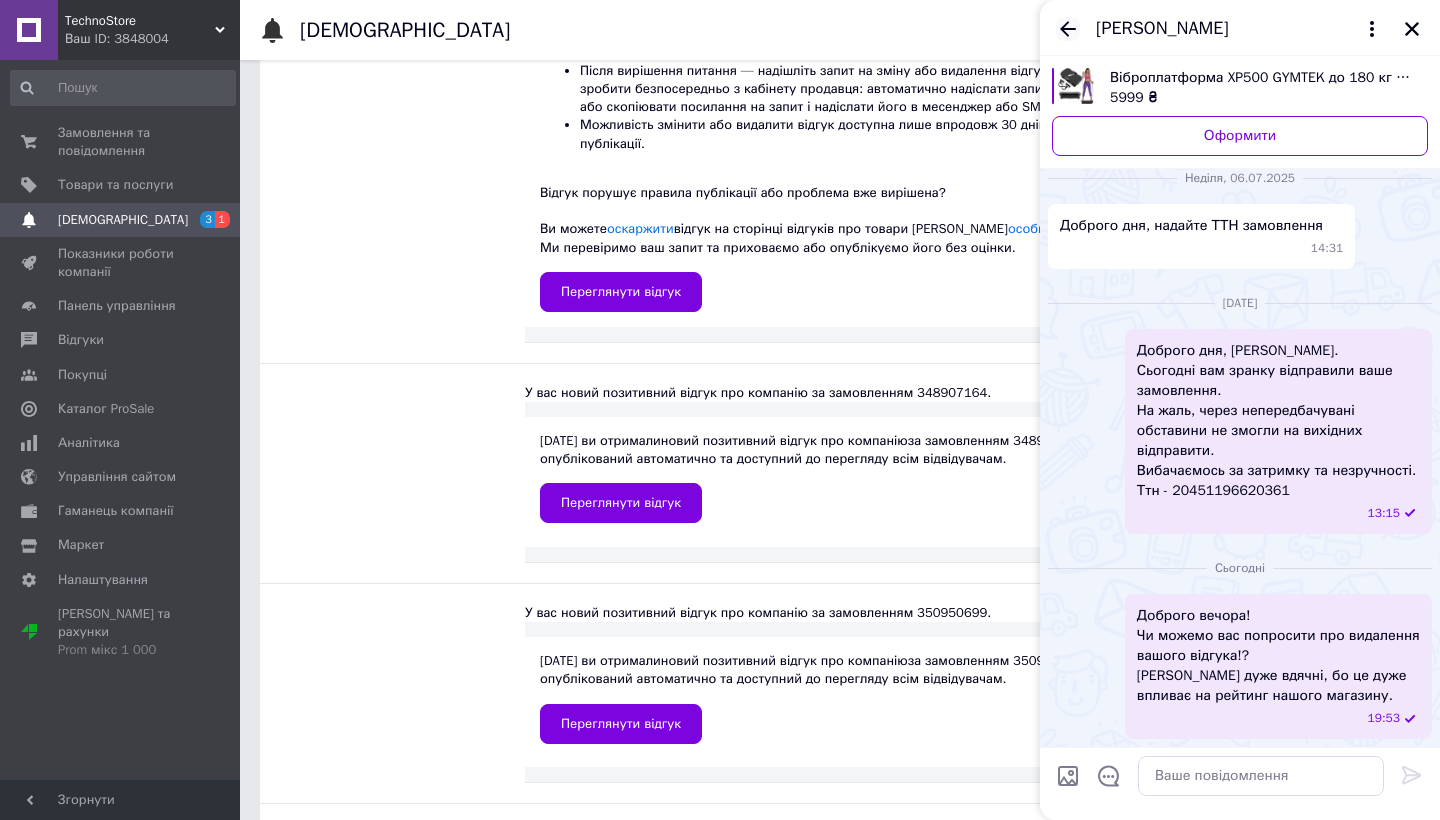 click 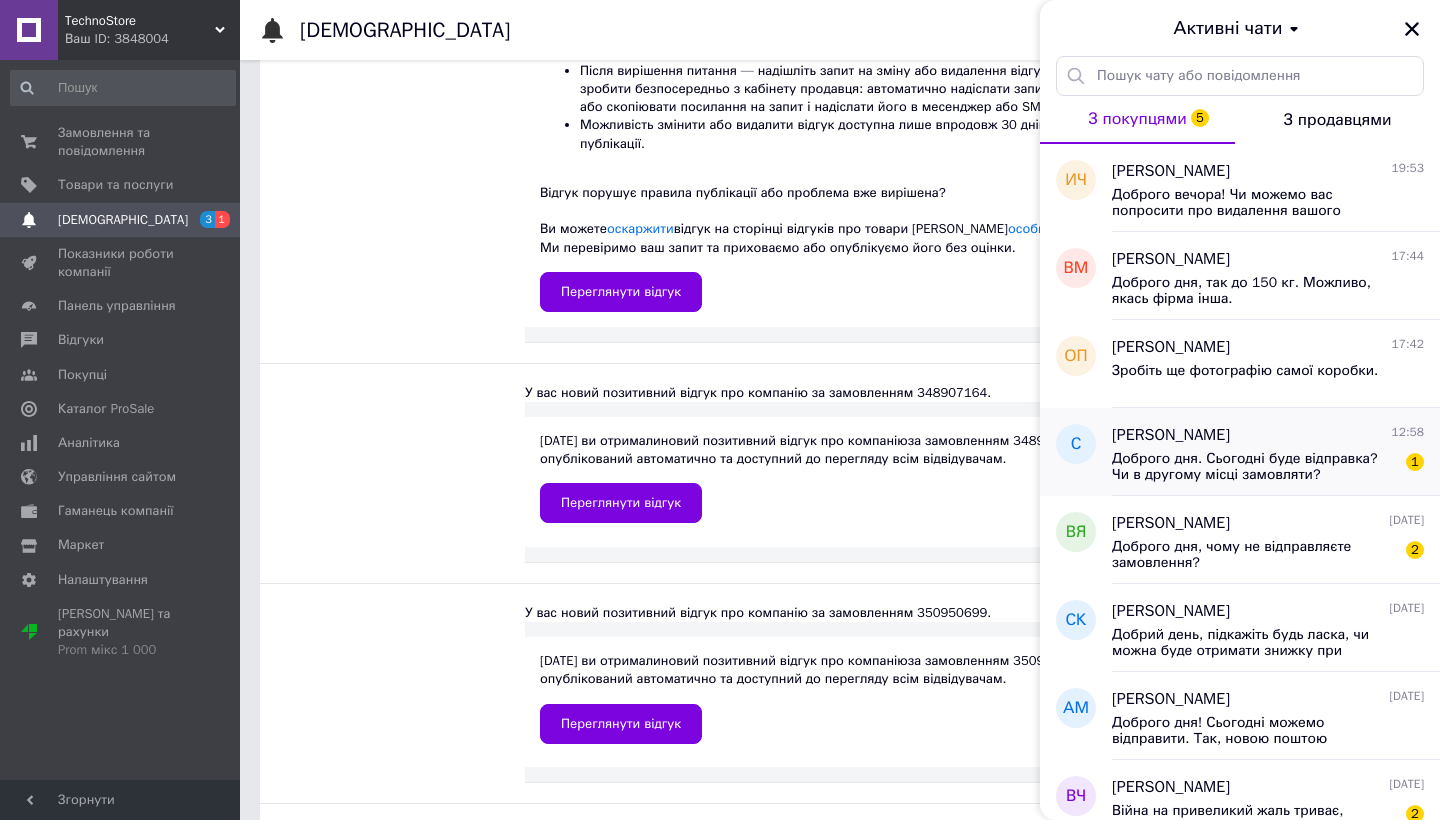 click on "Доброго дня. Сьогодні буде відправка? Чи в другому місці замовляти? 1" at bounding box center (1268, 465) 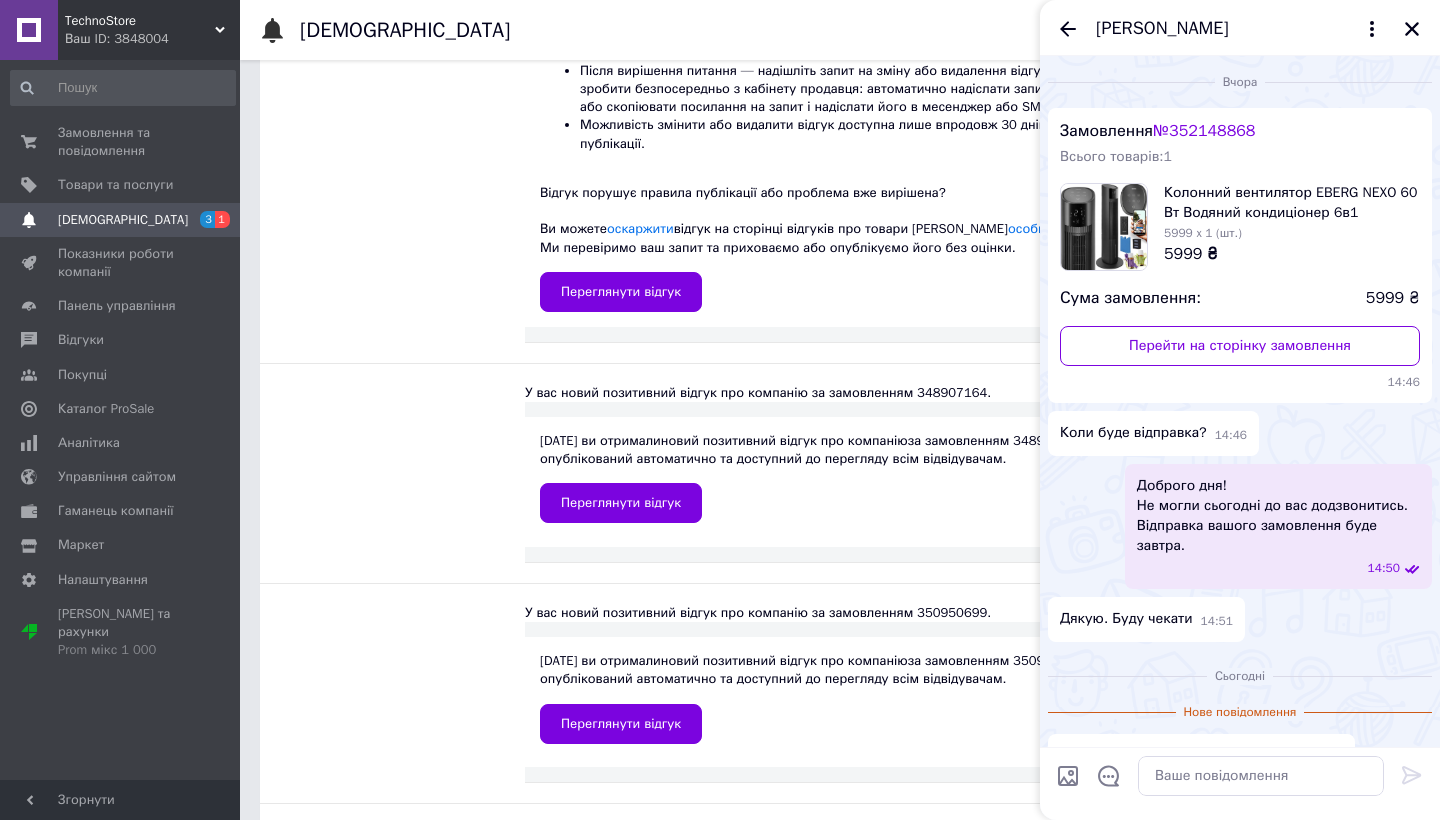 scroll, scrollTop: 78, scrollLeft: 0, axis: vertical 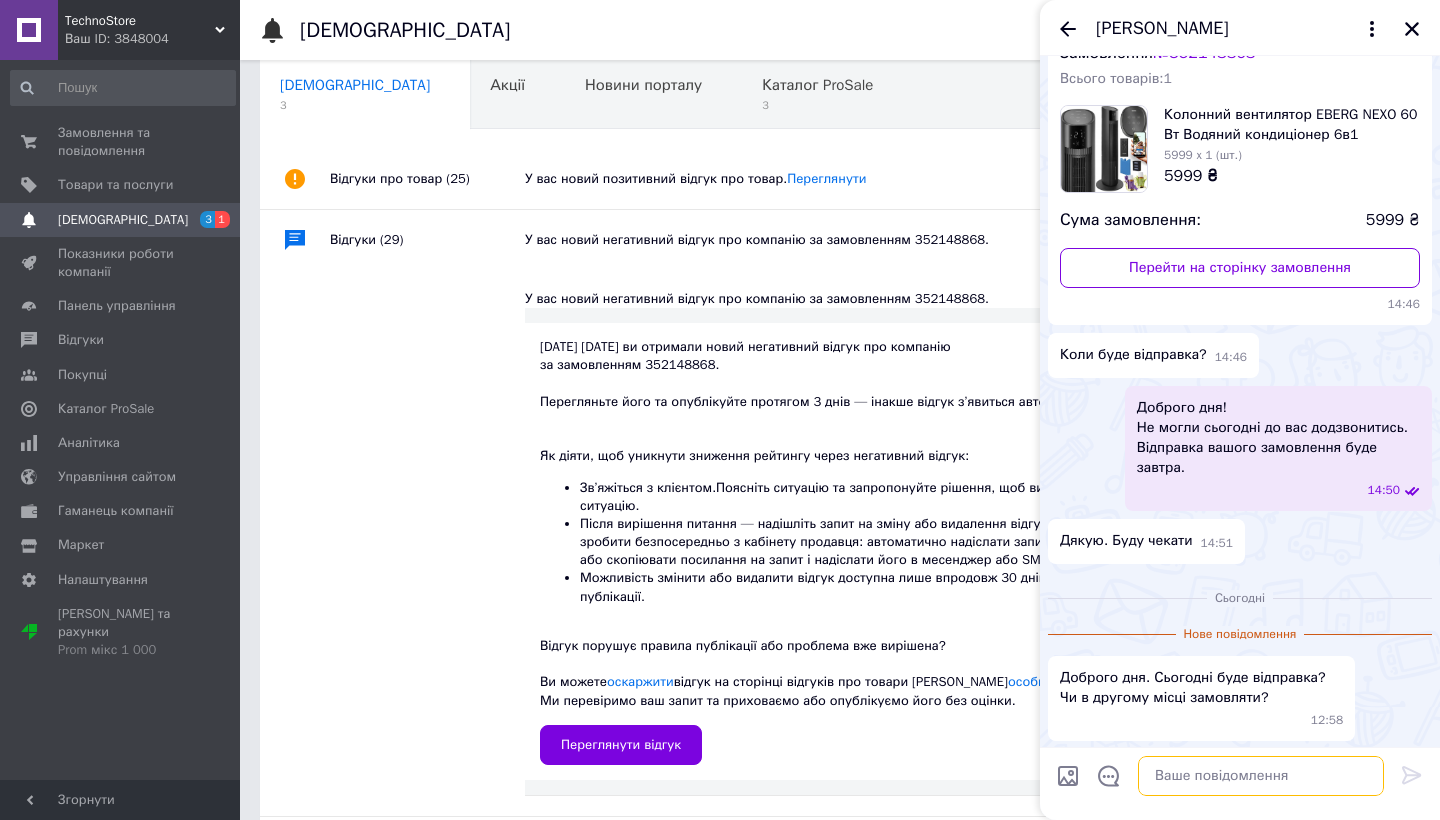 click at bounding box center (1261, 776) 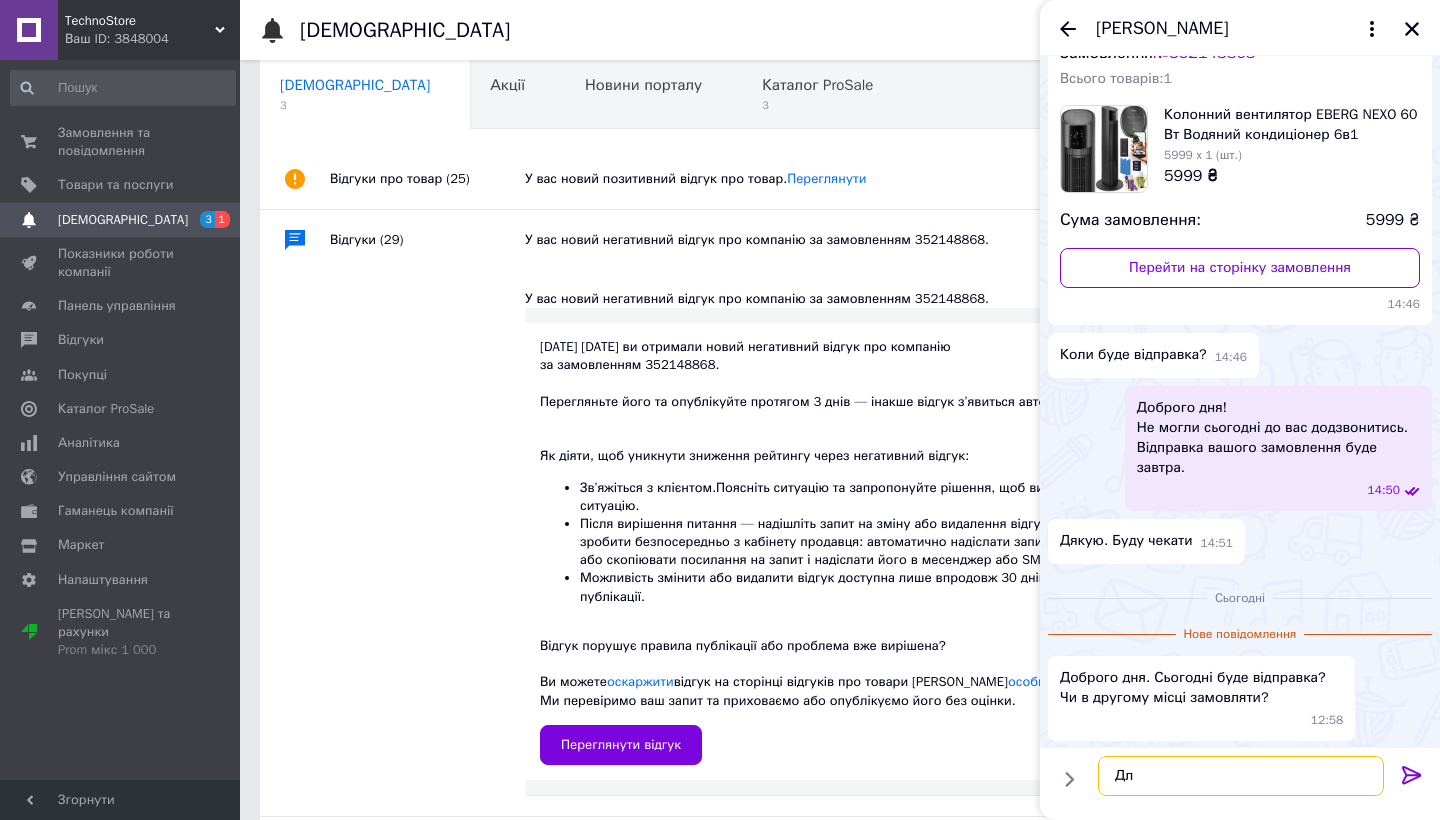 type on "Д" 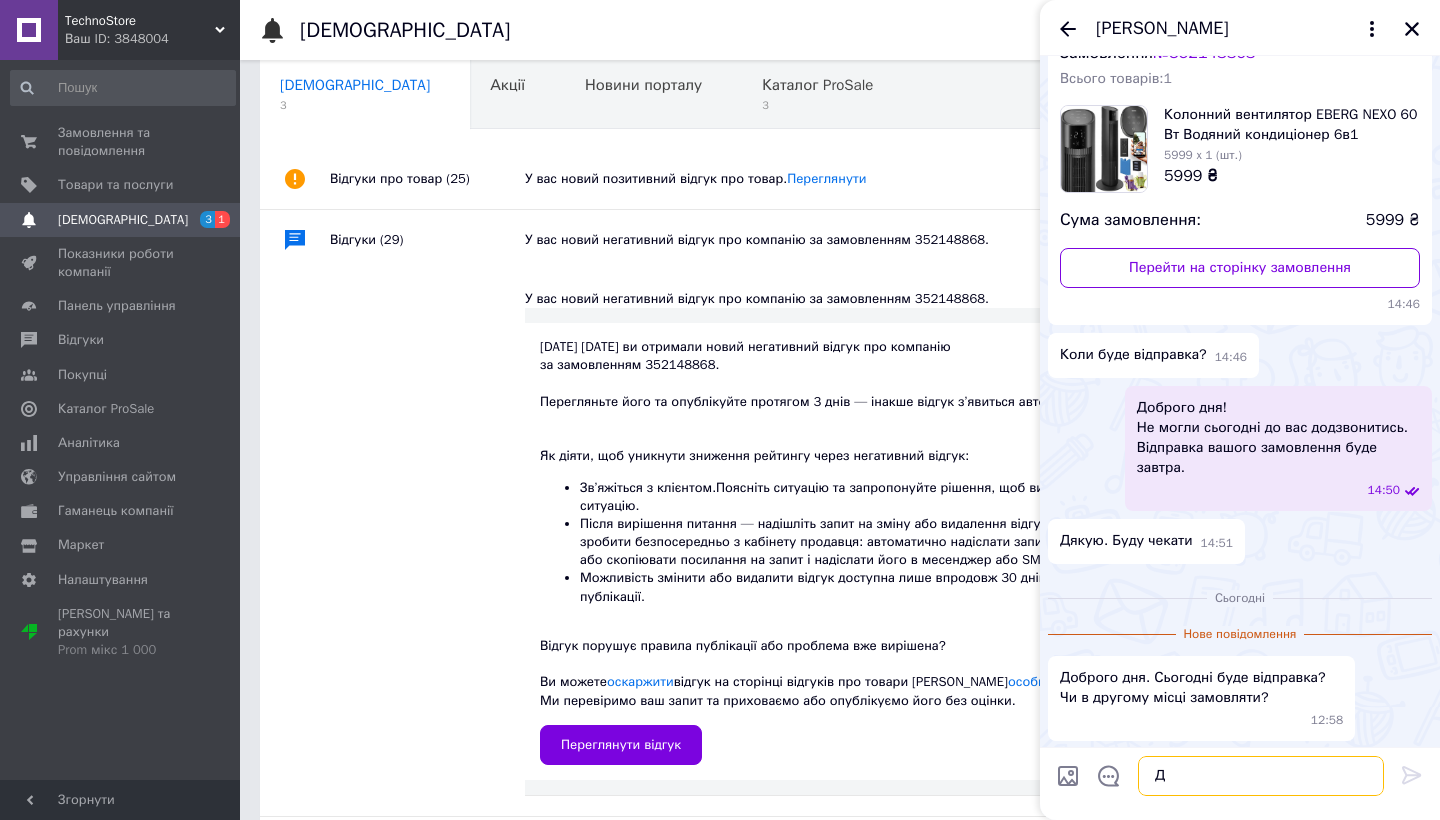 type 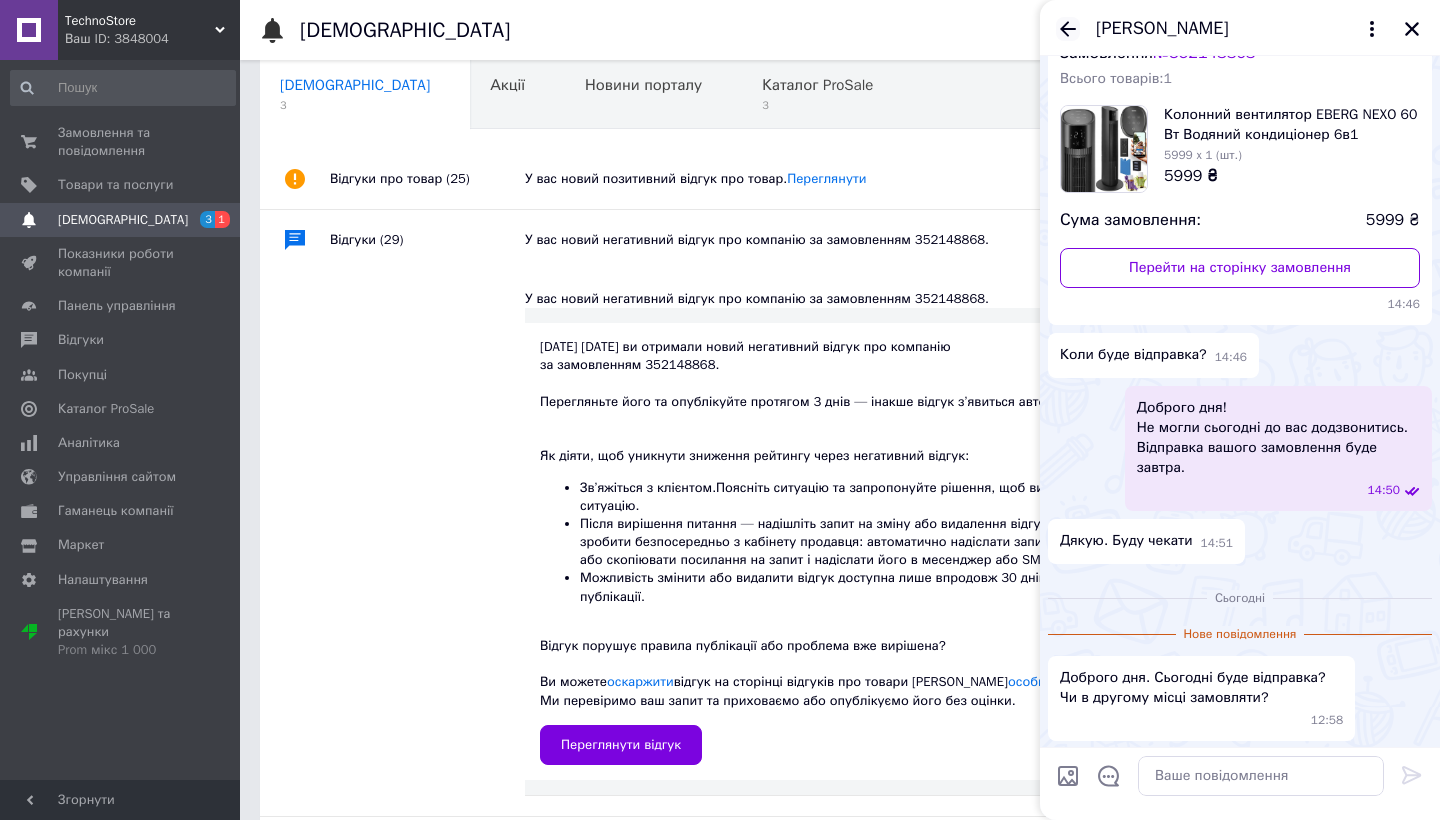 click 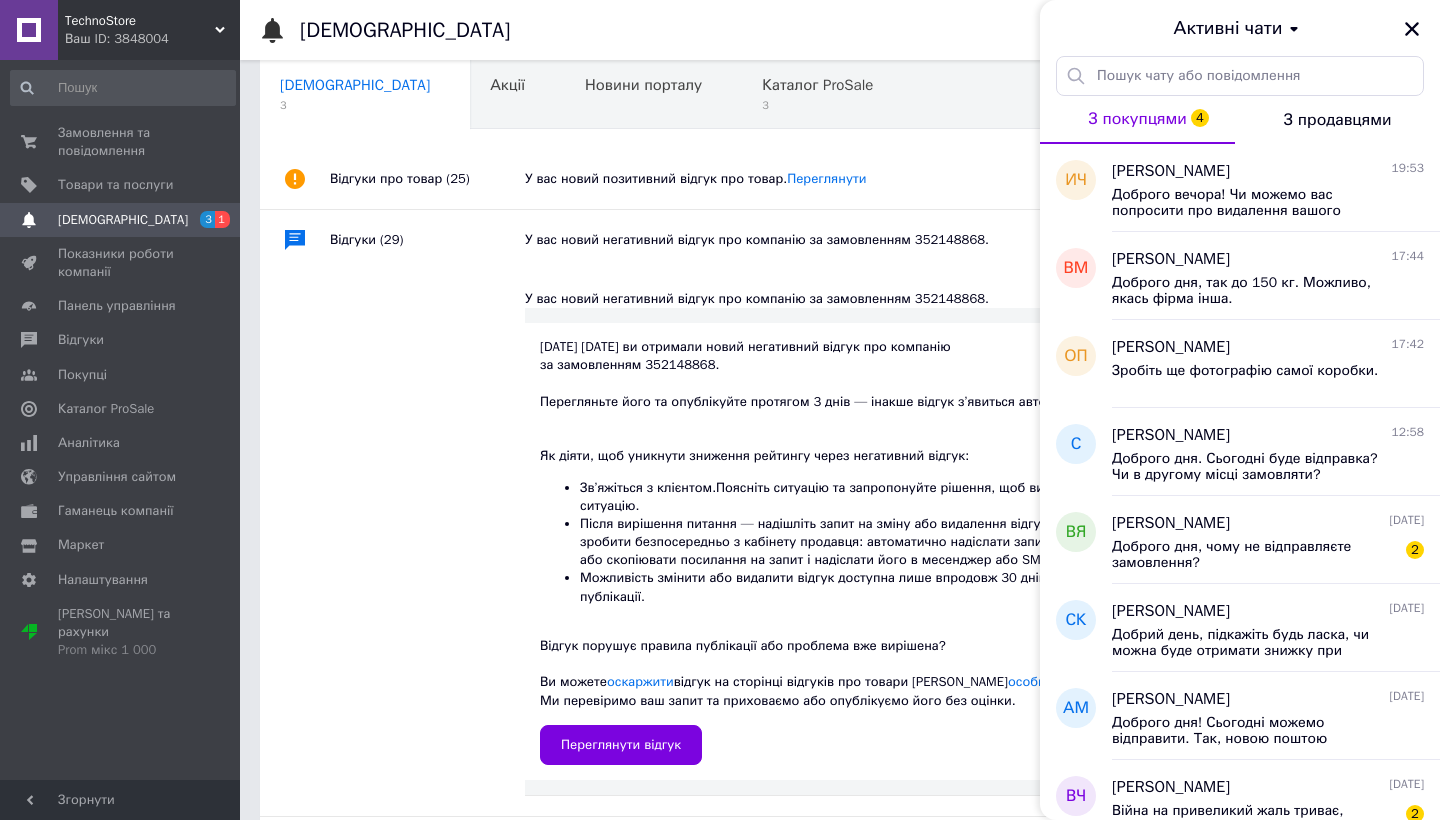 scroll, scrollTop: 0, scrollLeft: 0, axis: both 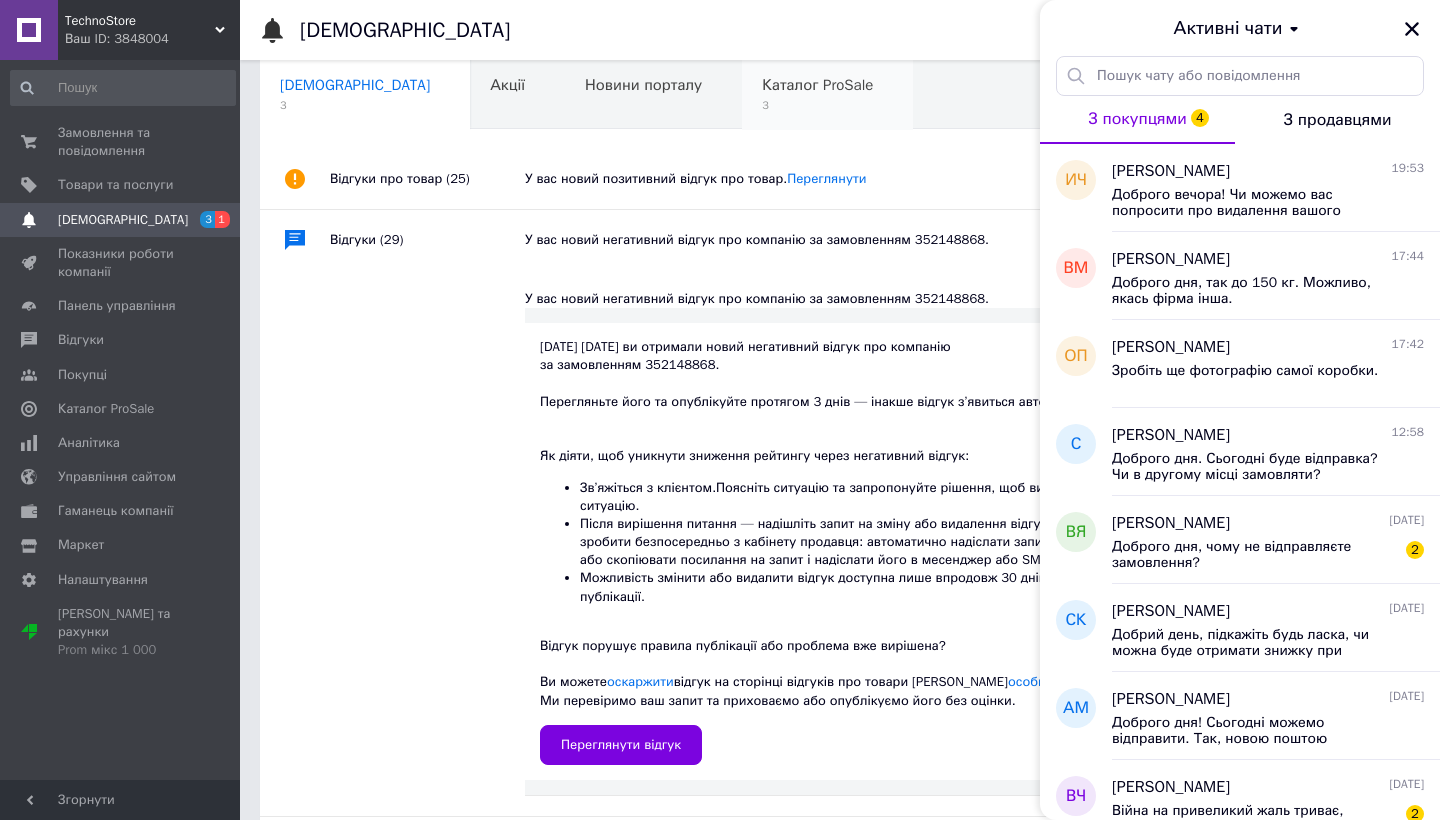 click on "3" at bounding box center (817, 105) 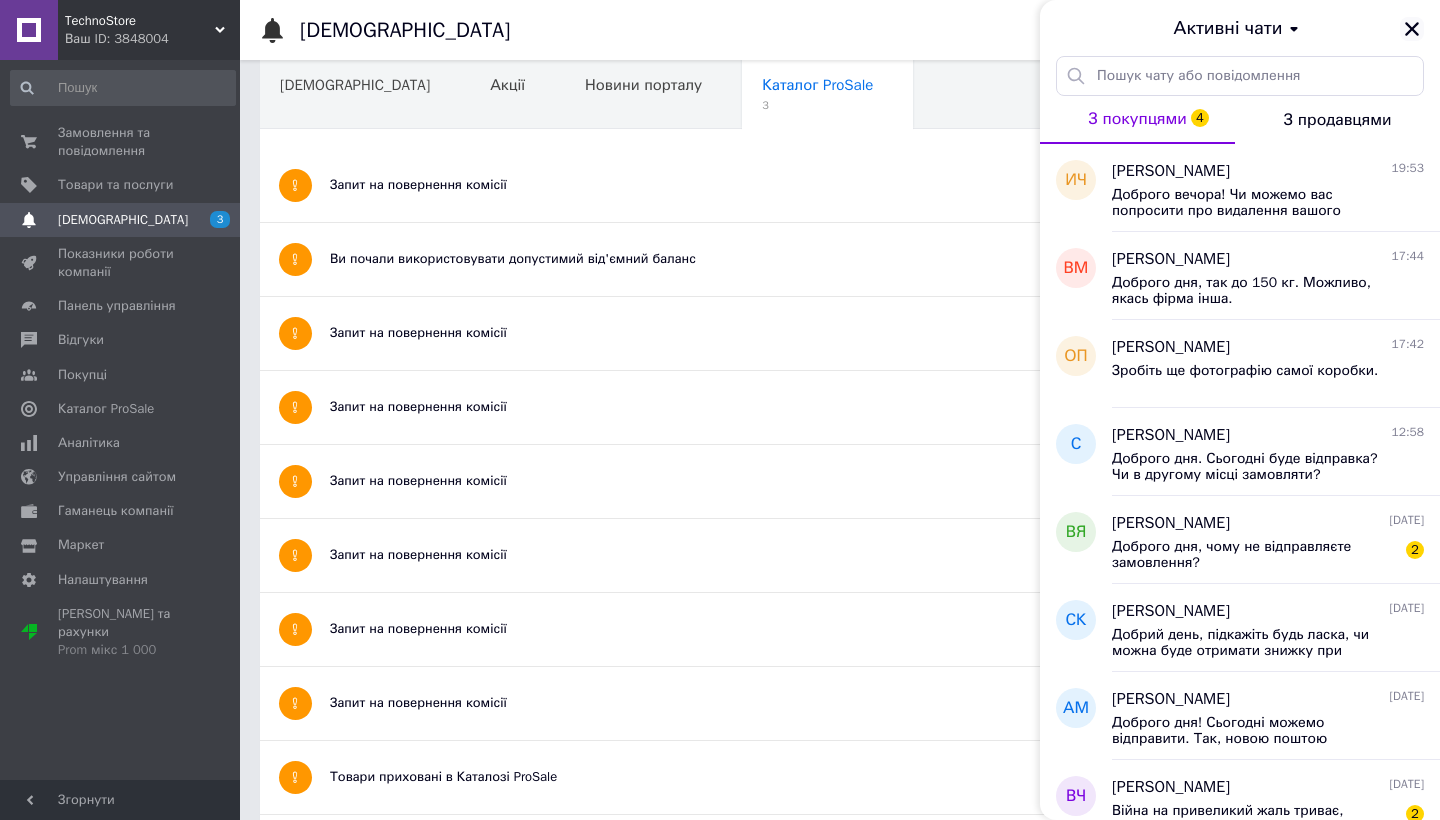 click 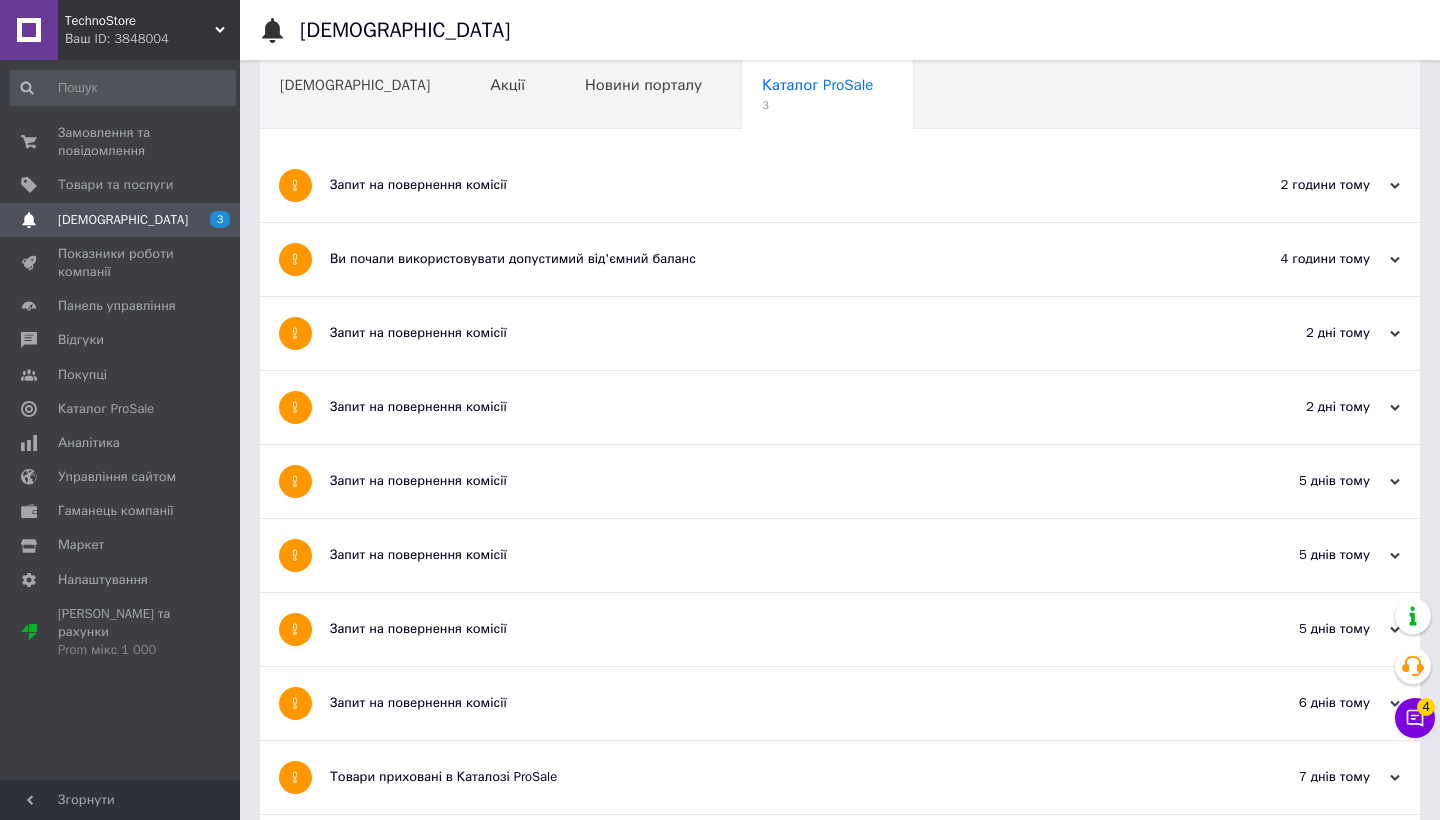 click on "Ви почали використовувати допустимий від'ємний баланс" at bounding box center [765, 259] 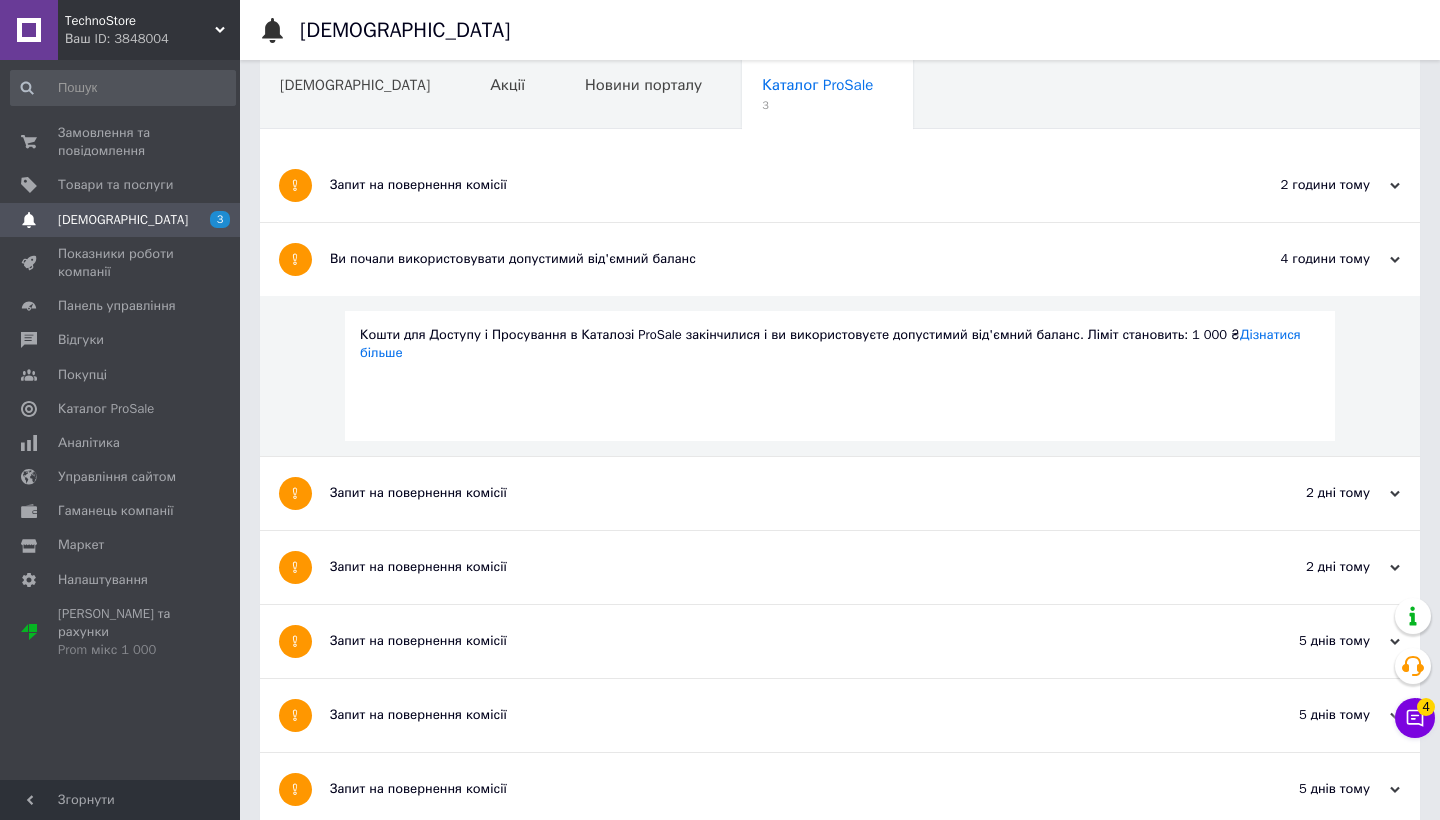 click on "Запит на повернення комісії" at bounding box center [765, 185] 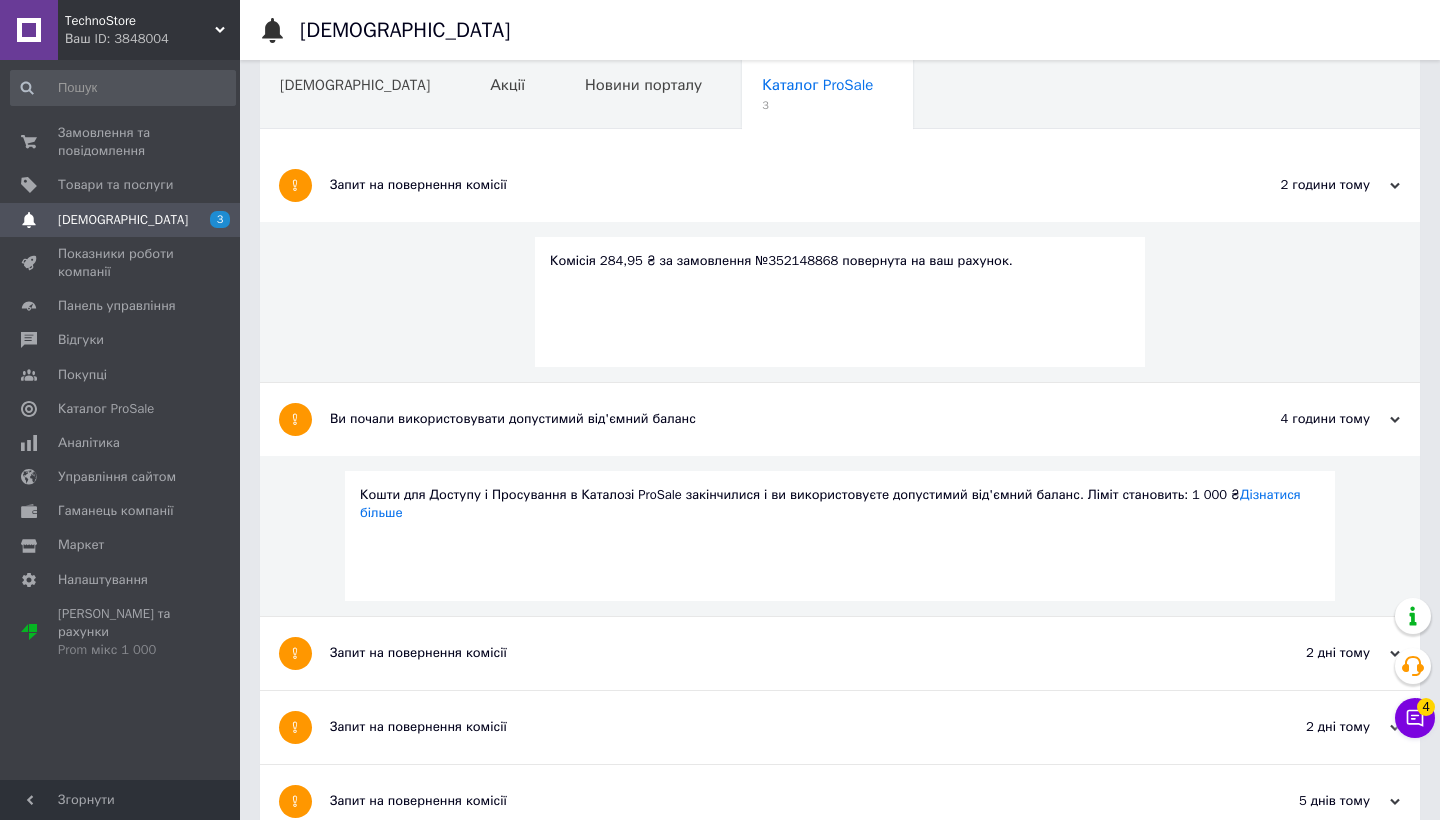 click on "Запит на повернення комісії" at bounding box center (765, 185) 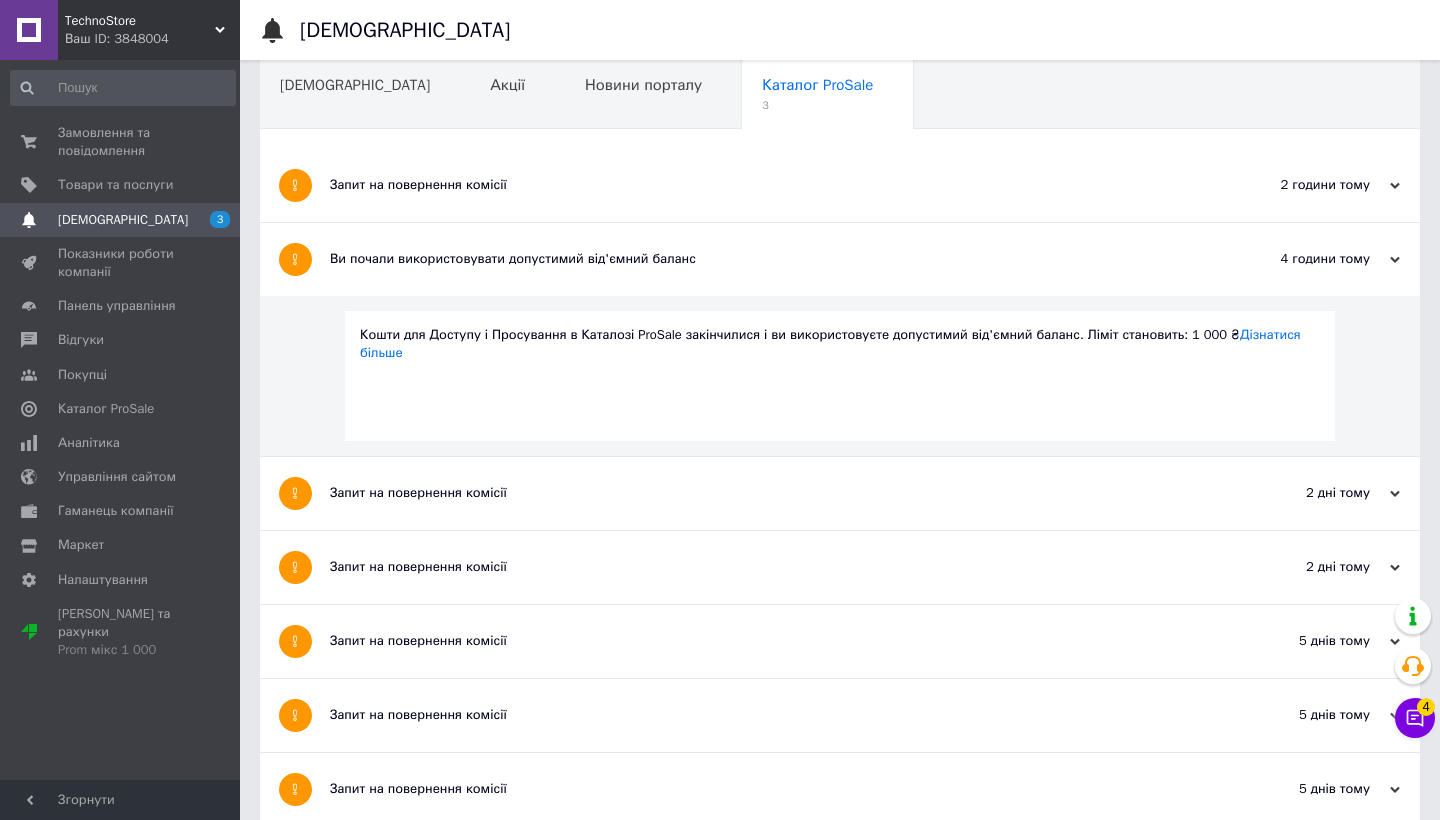 click on "Запит на повернення комісії" at bounding box center [765, 185] 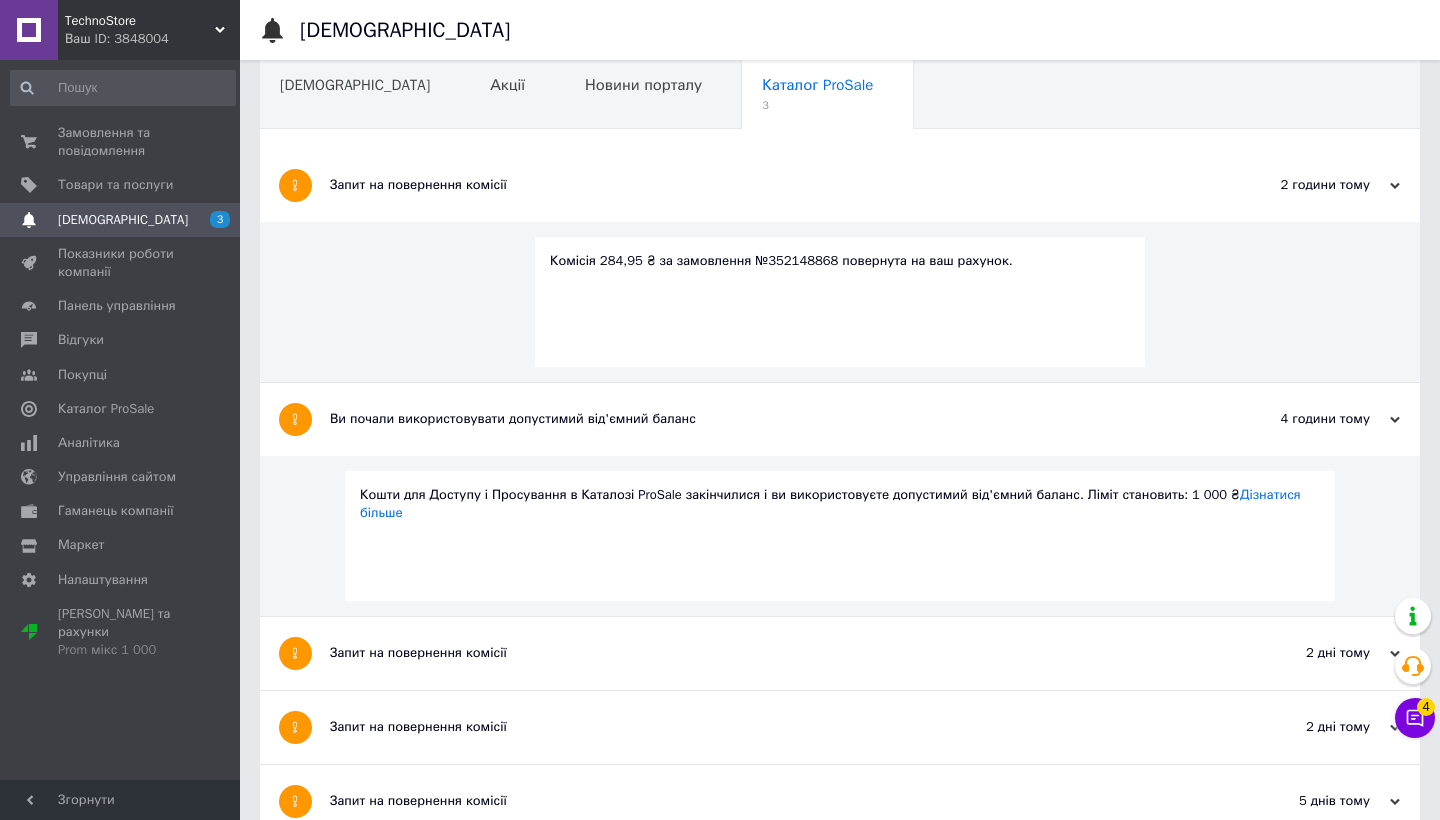 click on "Запит на повернення комісії" at bounding box center [765, 185] 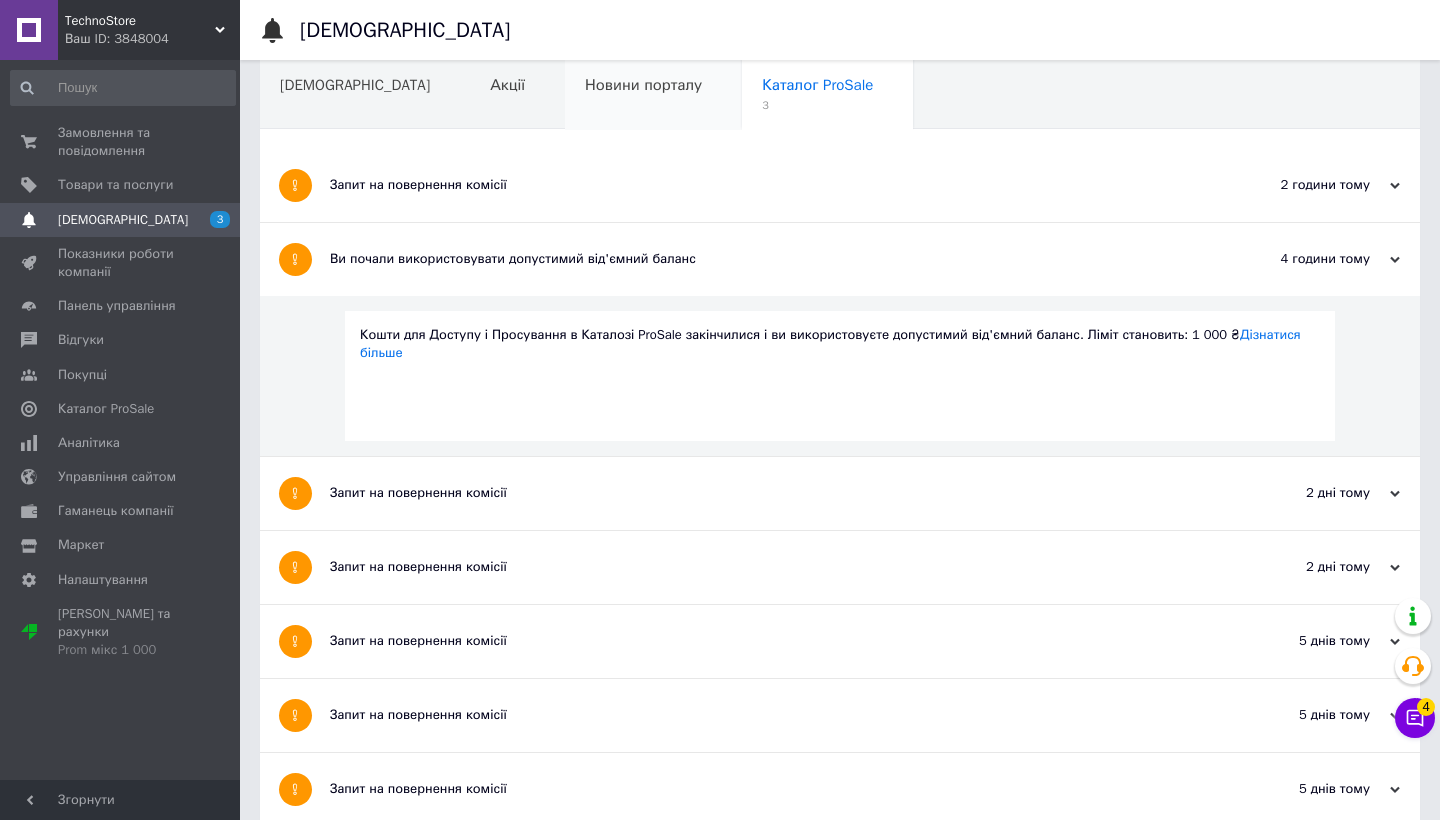 click on "Новини порталу" at bounding box center [653, 93] 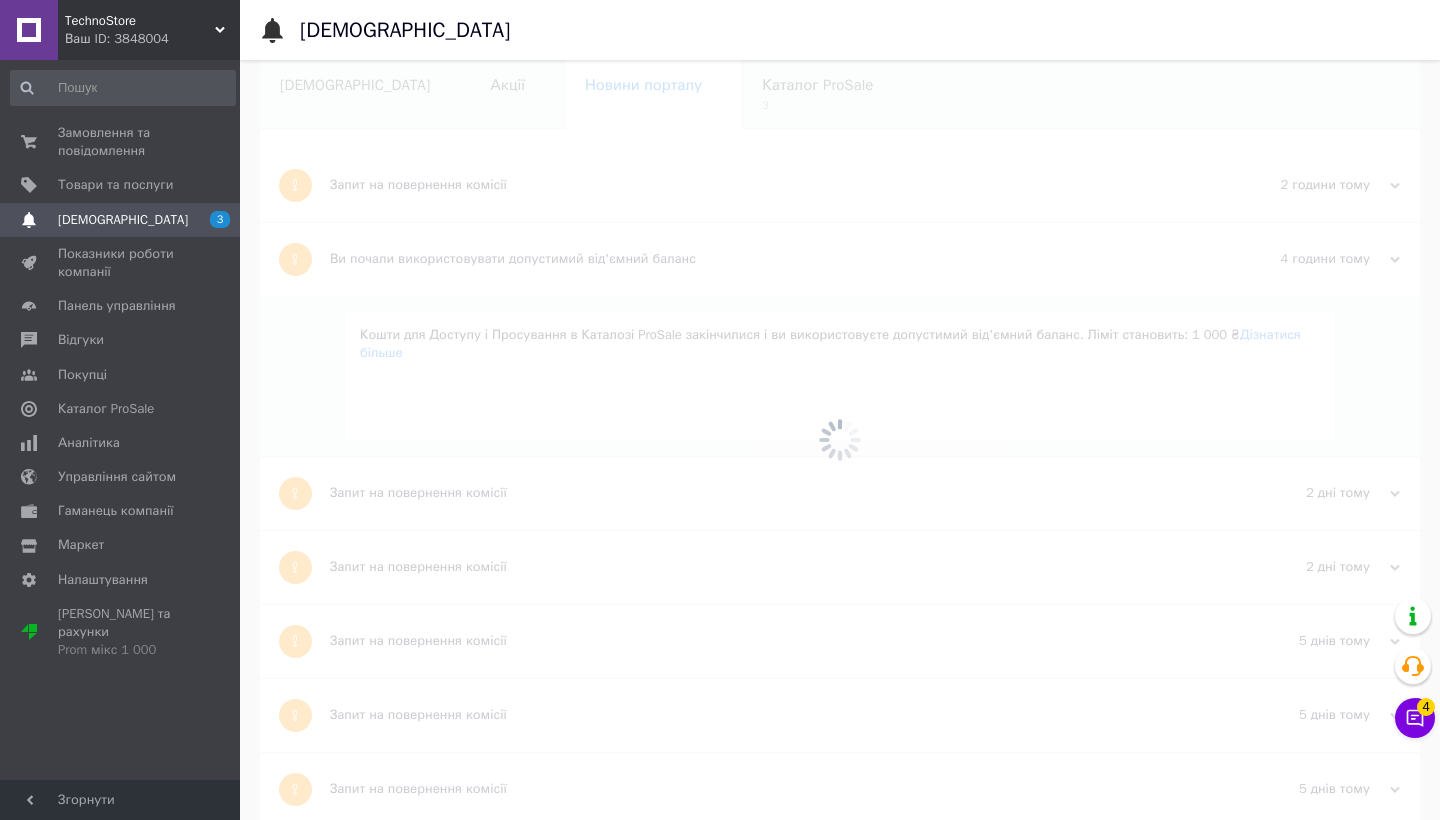 scroll, scrollTop: 0, scrollLeft: 0, axis: both 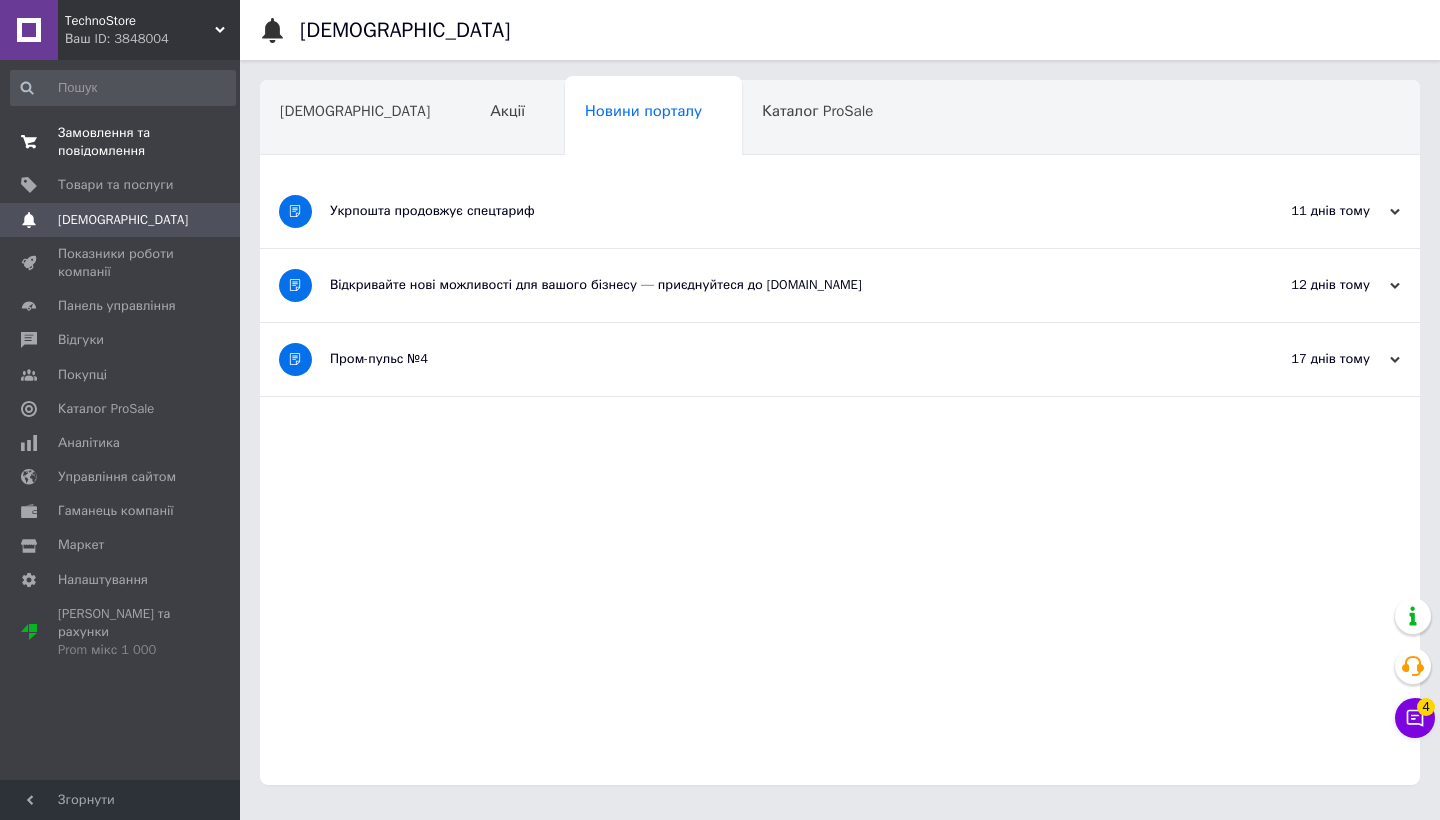 click on "0 0" at bounding box center [212, 142] 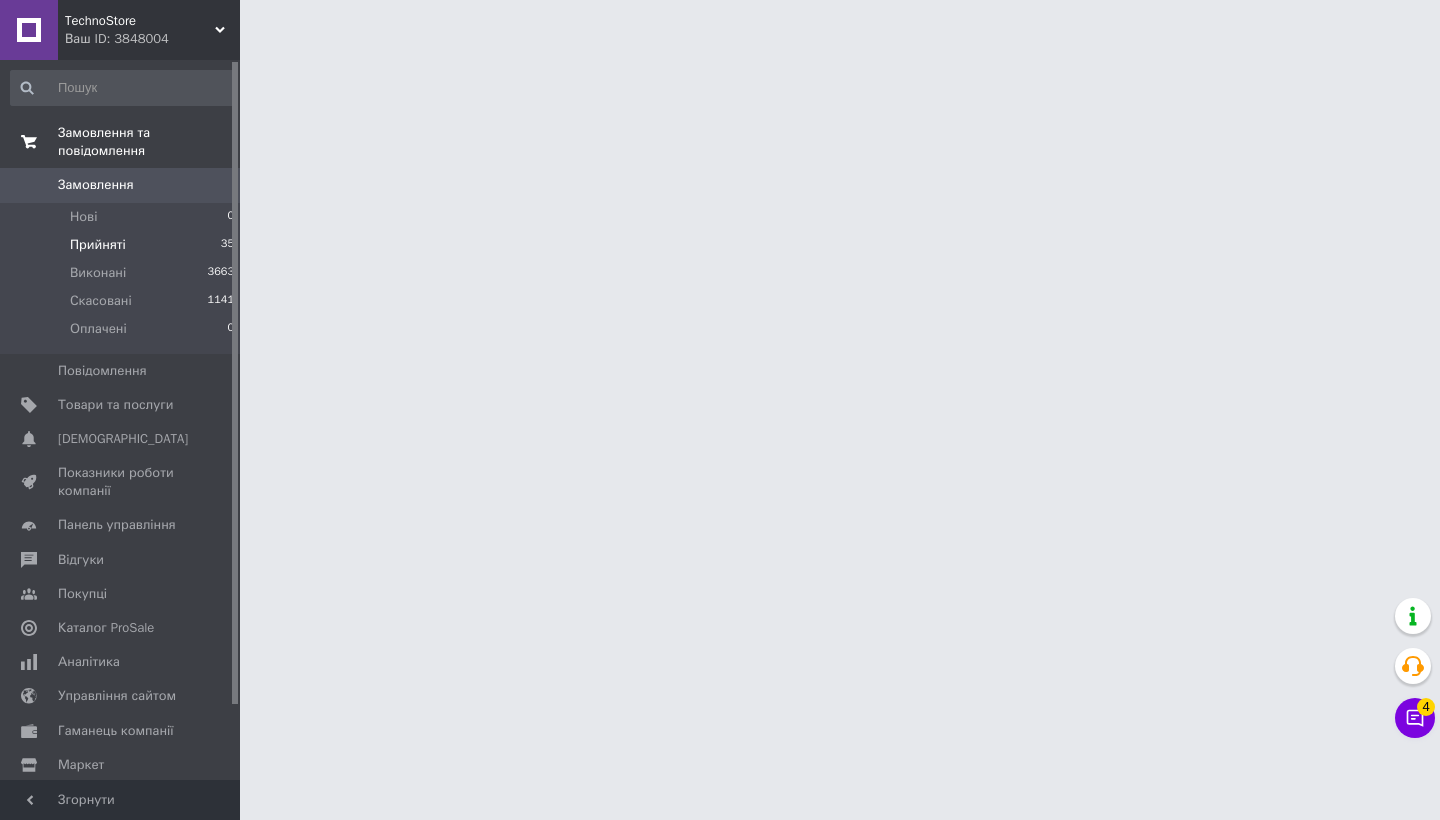 click on "Прийняті 35" at bounding box center (123, 245) 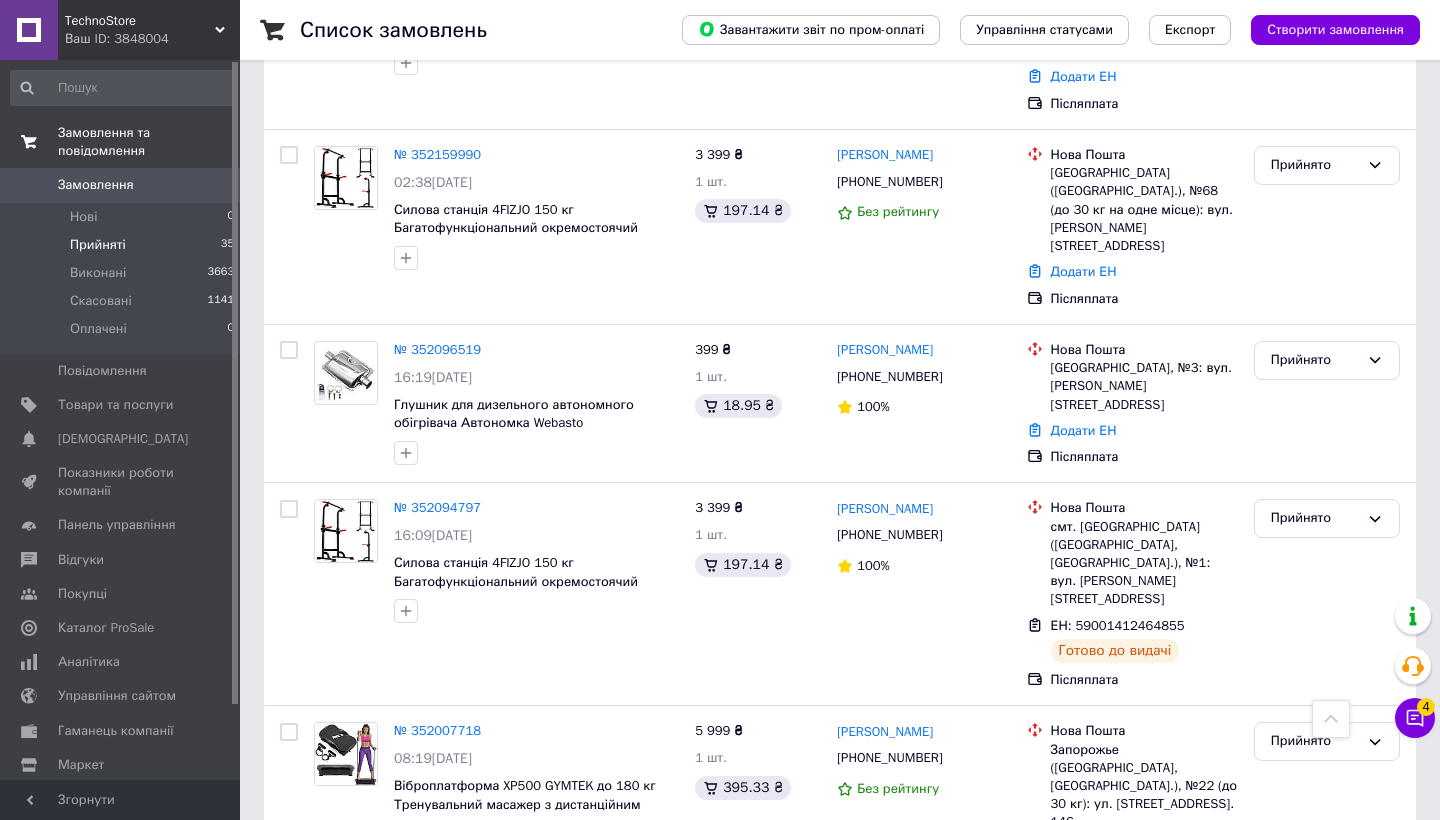 scroll, scrollTop: 2400, scrollLeft: 0, axis: vertical 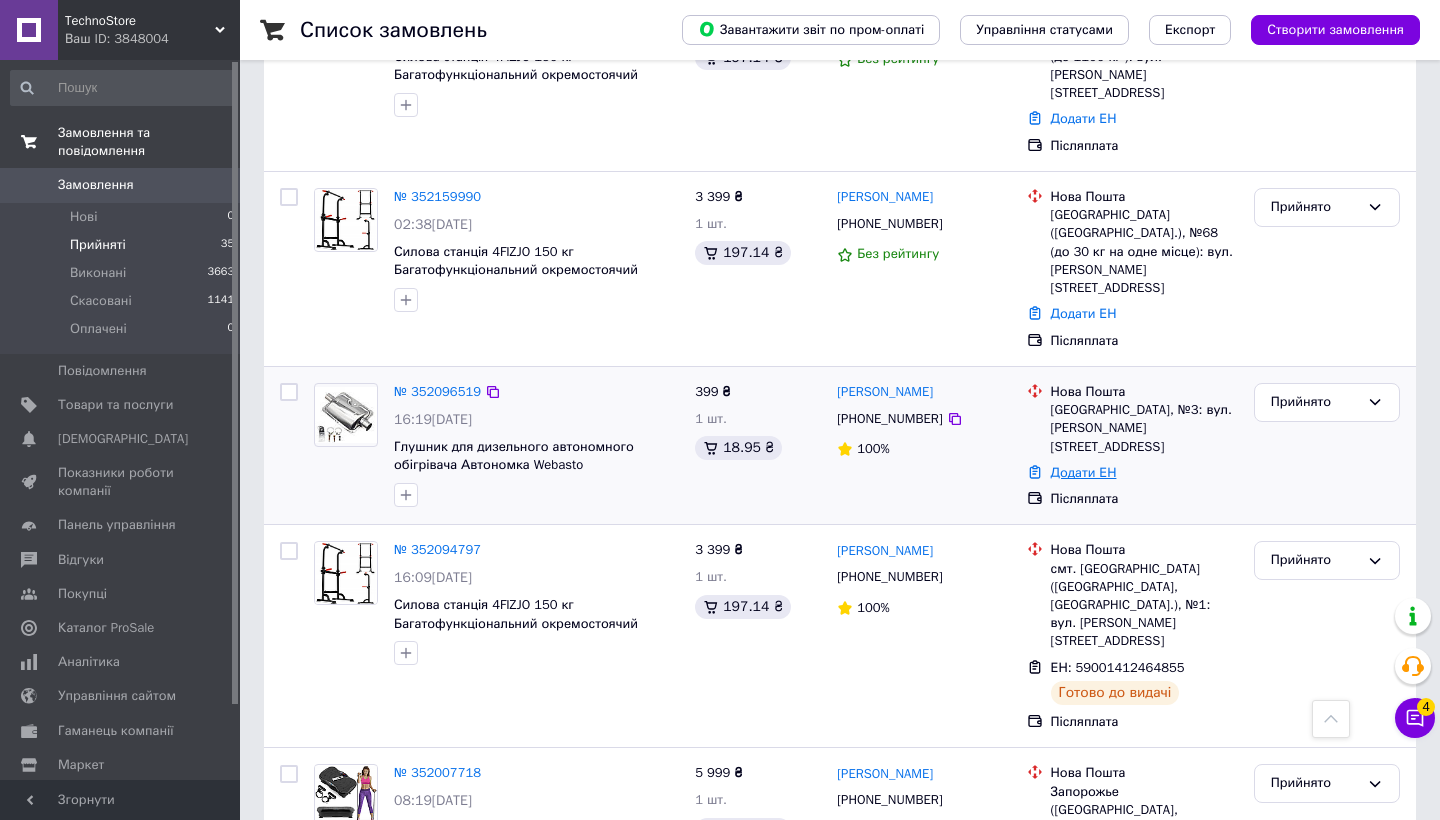 click on "Додати ЕН" at bounding box center [1084, 472] 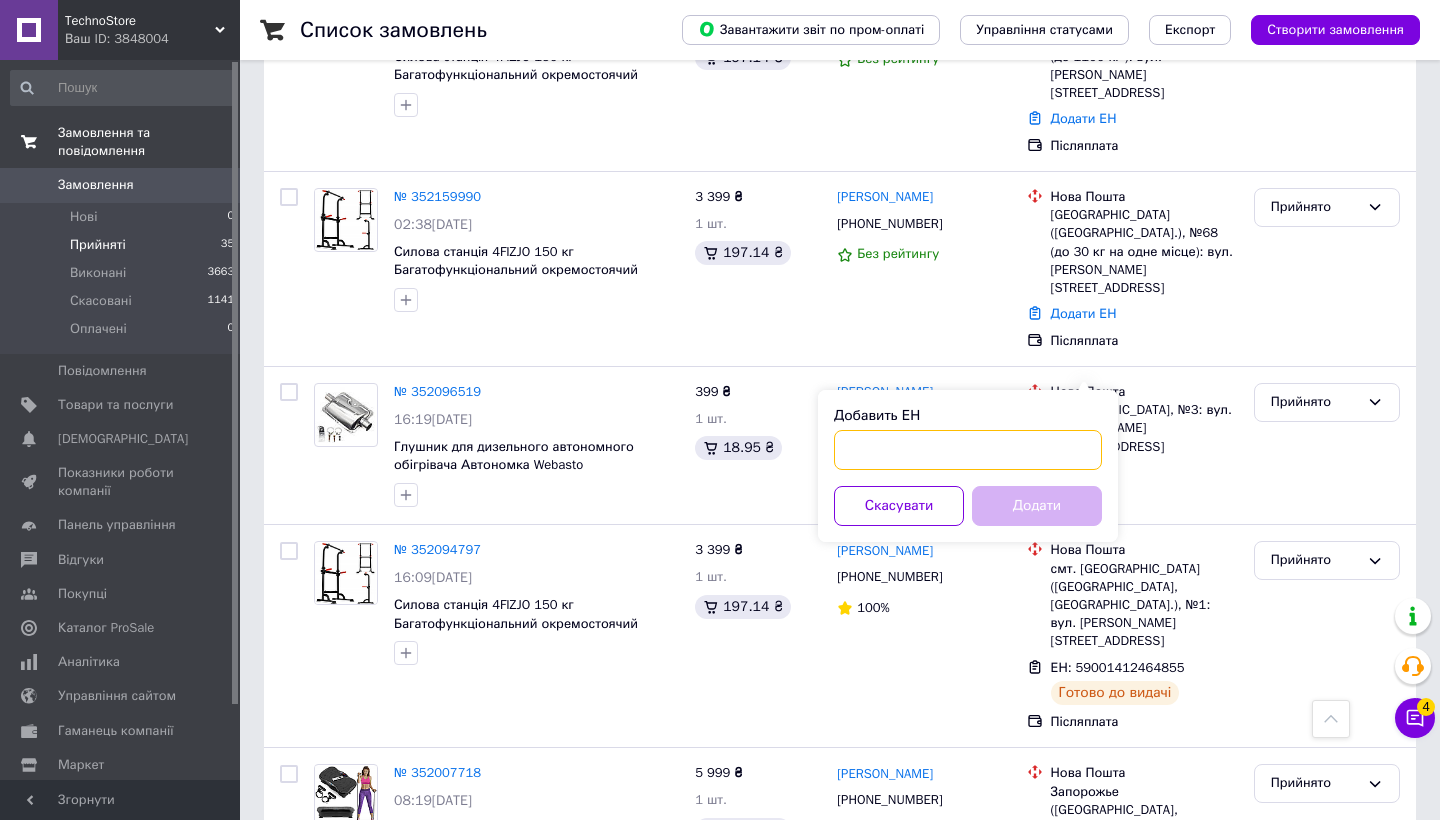 click on "Добавить ЕН" at bounding box center [968, 450] 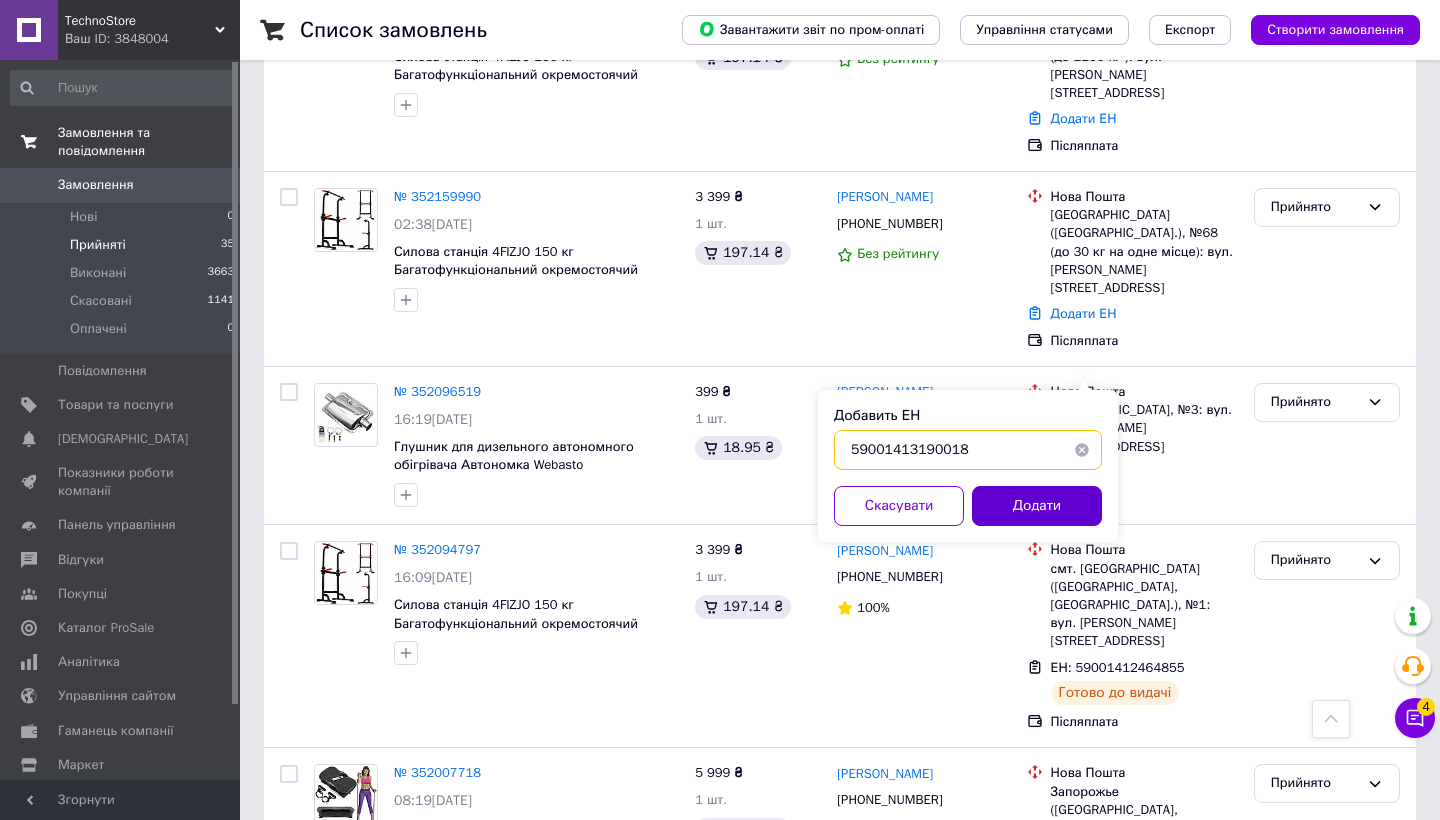 type on "59001413190018" 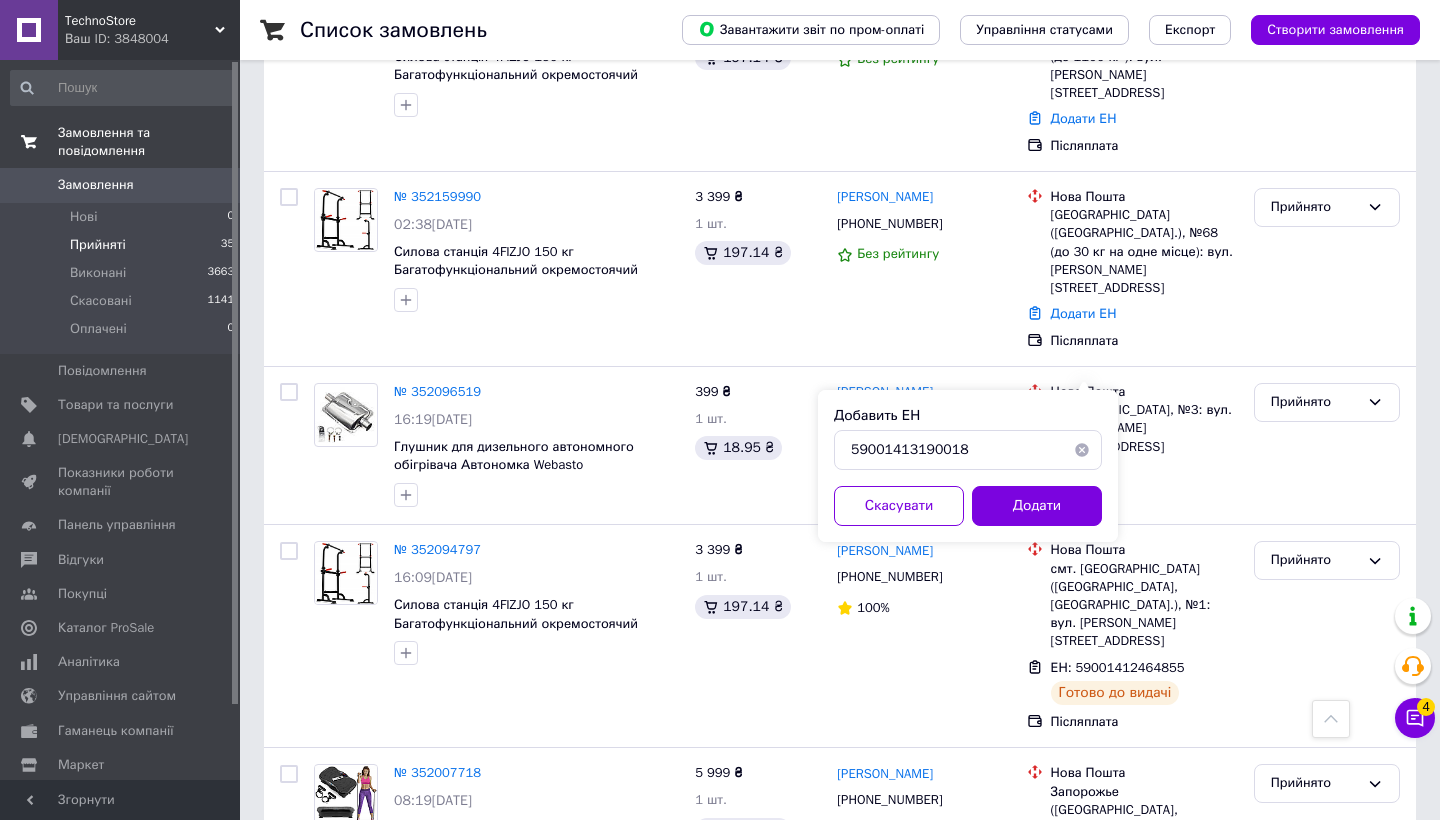 click on "Додати" at bounding box center [1037, 506] 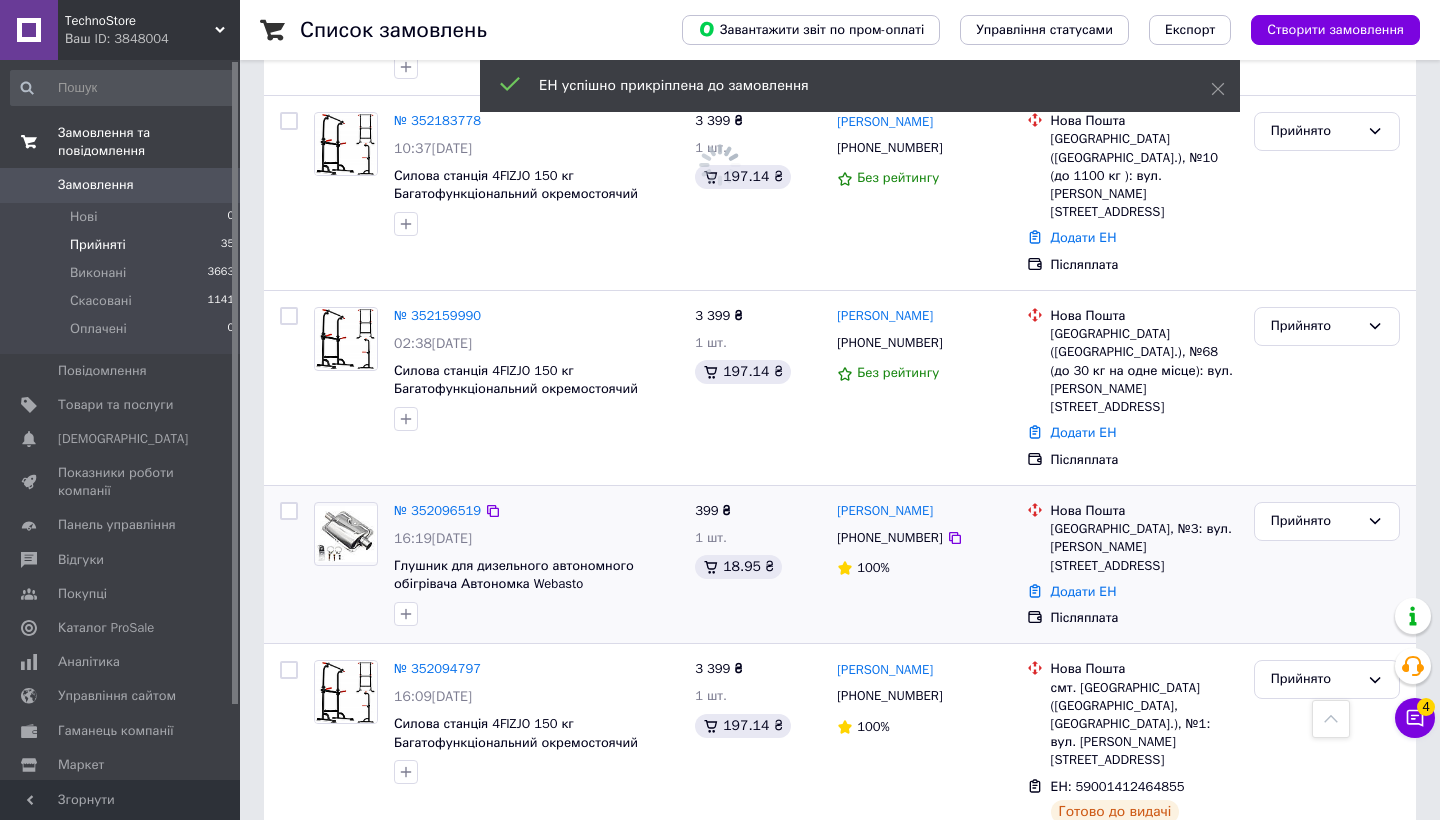 scroll, scrollTop: 2267, scrollLeft: 0, axis: vertical 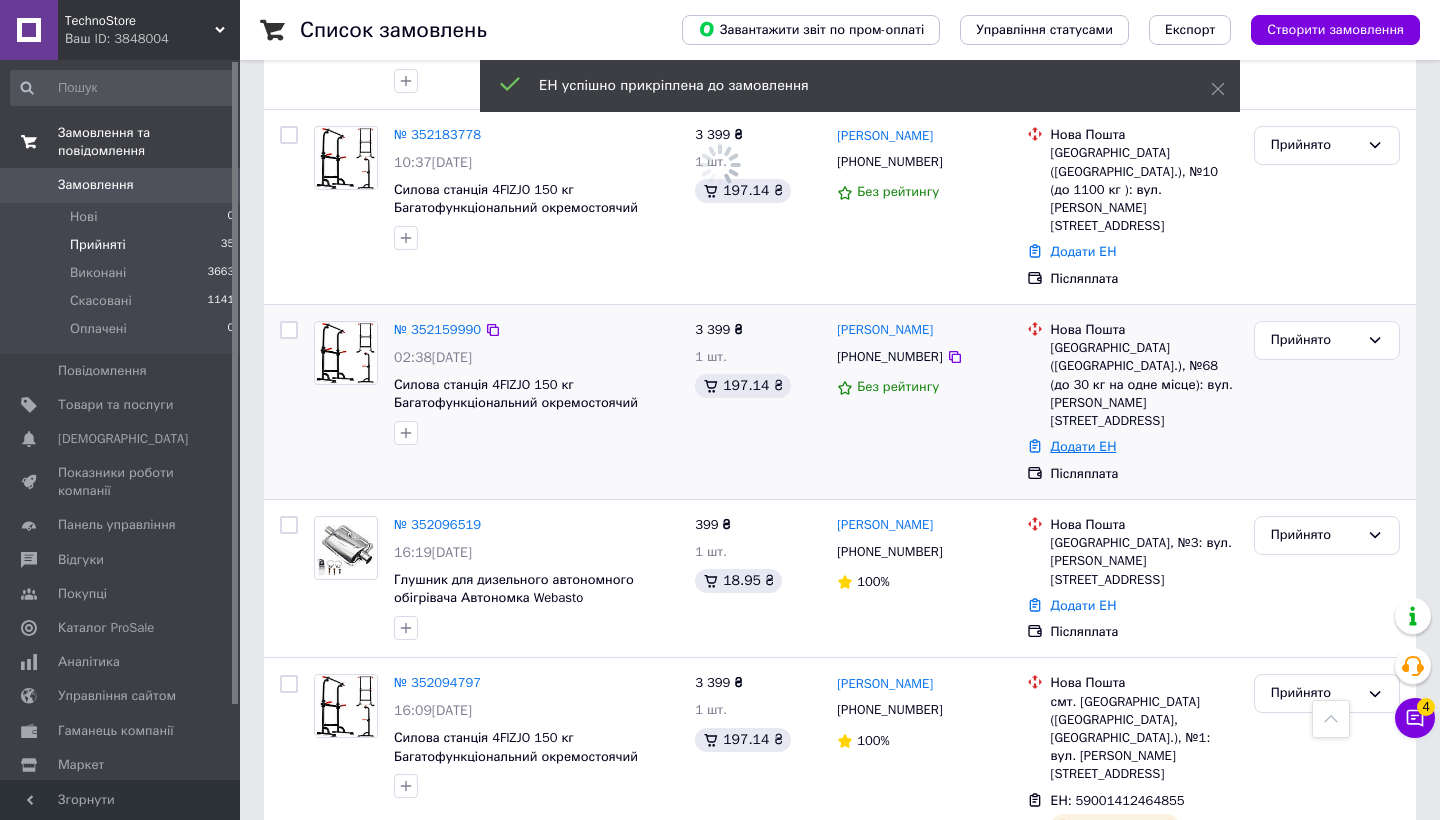 click on "Додати ЕН" at bounding box center (1084, 446) 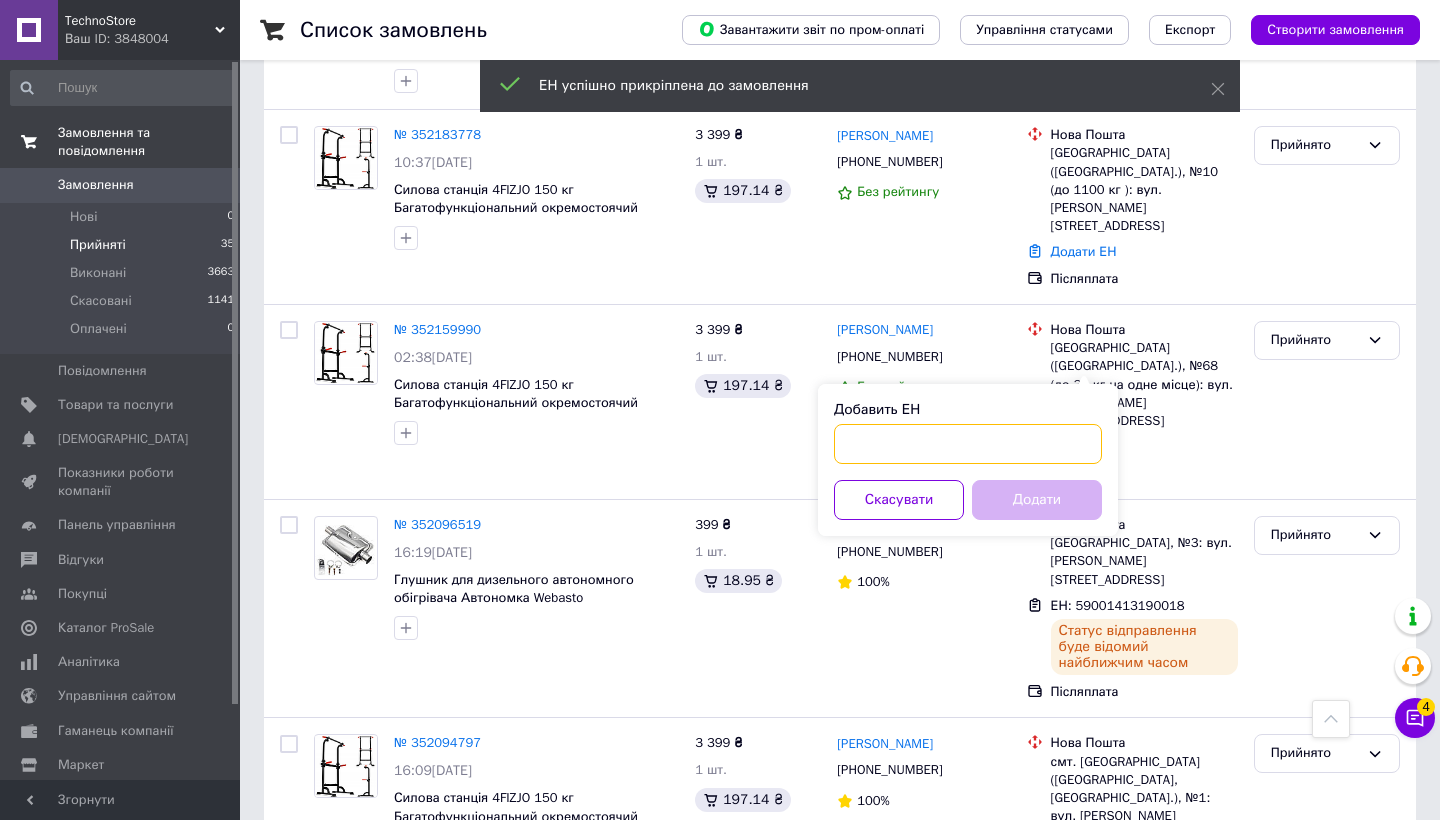 click on "Добавить ЕН" at bounding box center [968, 444] 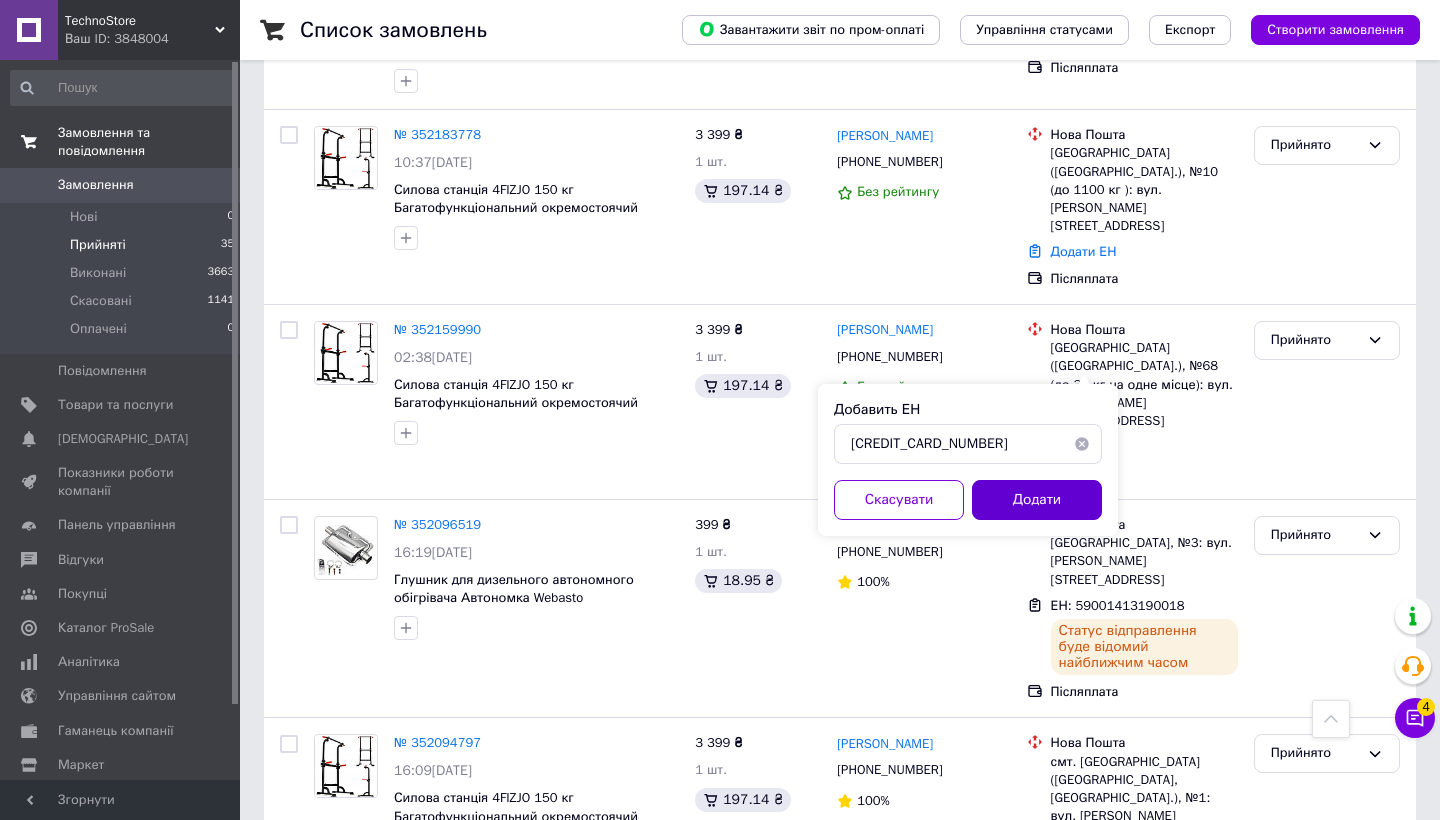 click on "Додати" at bounding box center (1037, 500) 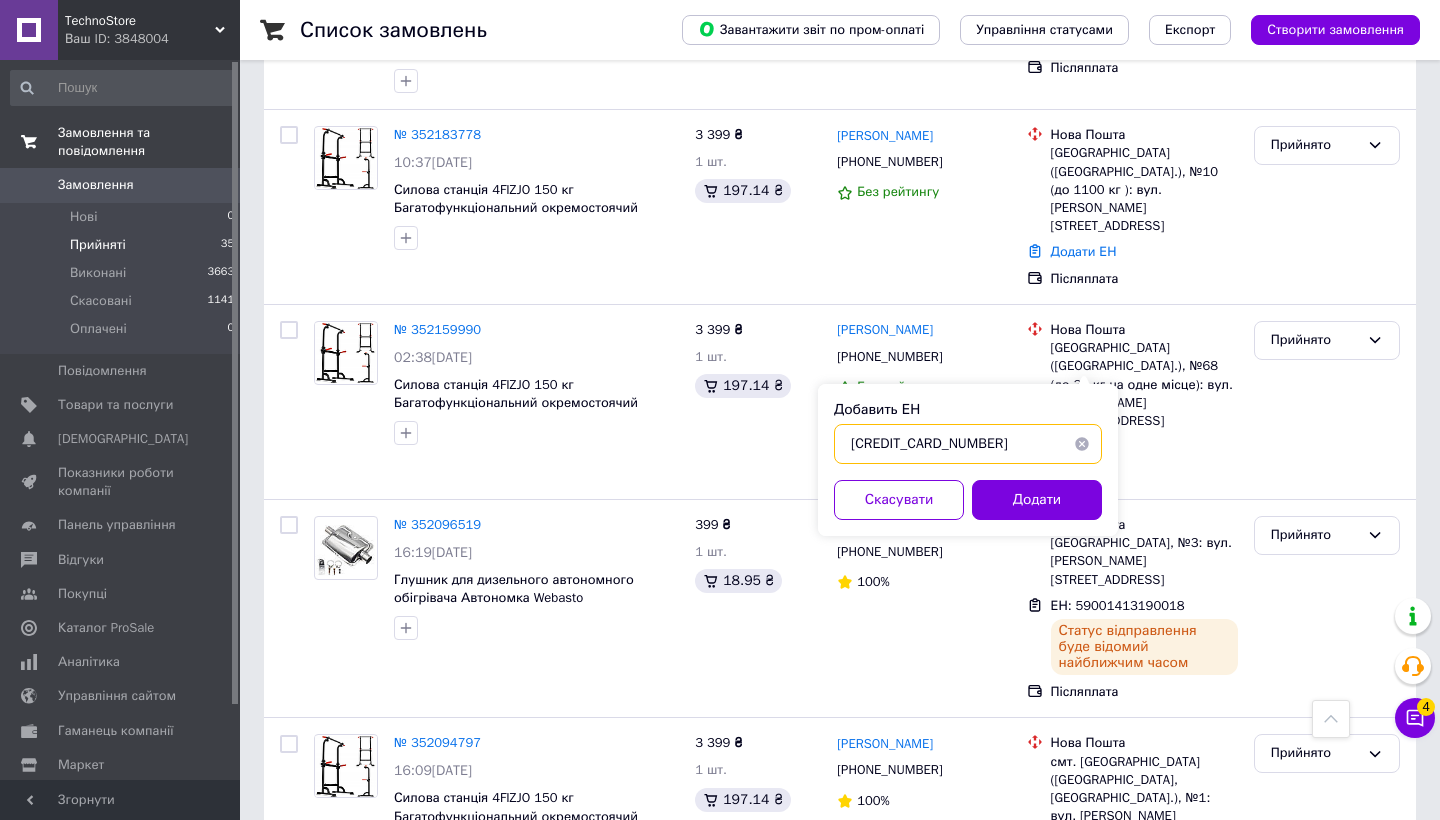 click on "[CREDIT_CARD_NUMBER]" at bounding box center [968, 444] 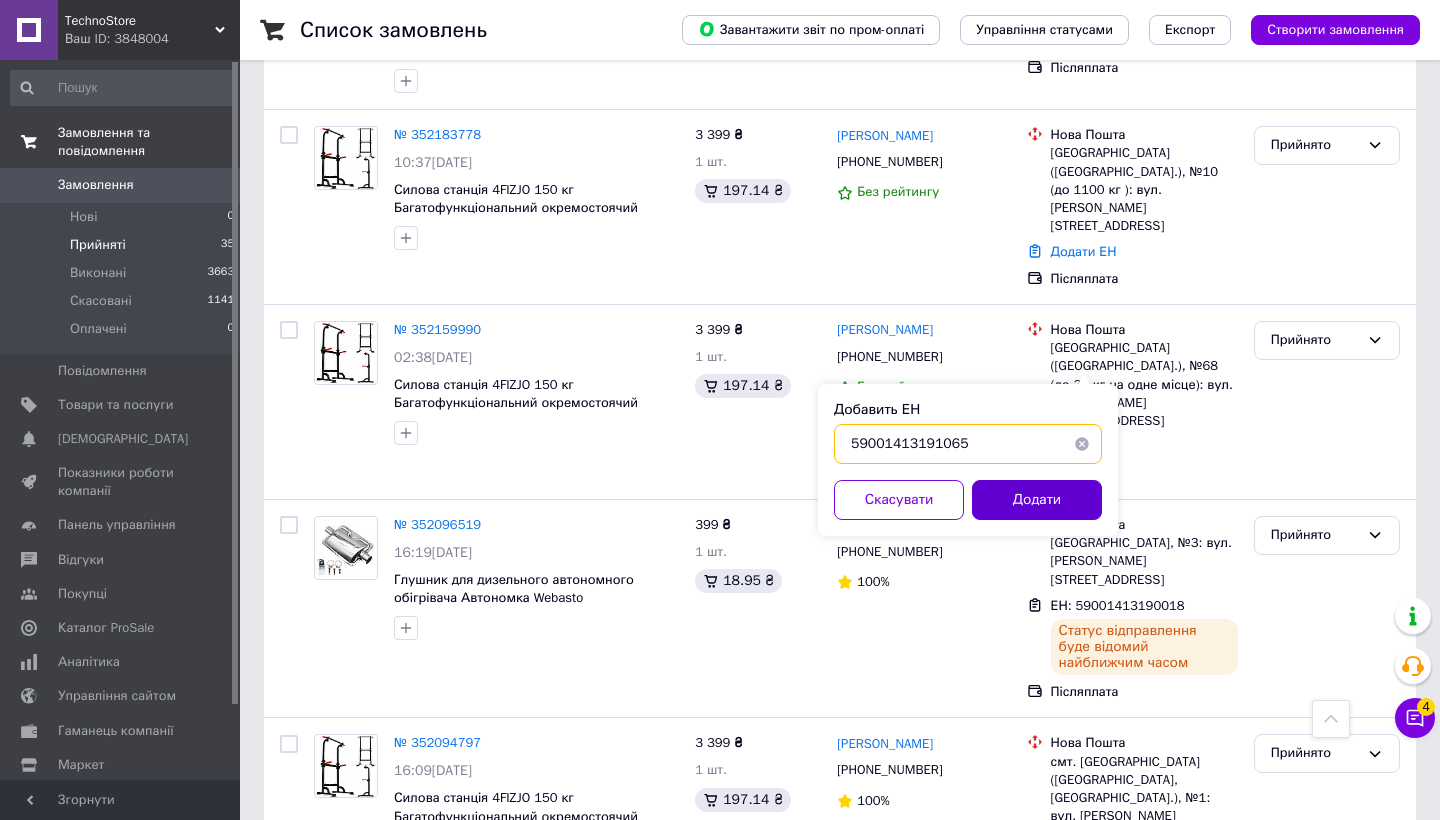 type on "59001413191065" 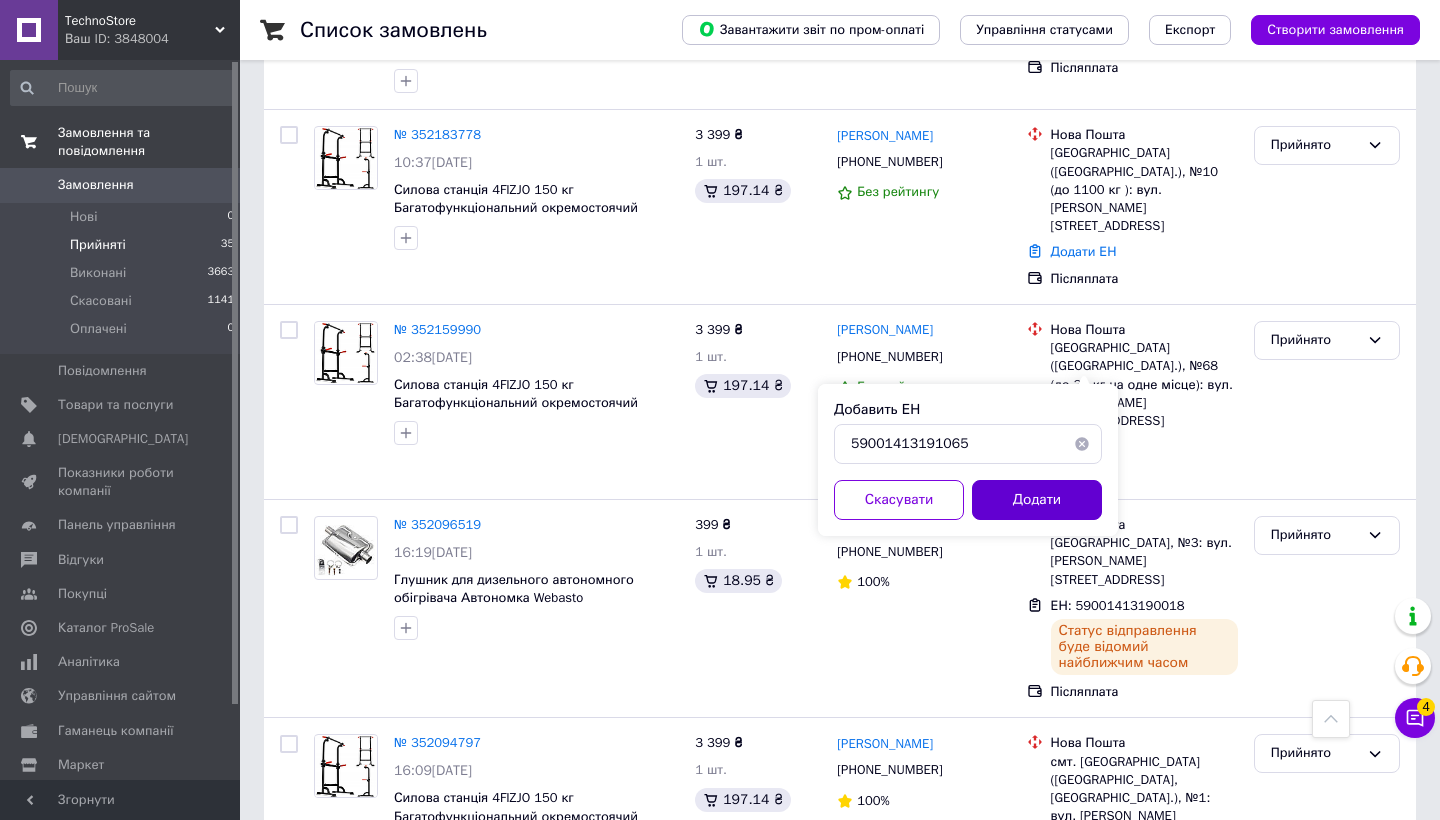 click on "Додати" at bounding box center [1037, 500] 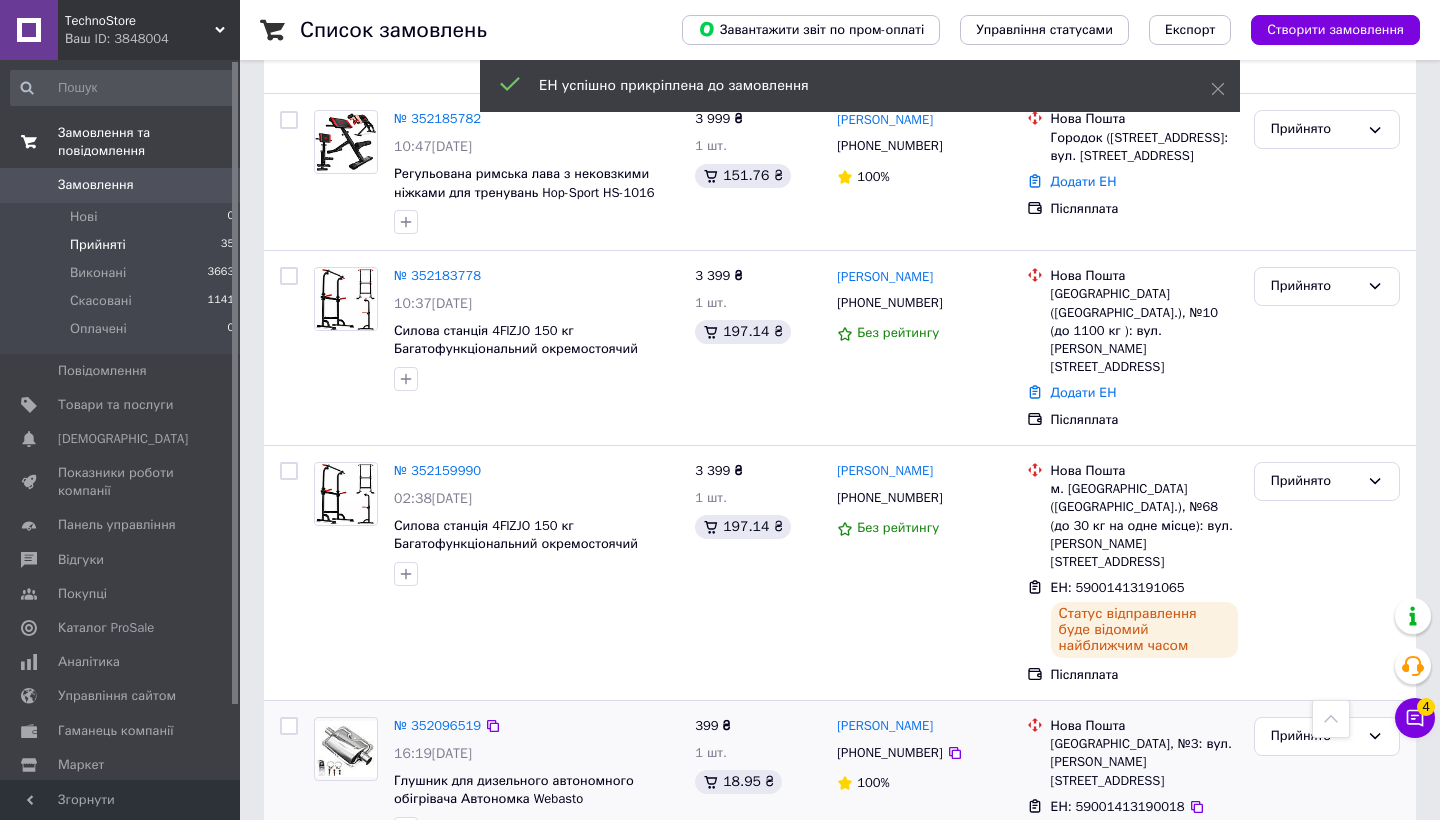 scroll, scrollTop: 2085, scrollLeft: 0, axis: vertical 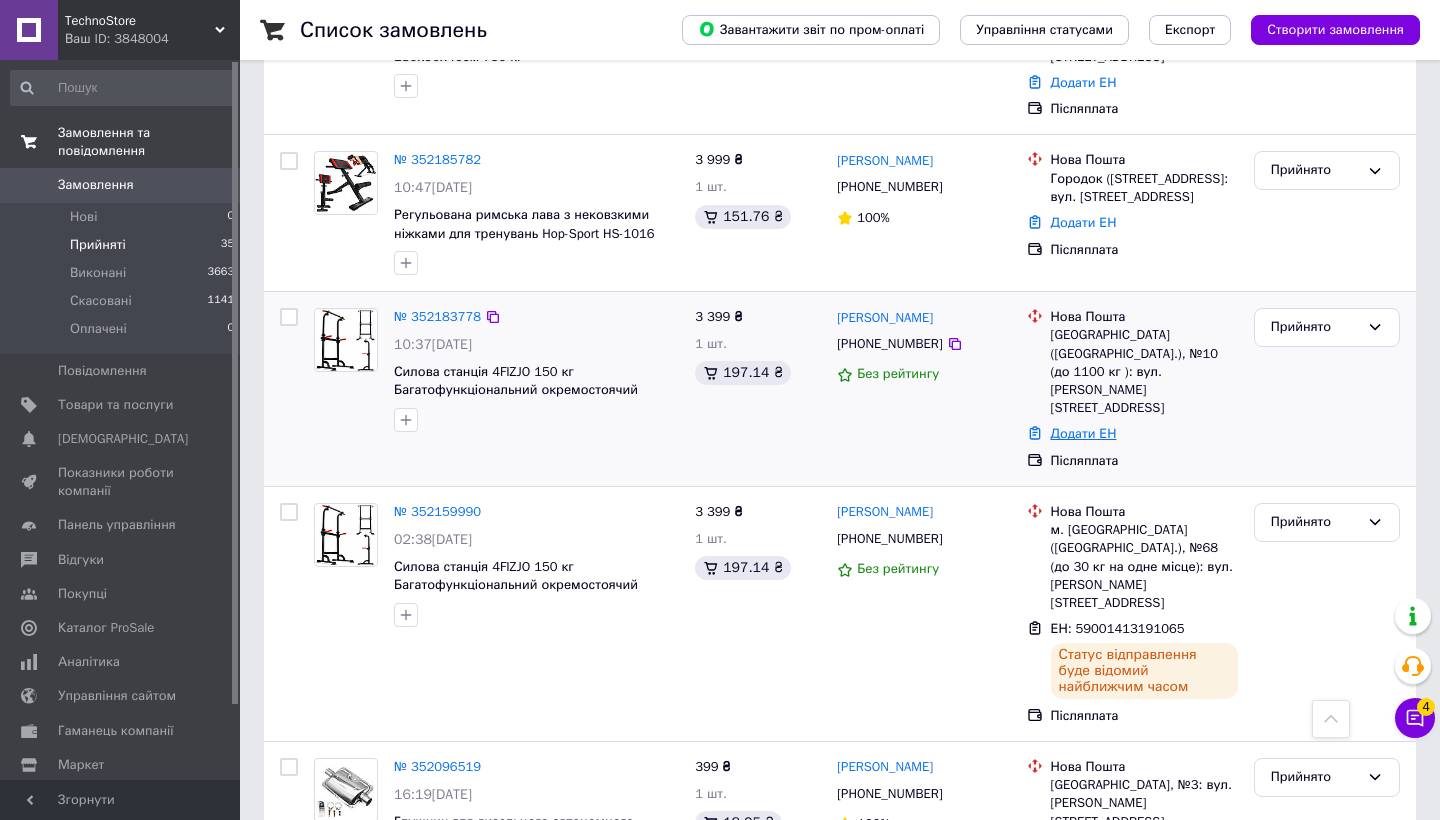 click on "Додати ЕН" at bounding box center (1084, 433) 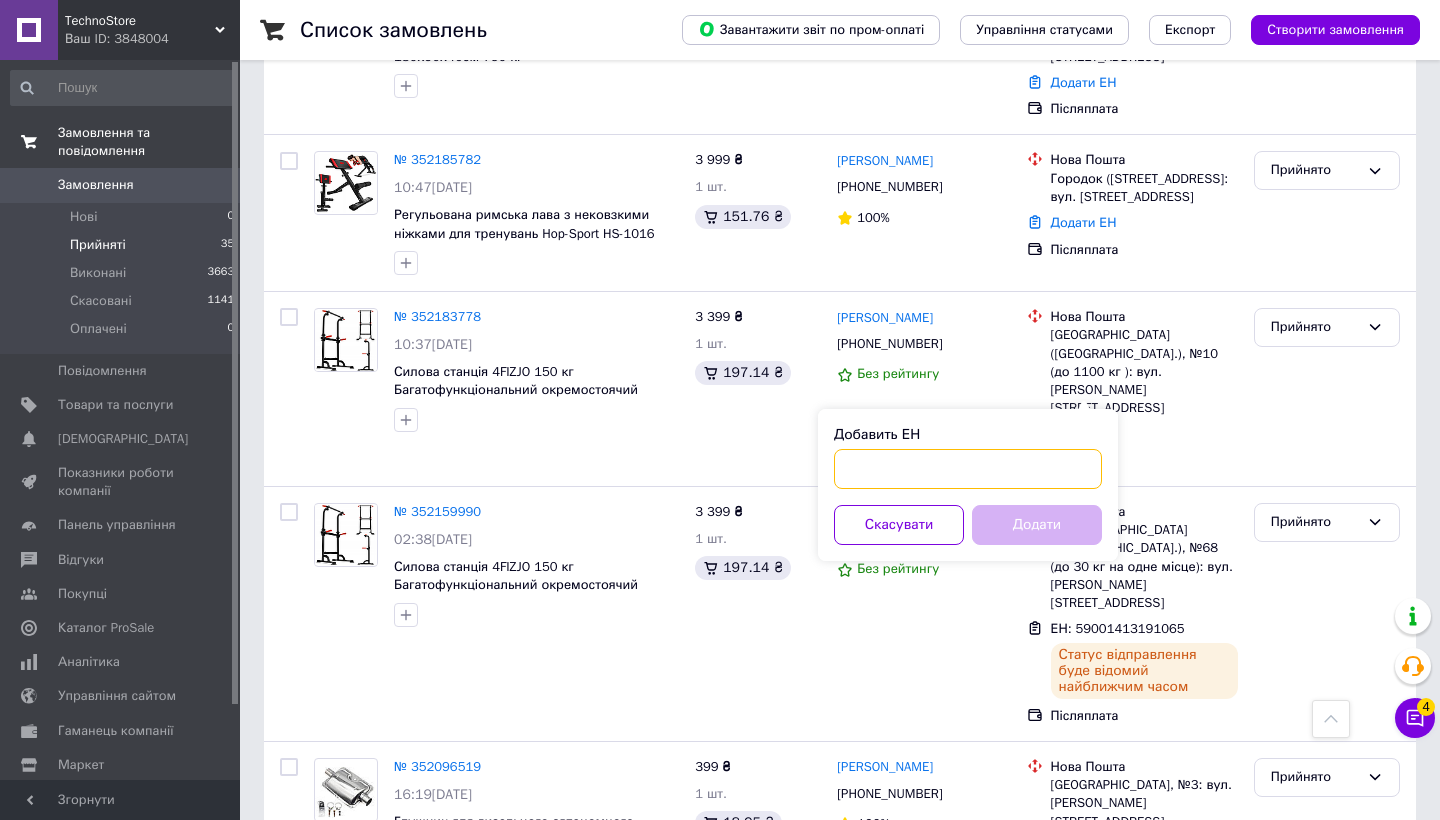 click on "Добавить ЕН" at bounding box center [968, 469] 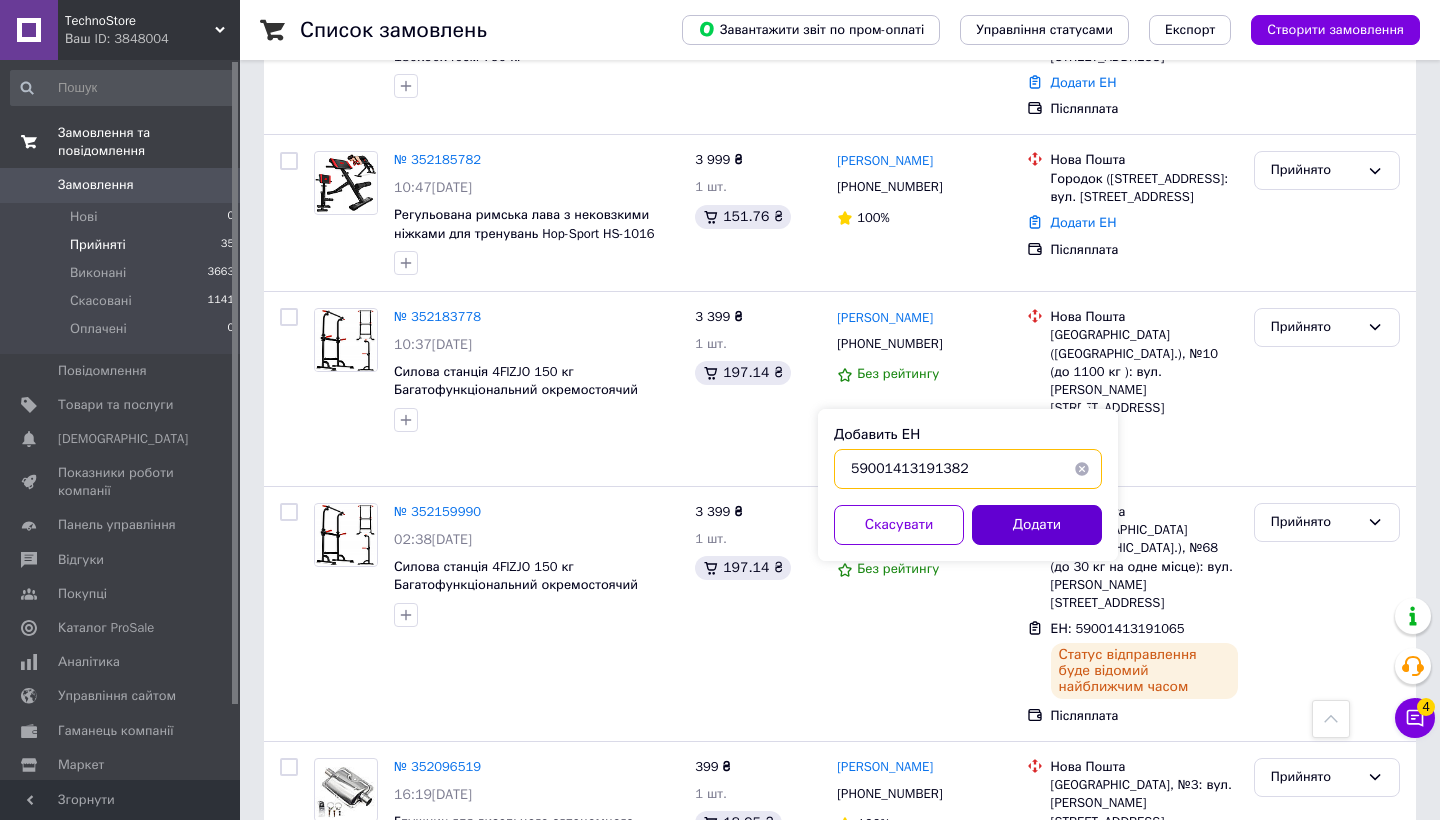 type on "59001413191382" 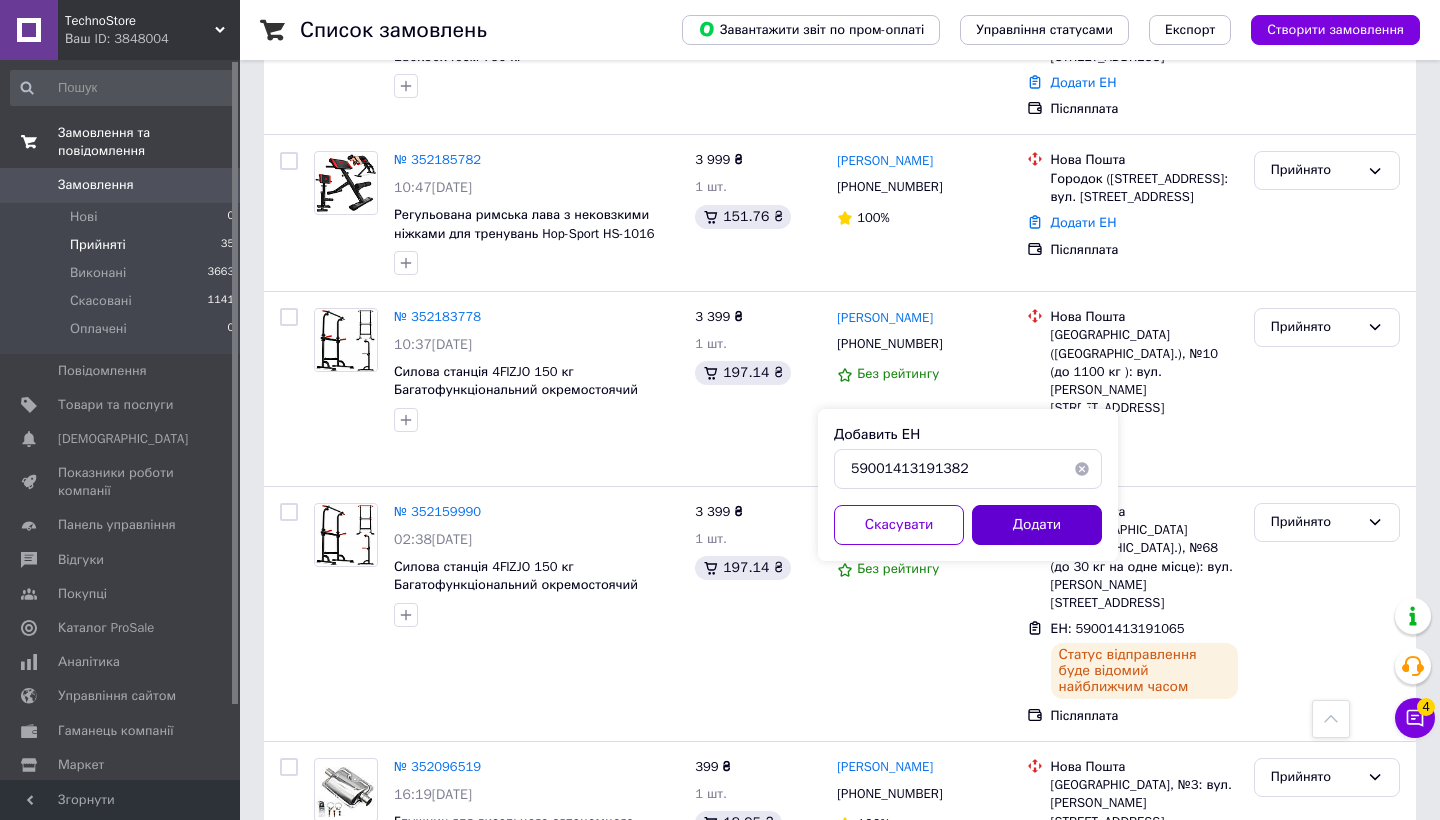 click on "Додати" at bounding box center (1037, 525) 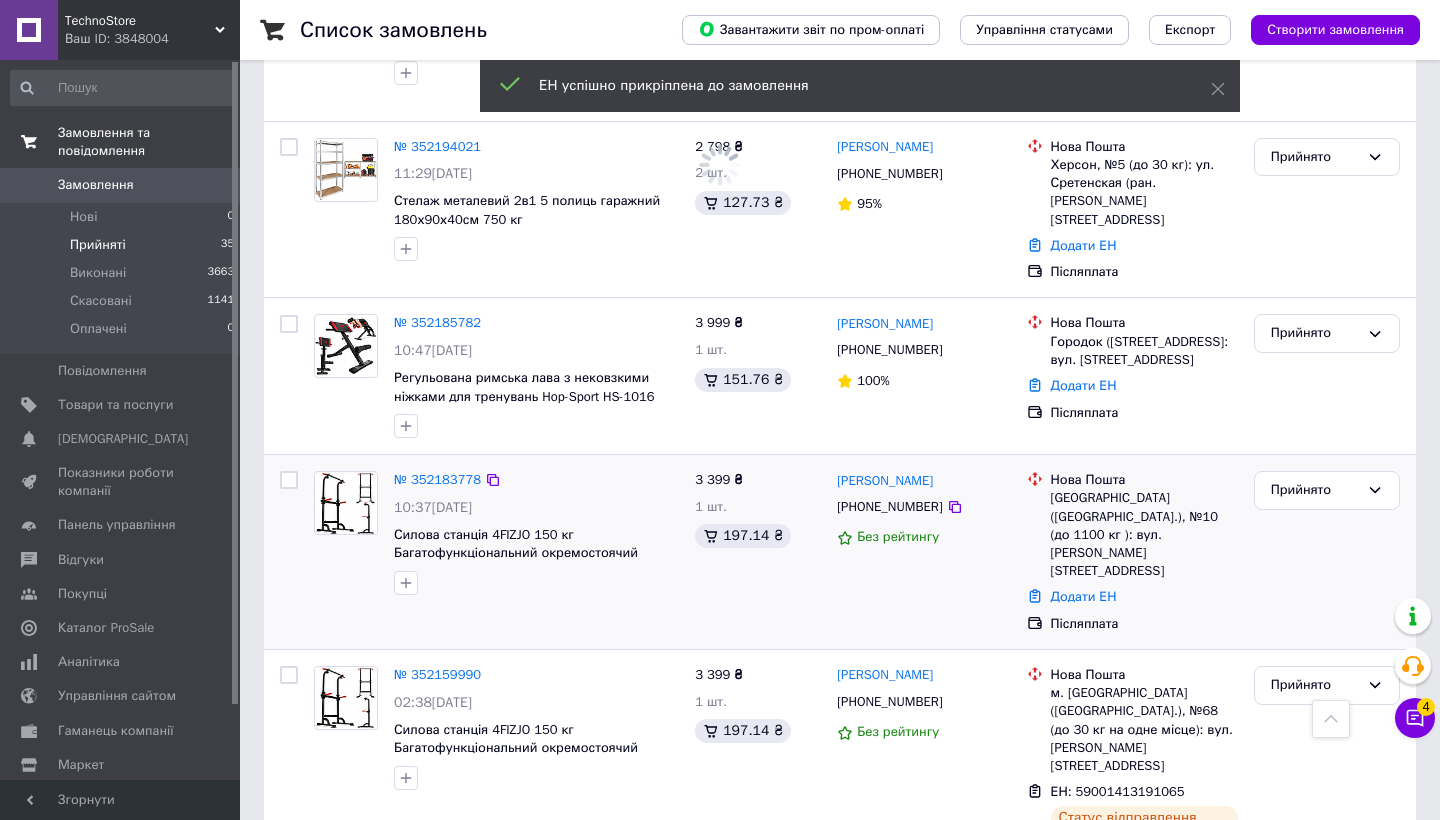 scroll, scrollTop: 1910, scrollLeft: 0, axis: vertical 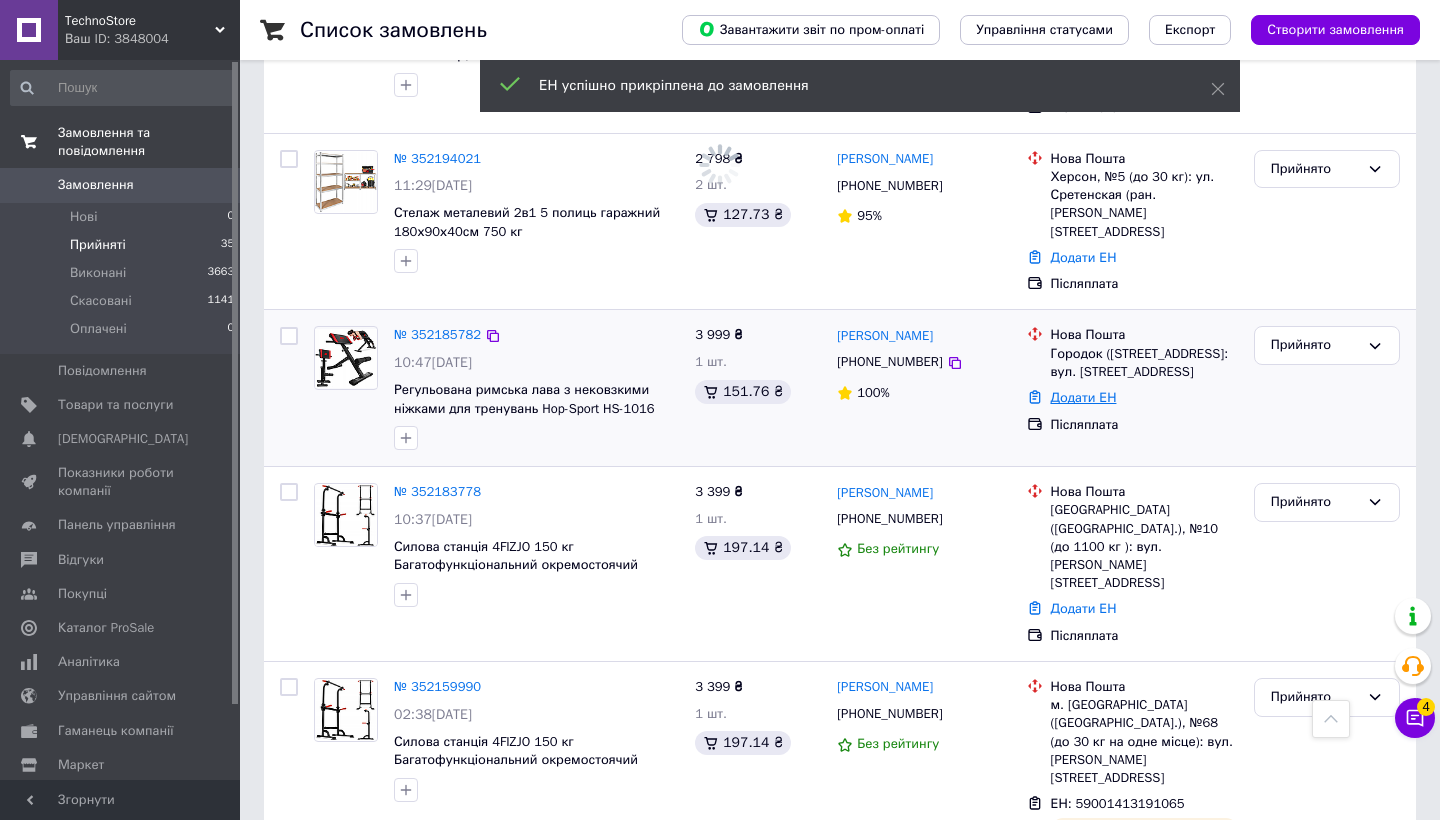 click on "Додати ЕН" at bounding box center (1084, 397) 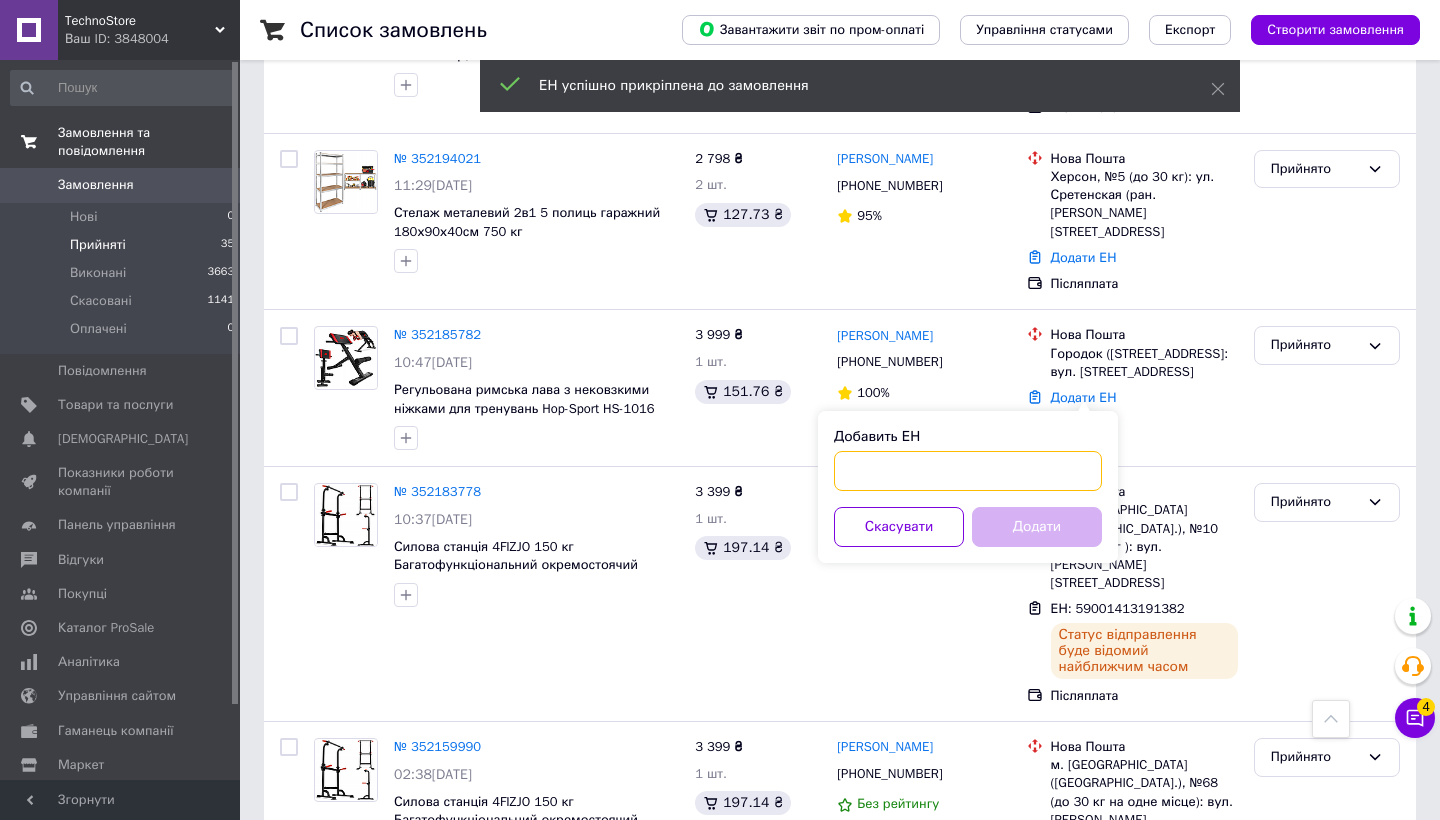 click on "Добавить ЕН" at bounding box center (968, 471) 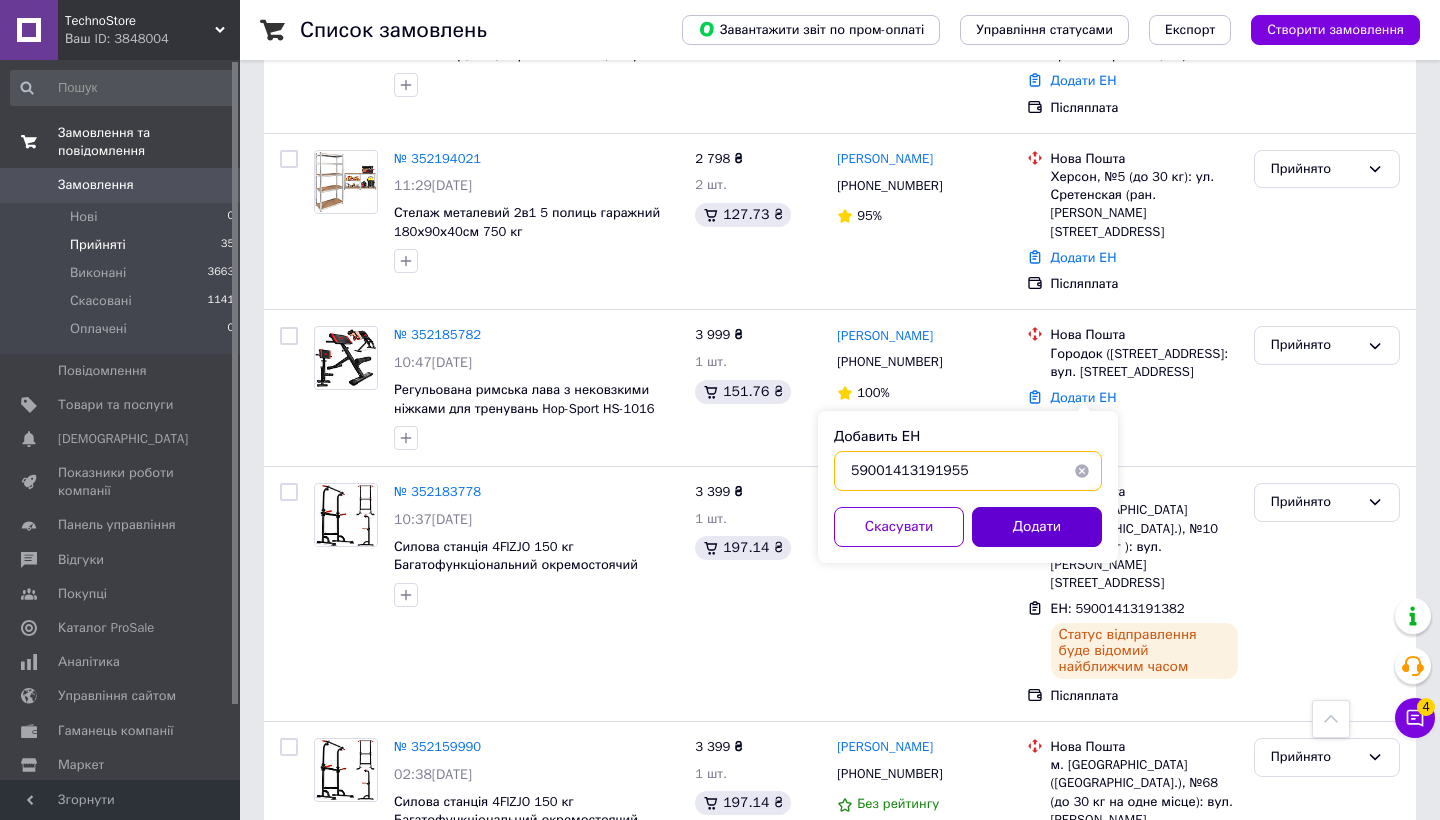 type on "59001413191955" 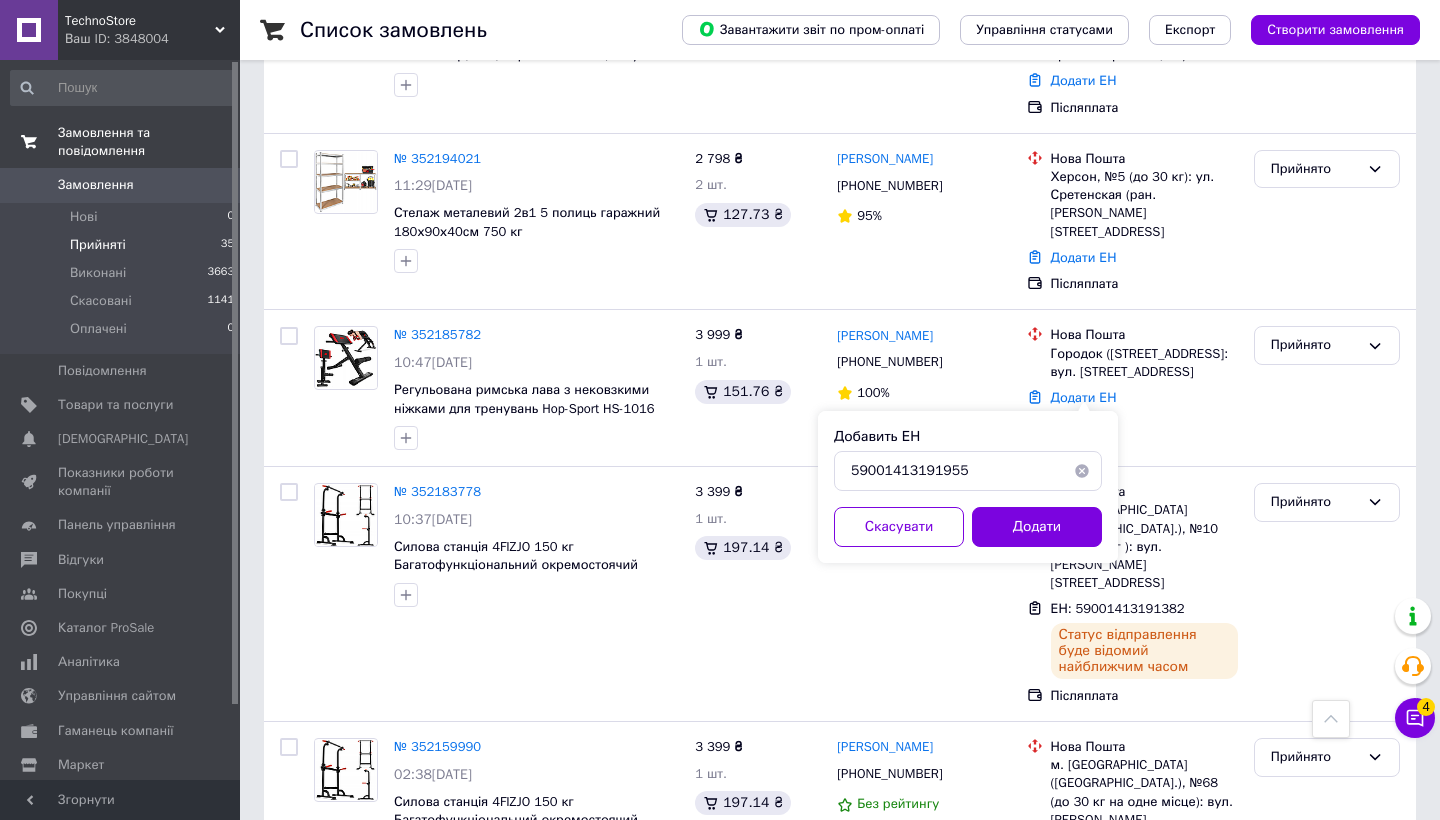 click on "Додати" at bounding box center (1037, 527) 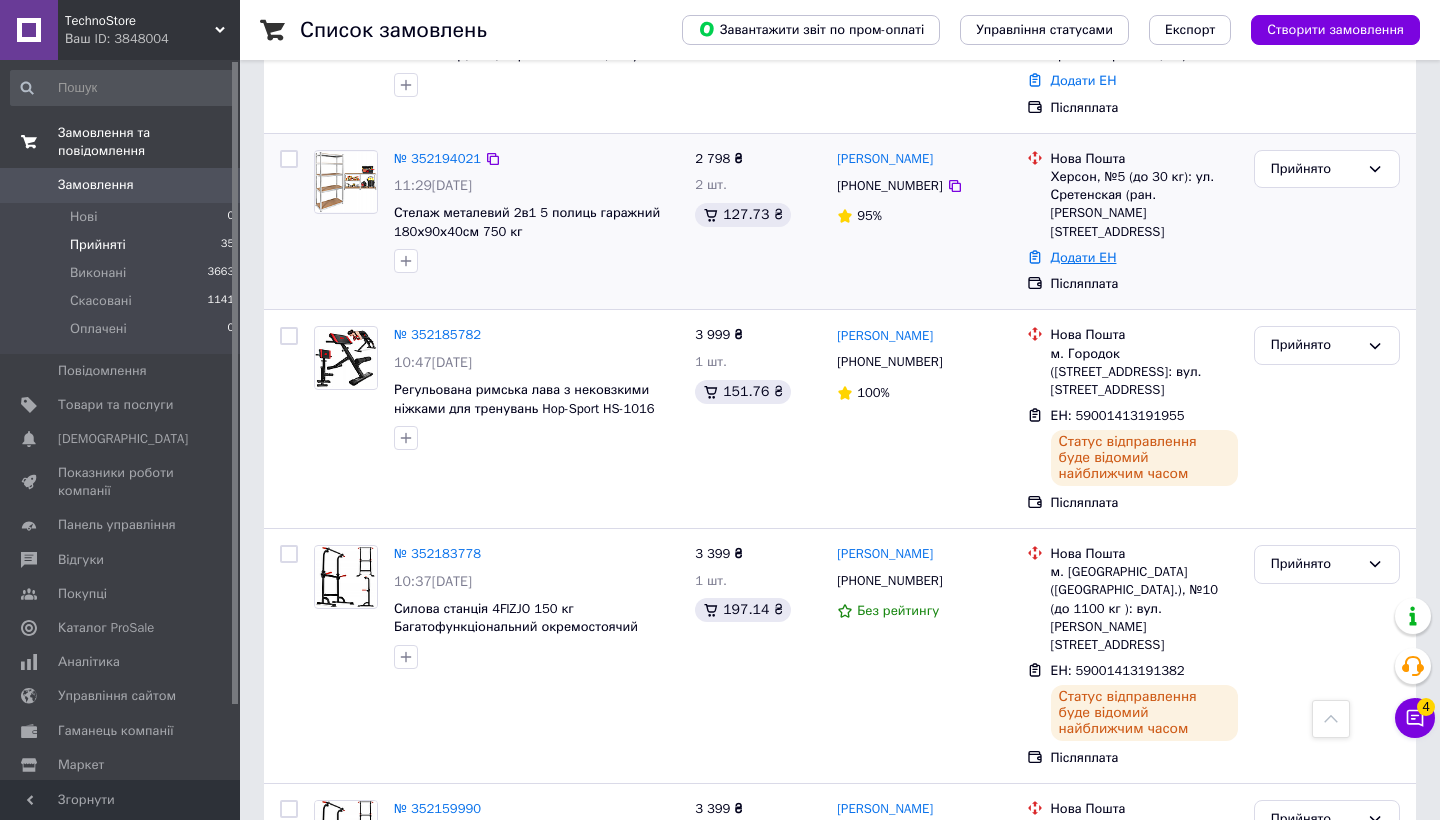click on "Додати ЕН" at bounding box center (1084, 257) 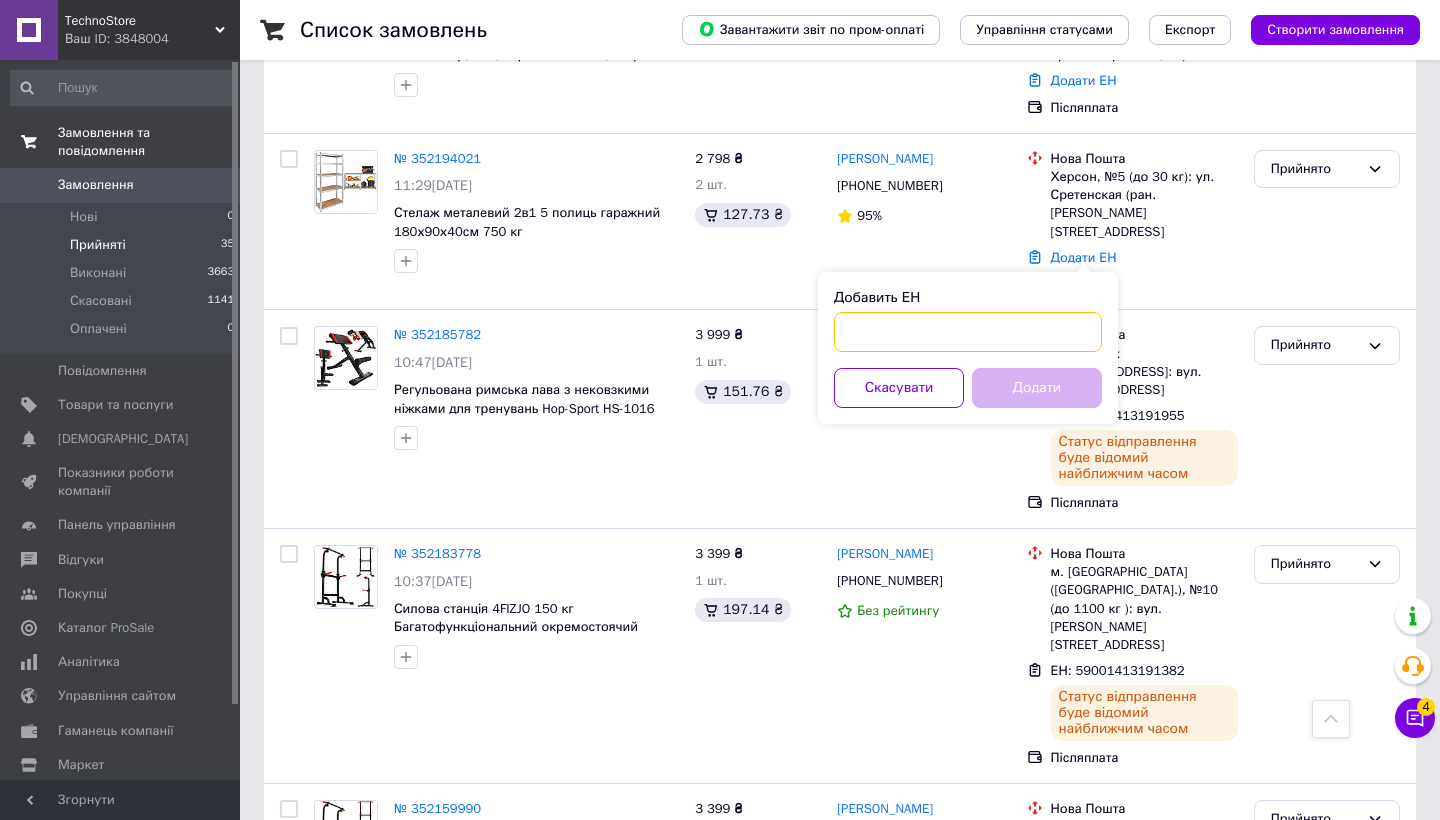 click on "Добавить ЕН" at bounding box center [968, 332] 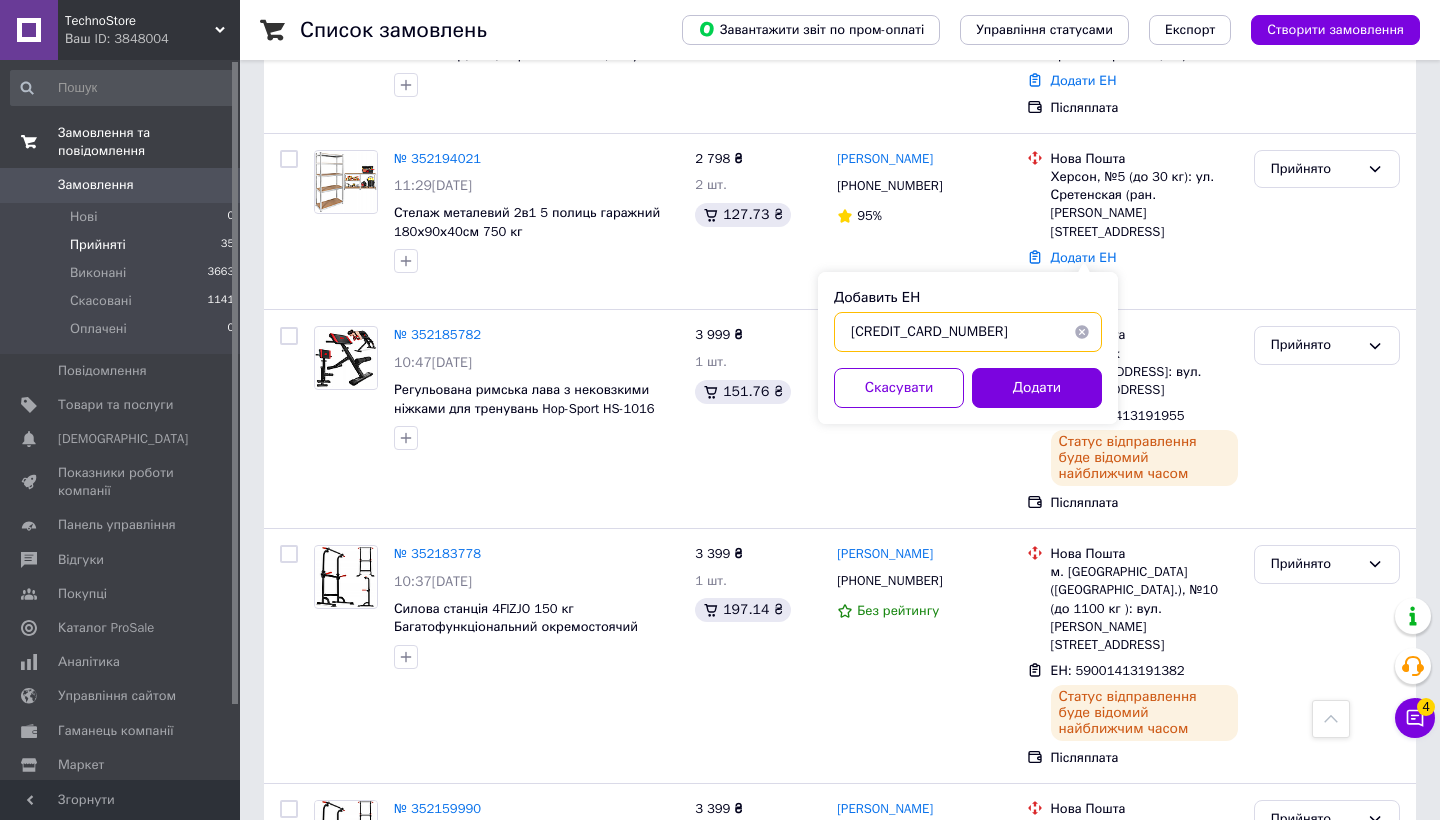 type on "[CREDIT_CARD_NUMBER]" 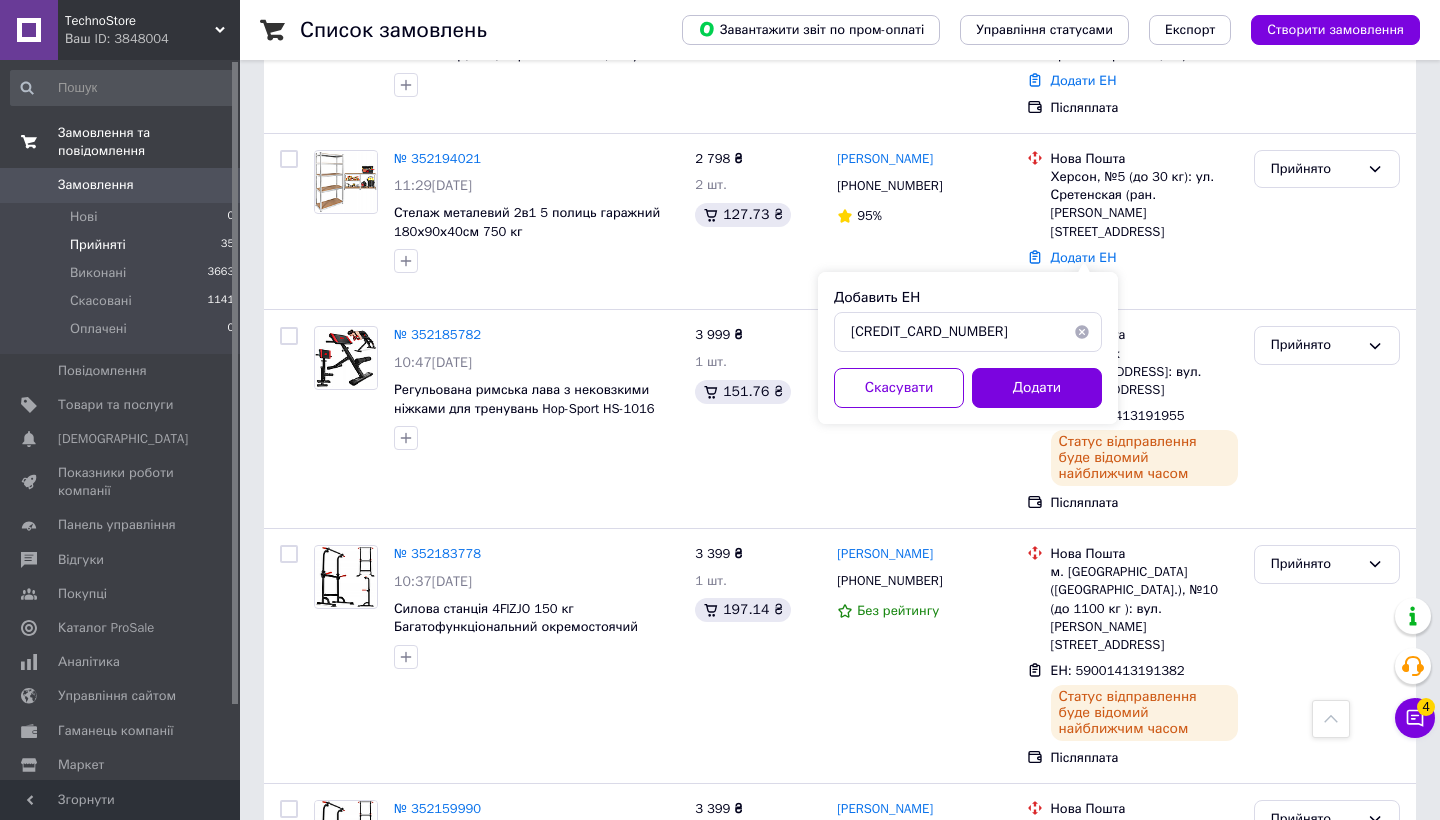 click on "Добавить ЕН [CREDIT_CARD_NUMBER] Скасувати Додати" at bounding box center (968, 348) 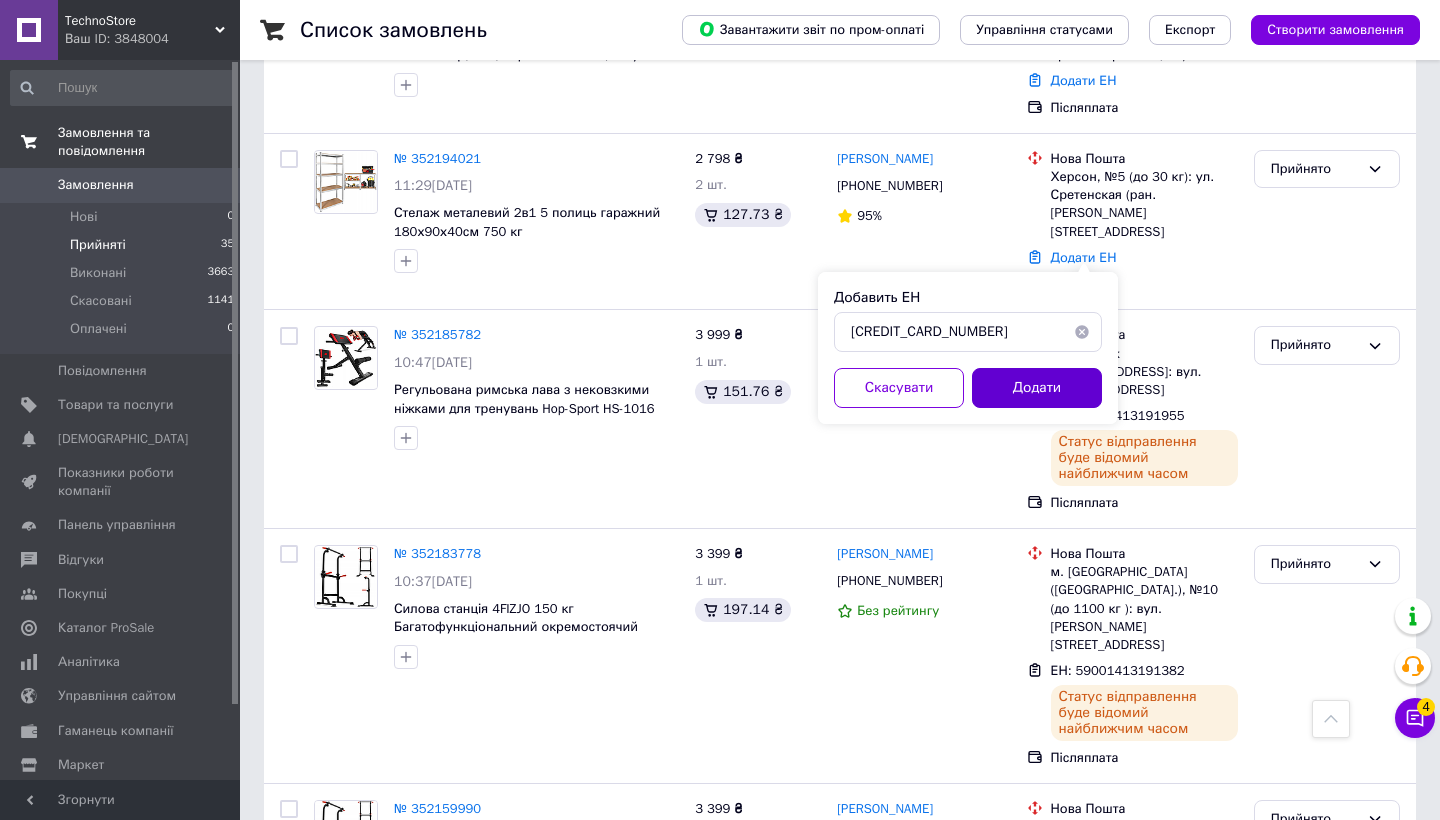 click on "Додати" at bounding box center [1037, 388] 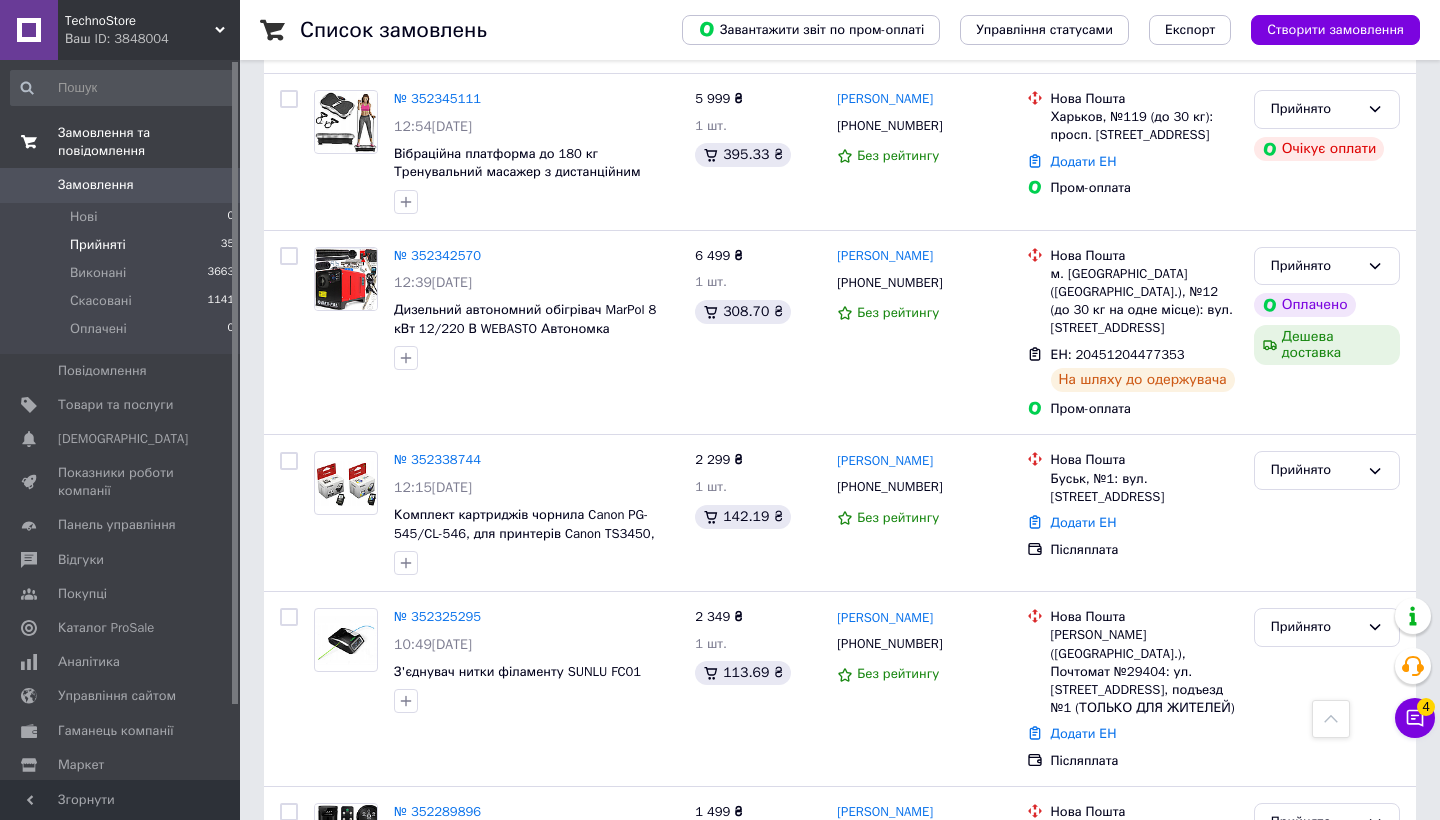 scroll, scrollTop: 1078, scrollLeft: 0, axis: vertical 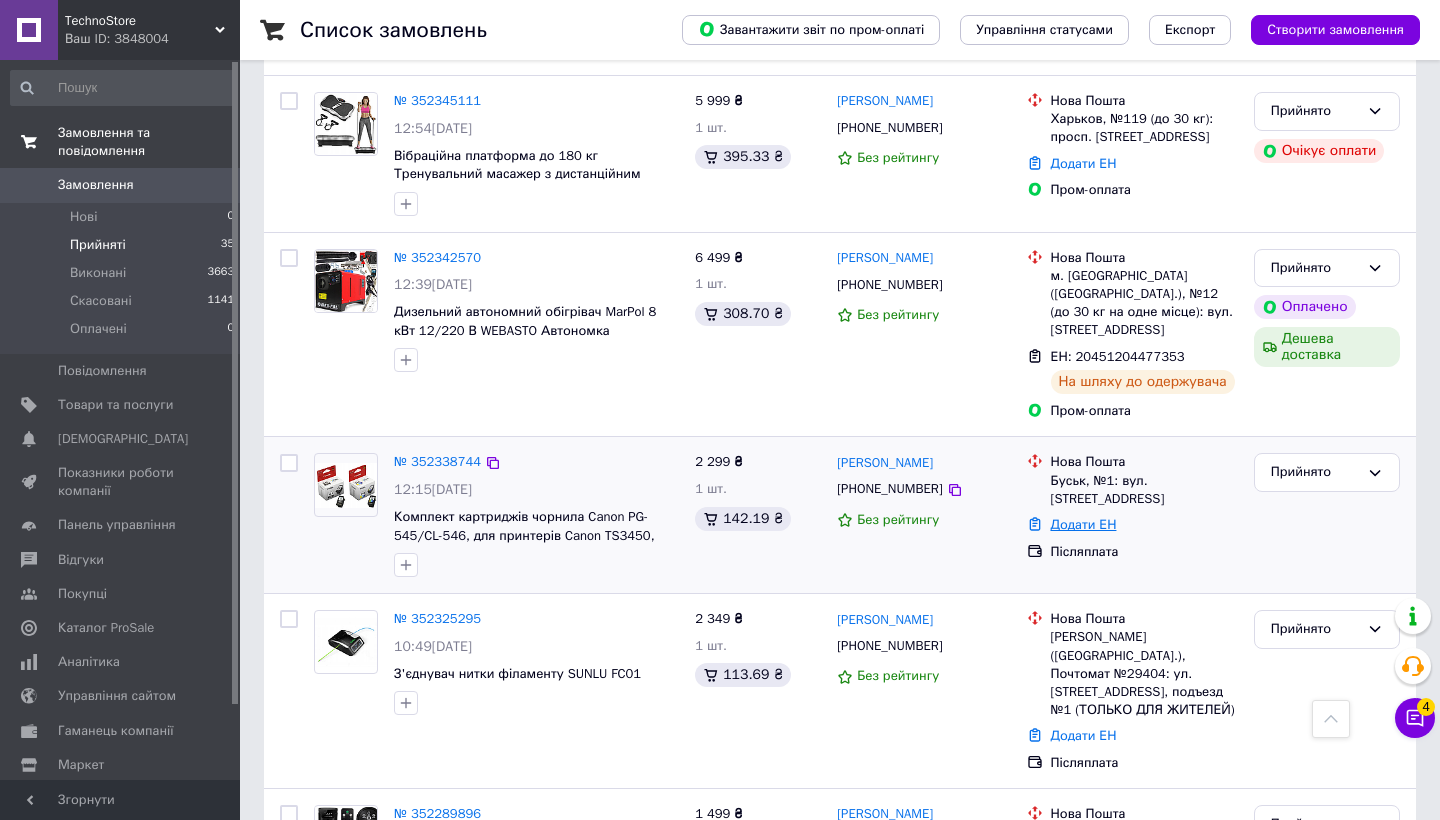 click on "Додати ЕН" at bounding box center (1084, 524) 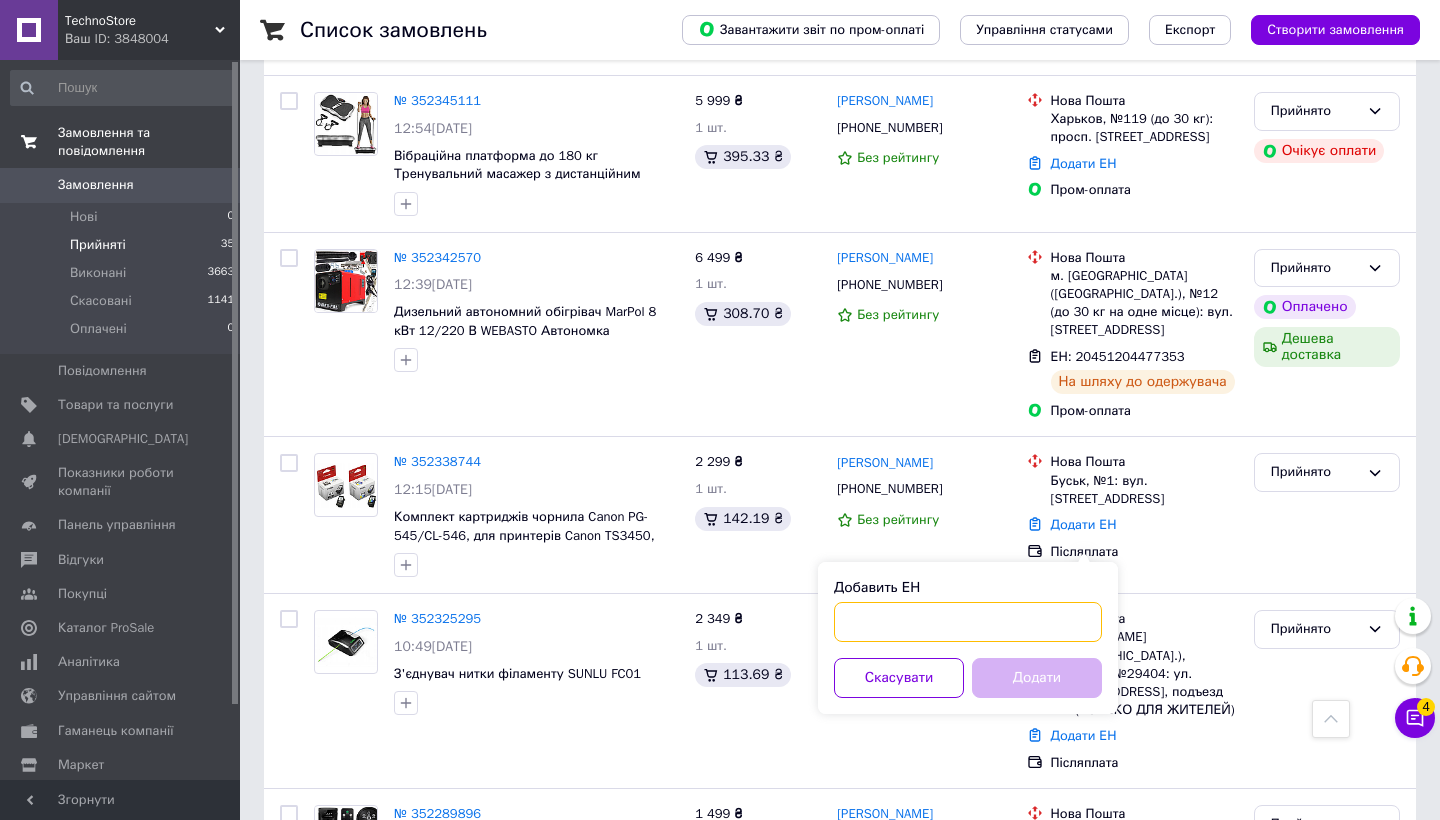 click on "Добавить ЕН" at bounding box center [968, 622] 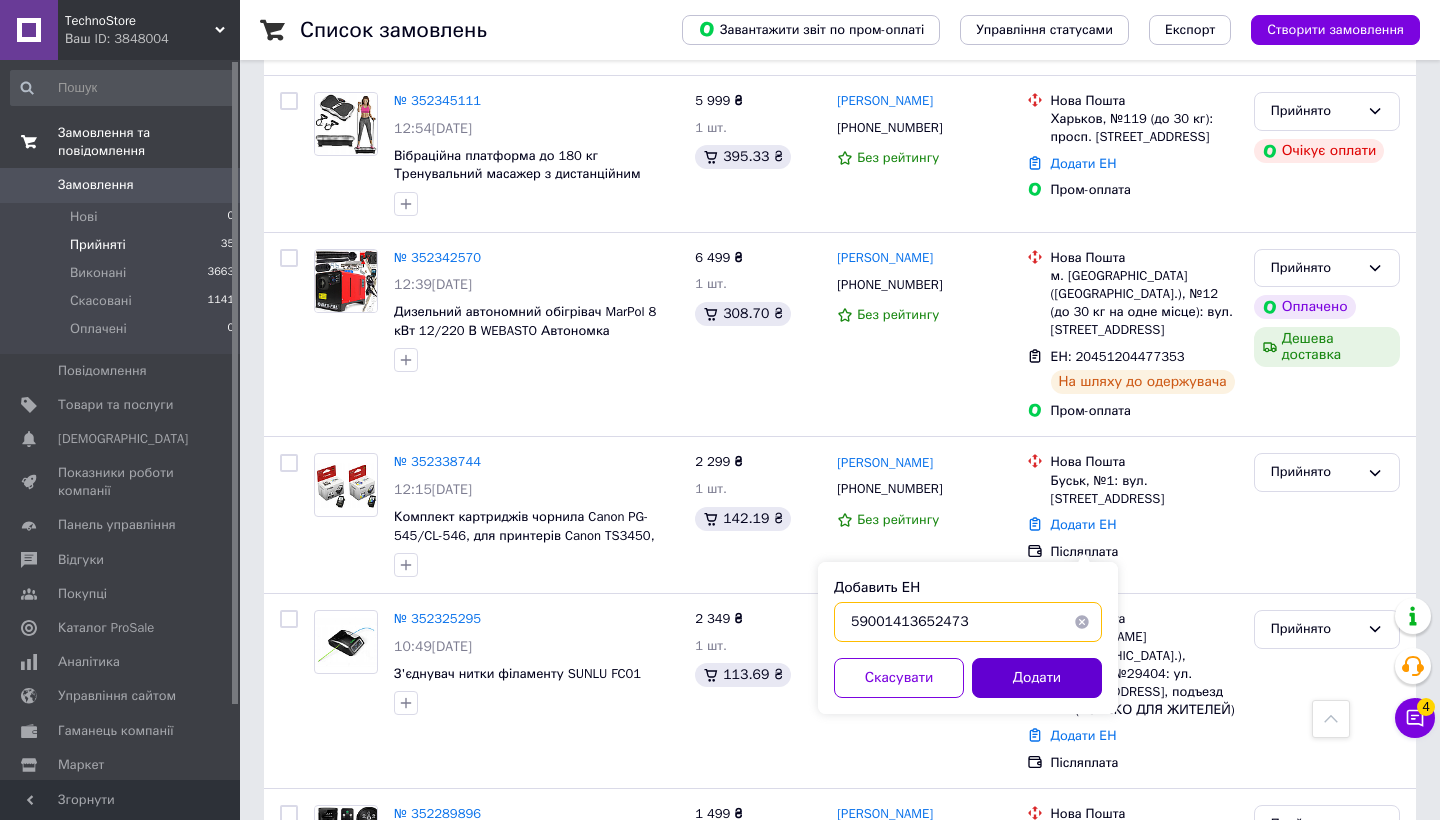 type on "59001413652473" 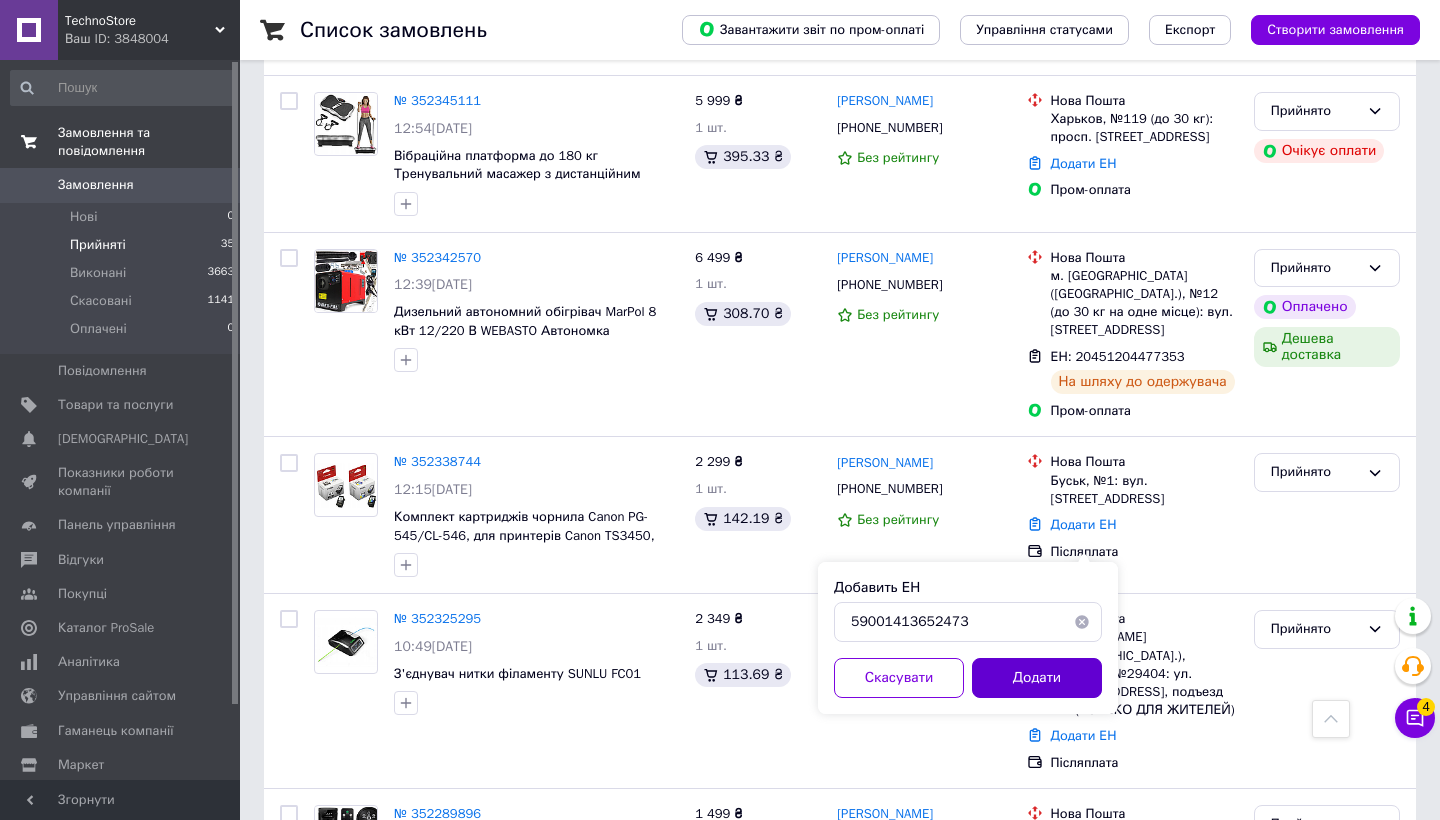 click on "Додати" at bounding box center (1037, 678) 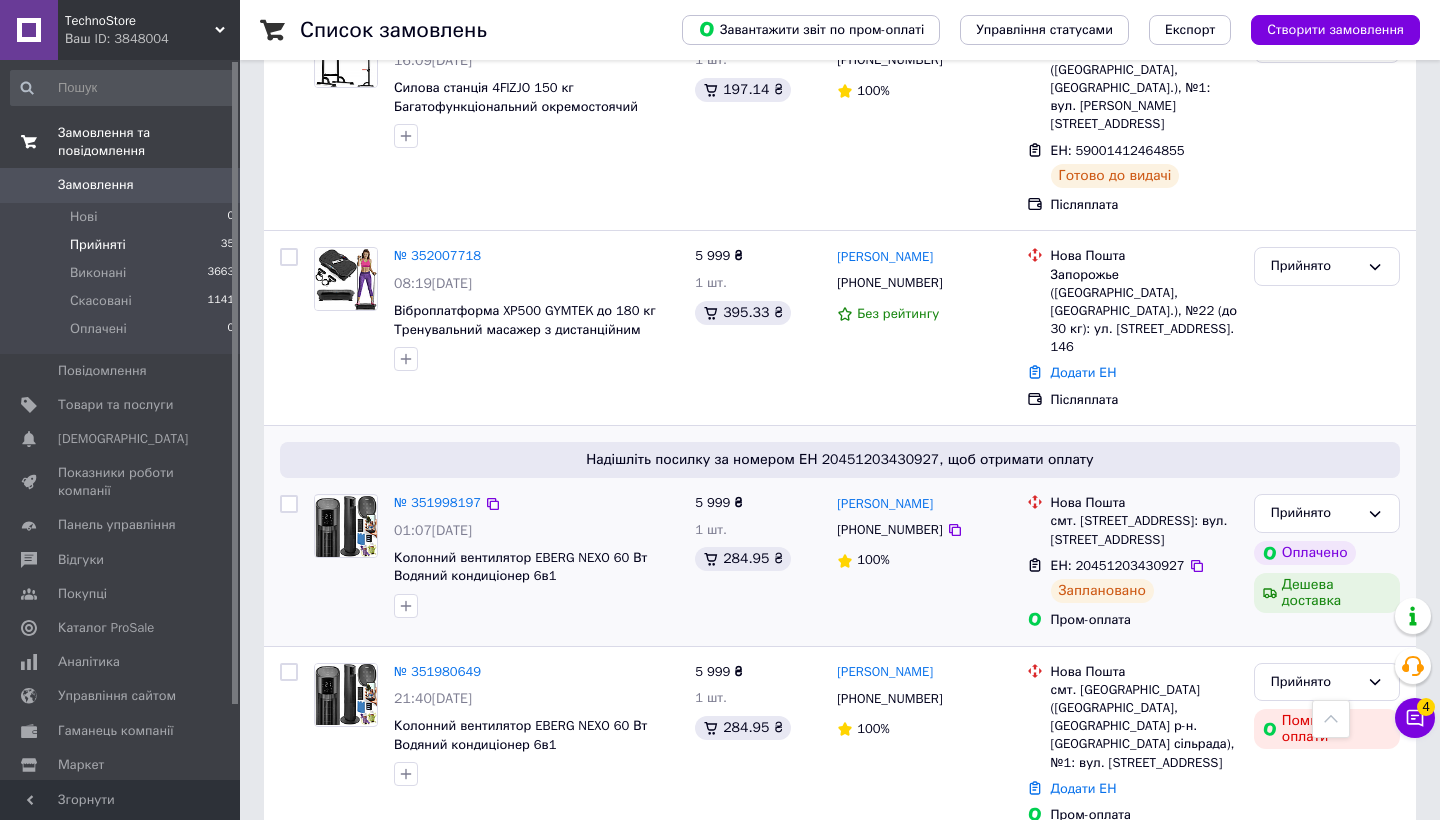 scroll, scrollTop: 3246, scrollLeft: 0, axis: vertical 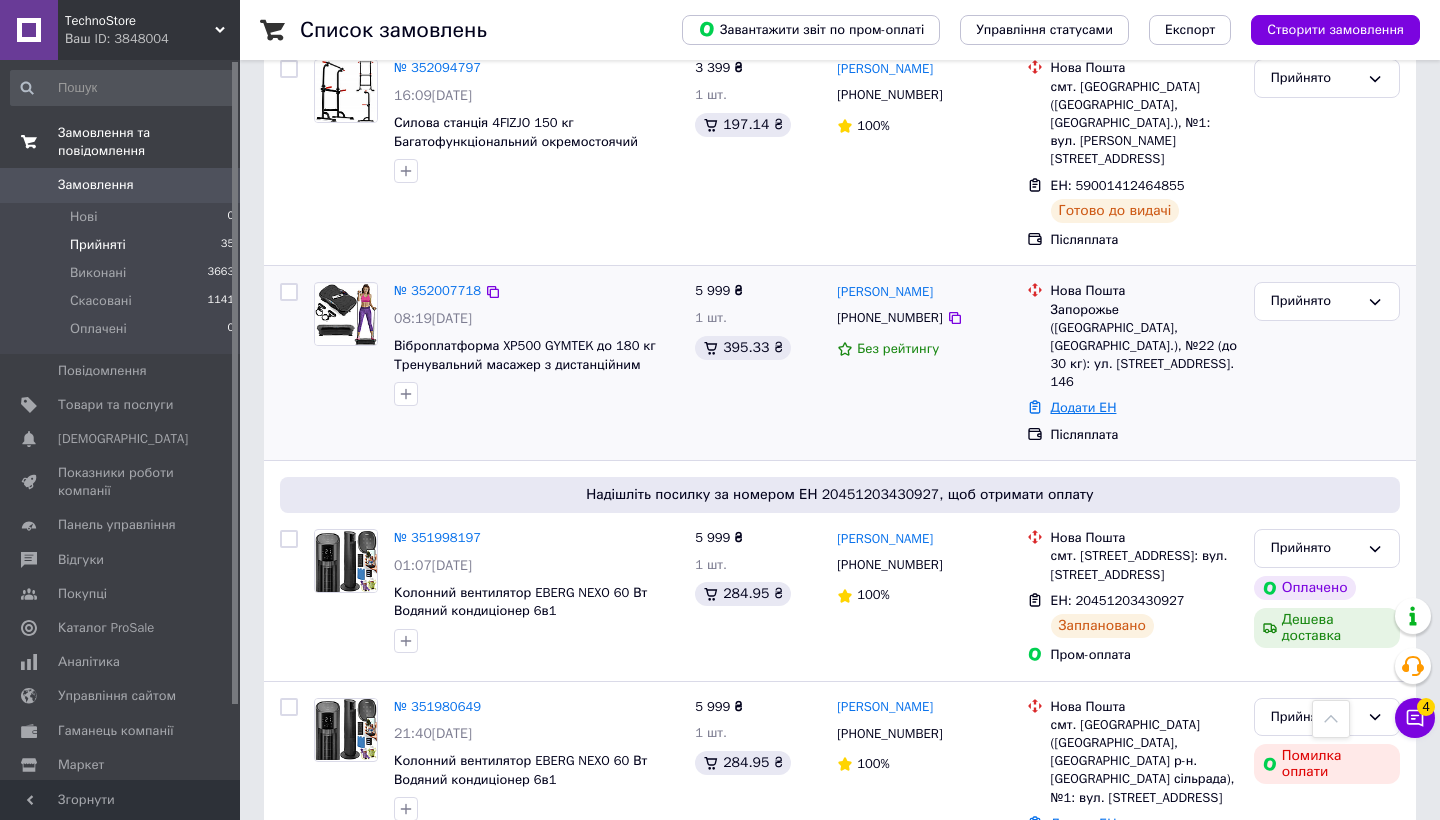 click on "Додати ЕН" at bounding box center (1084, 407) 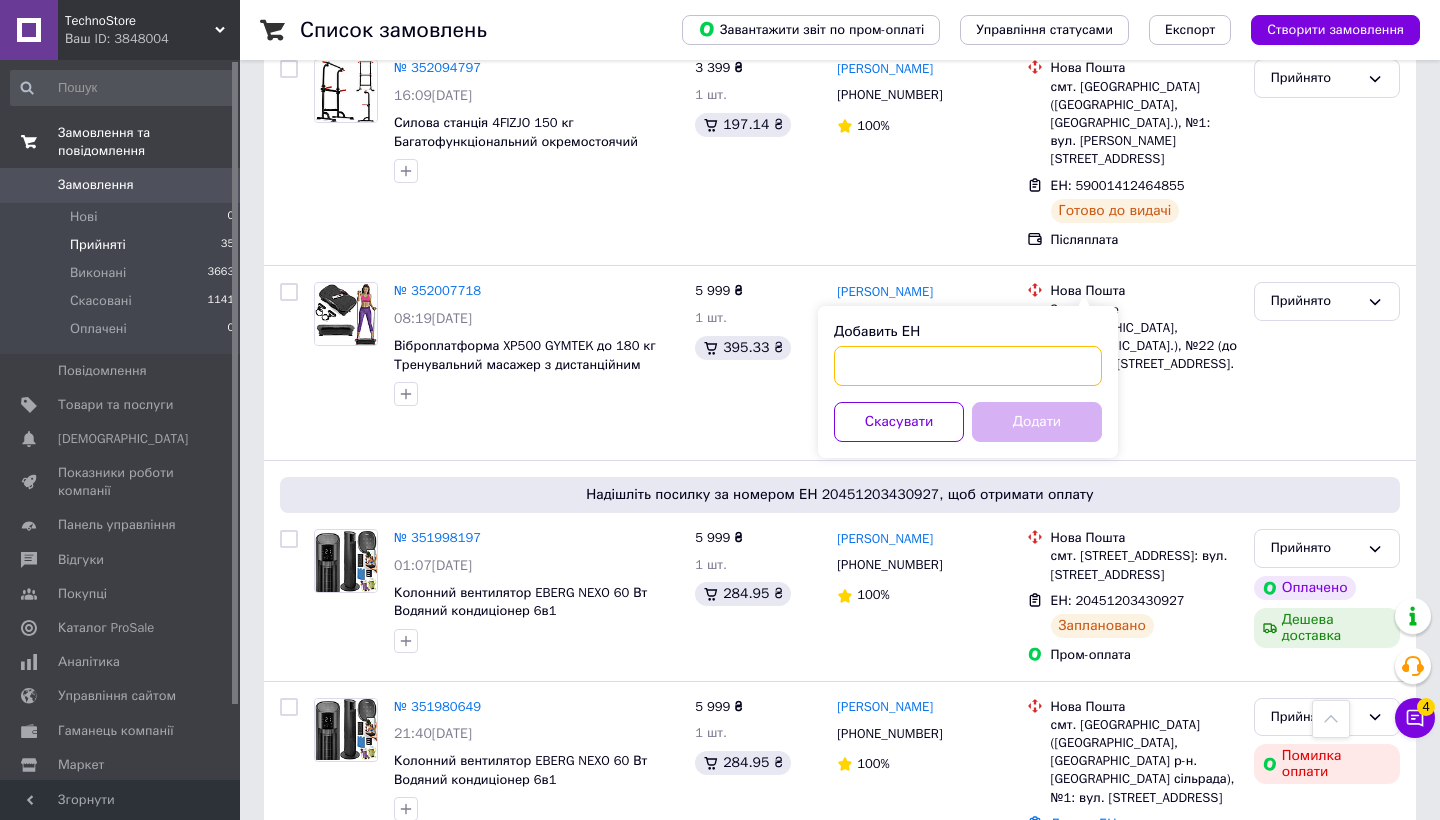 click on "Добавить ЕН" at bounding box center [968, 366] 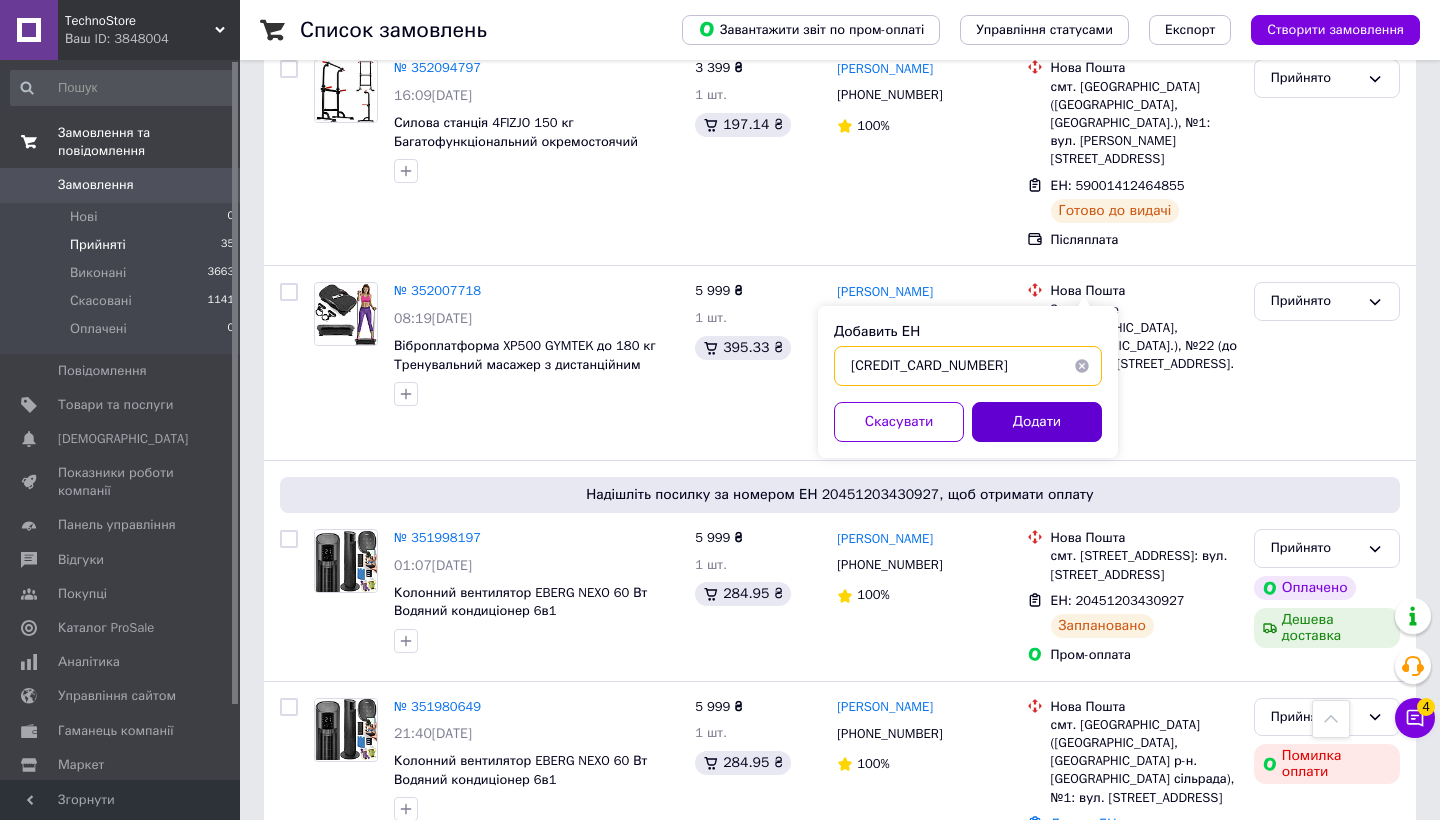 type on "[CREDIT_CARD_NUMBER]" 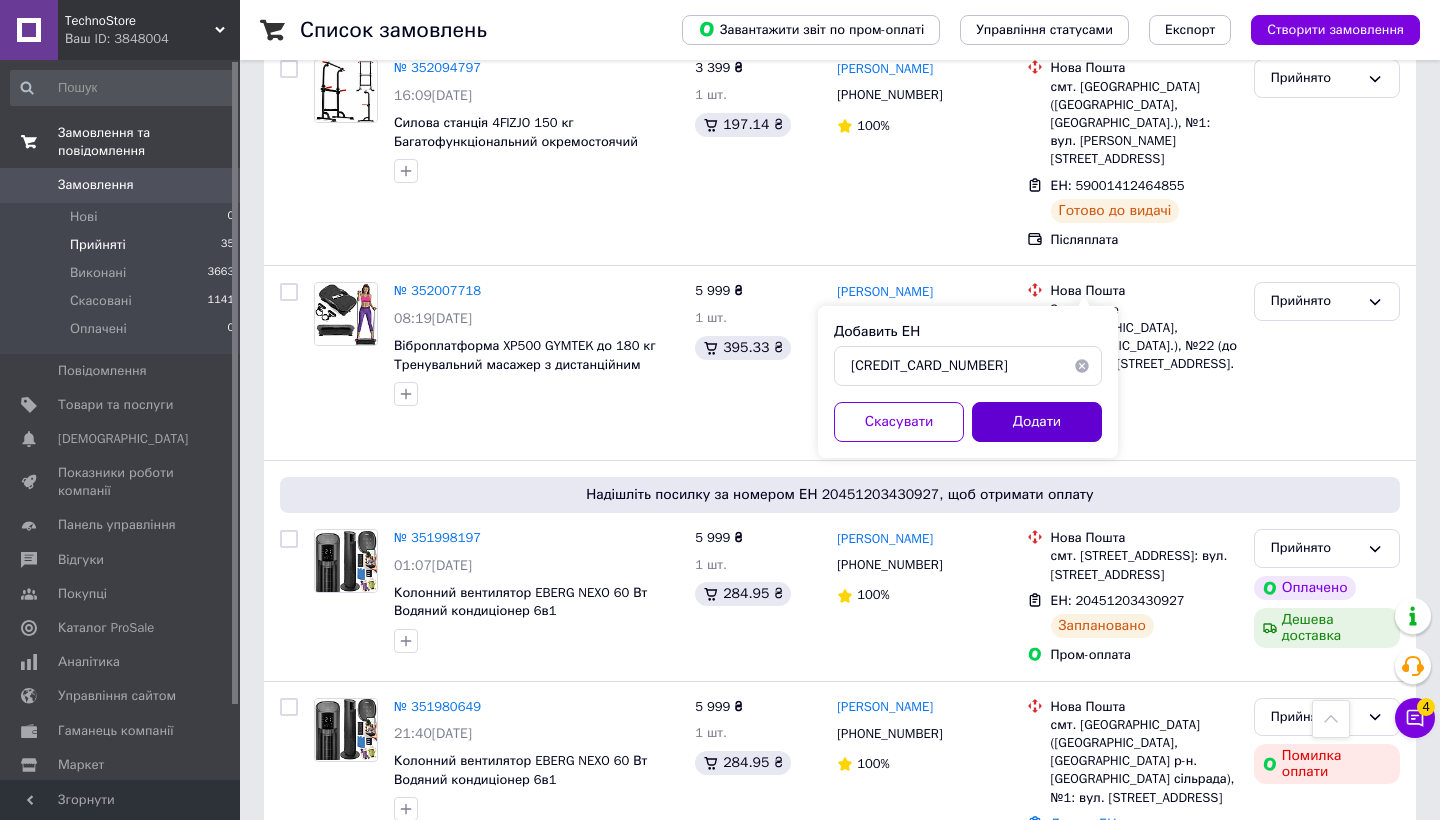 click on "Додати" at bounding box center [1037, 422] 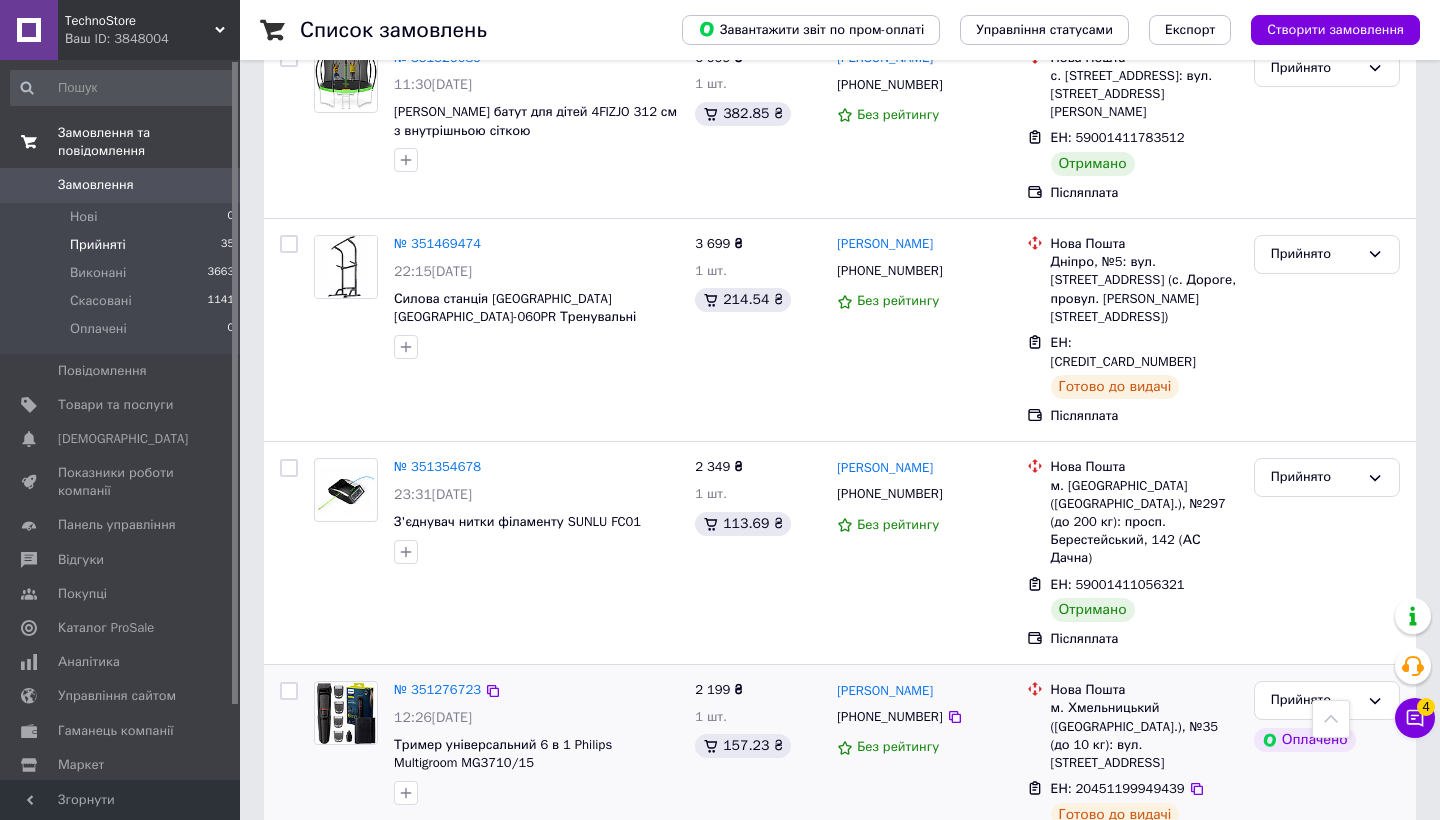 scroll, scrollTop: 6385, scrollLeft: 0, axis: vertical 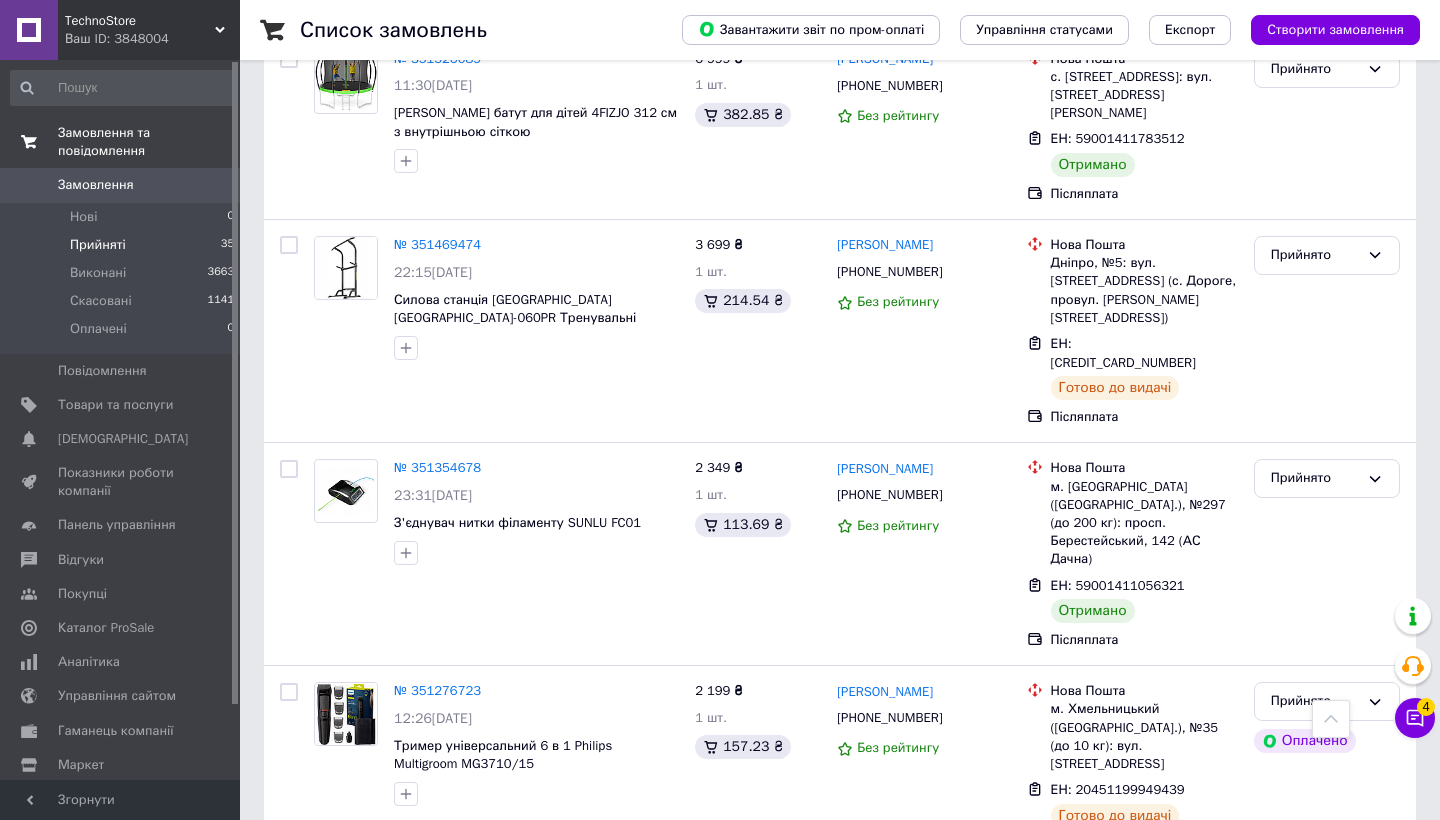 click on "Прийнято" at bounding box center (1315, 906) 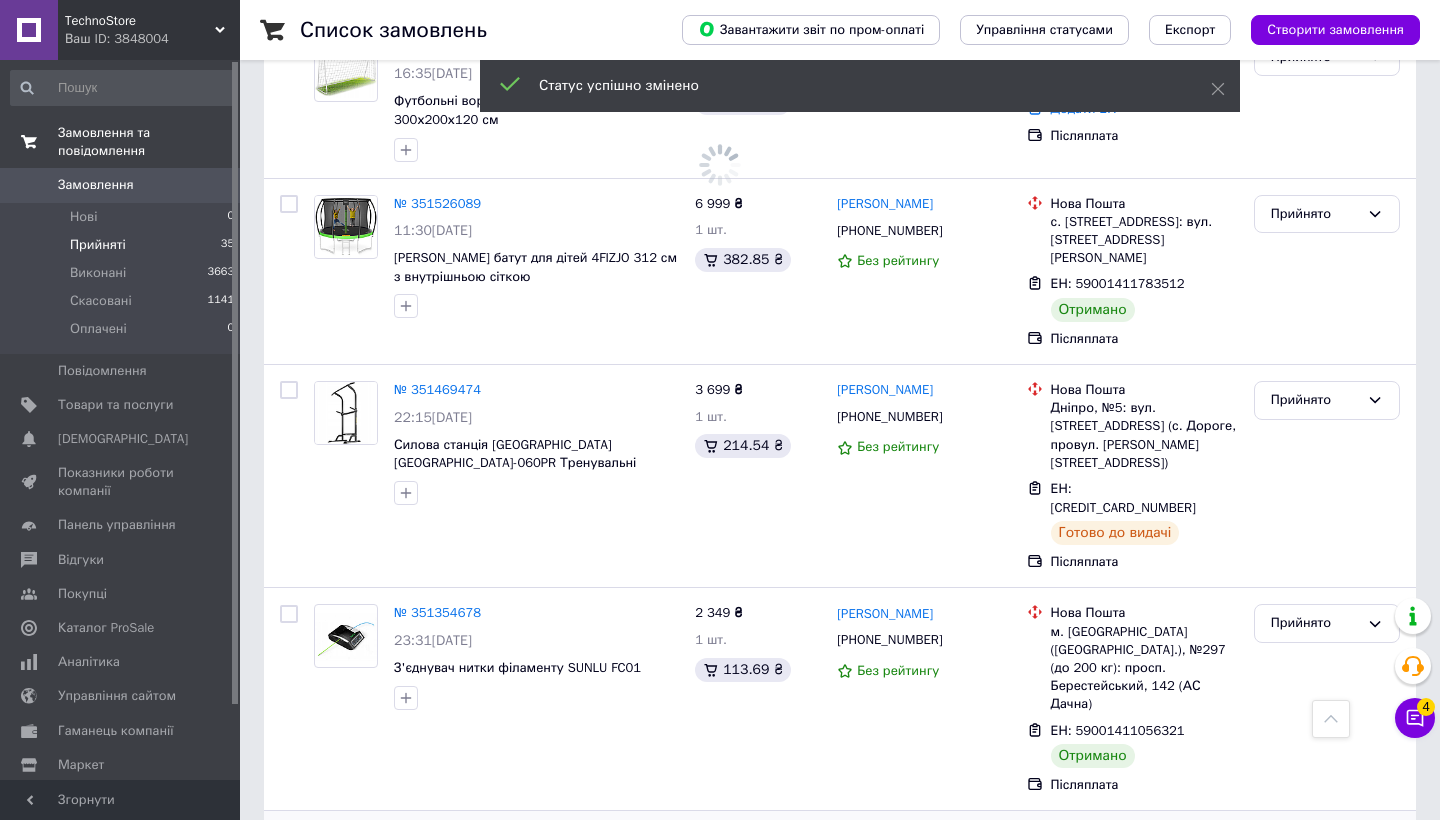 scroll, scrollTop: 6239, scrollLeft: 0, axis: vertical 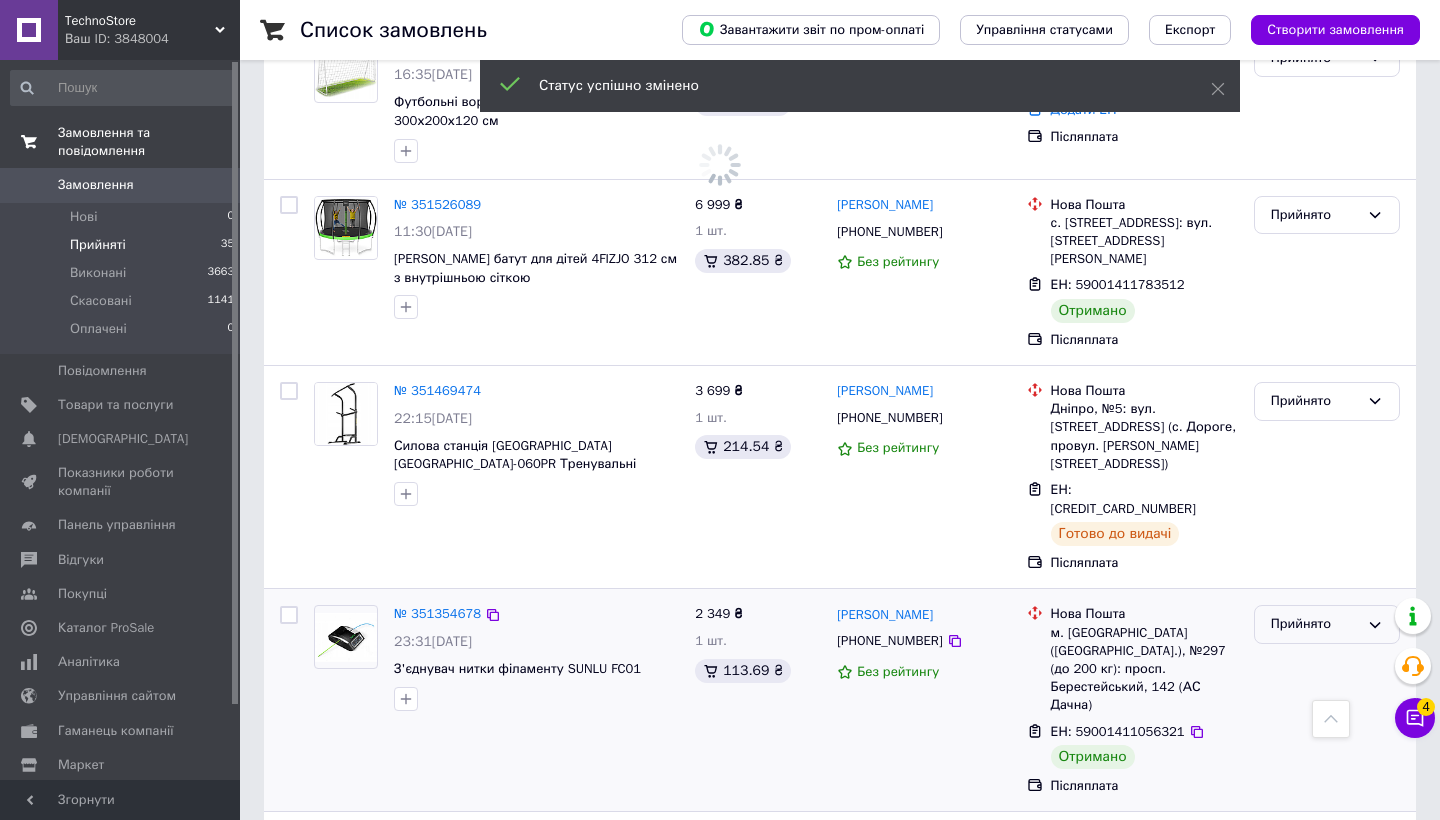 click on "Прийнято" at bounding box center [1315, 624] 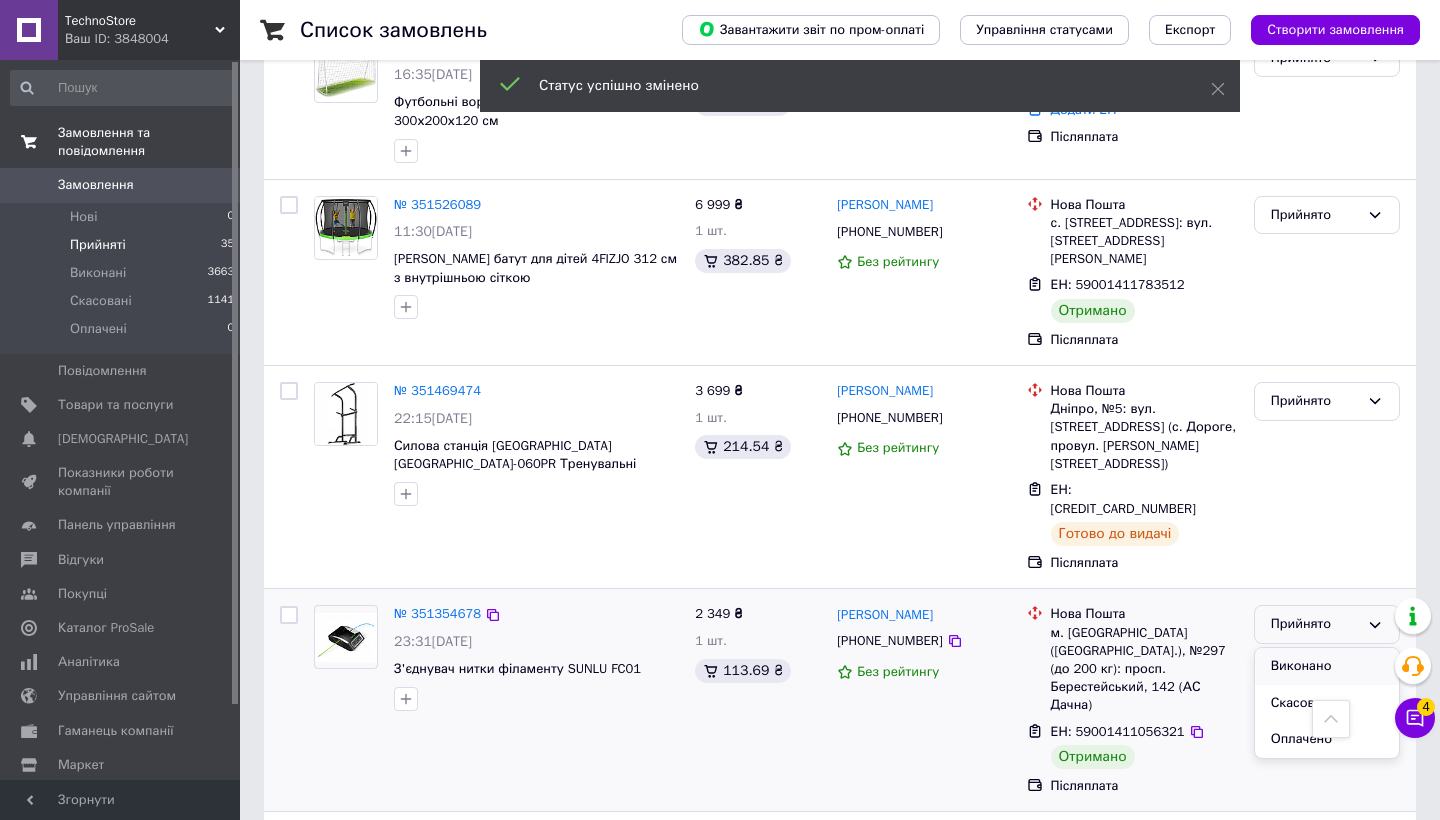 click on "Виконано" at bounding box center [1327, 666] 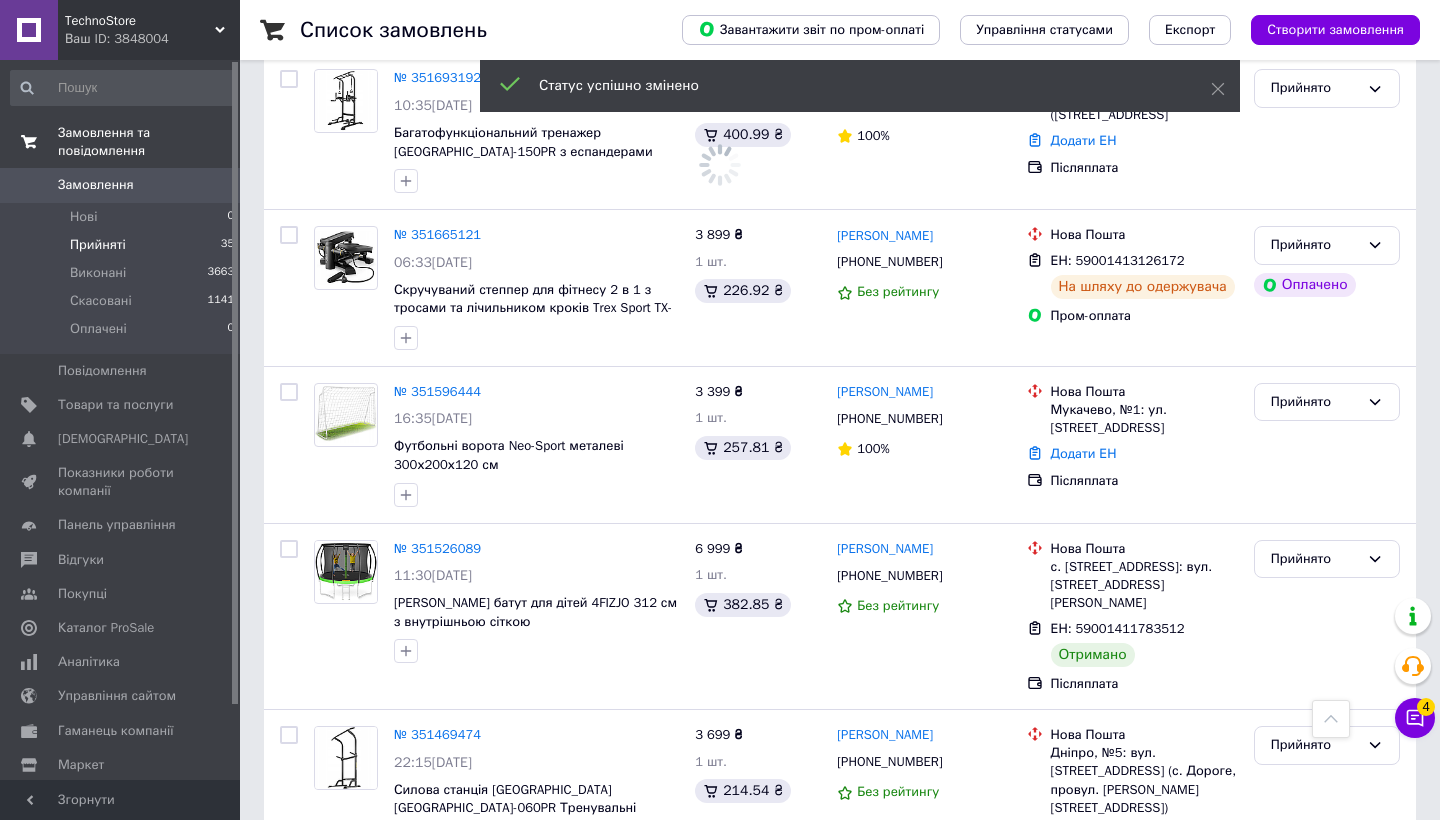 scroll, scrollTop: 5889, scrollLeft: 0, axis: vertical 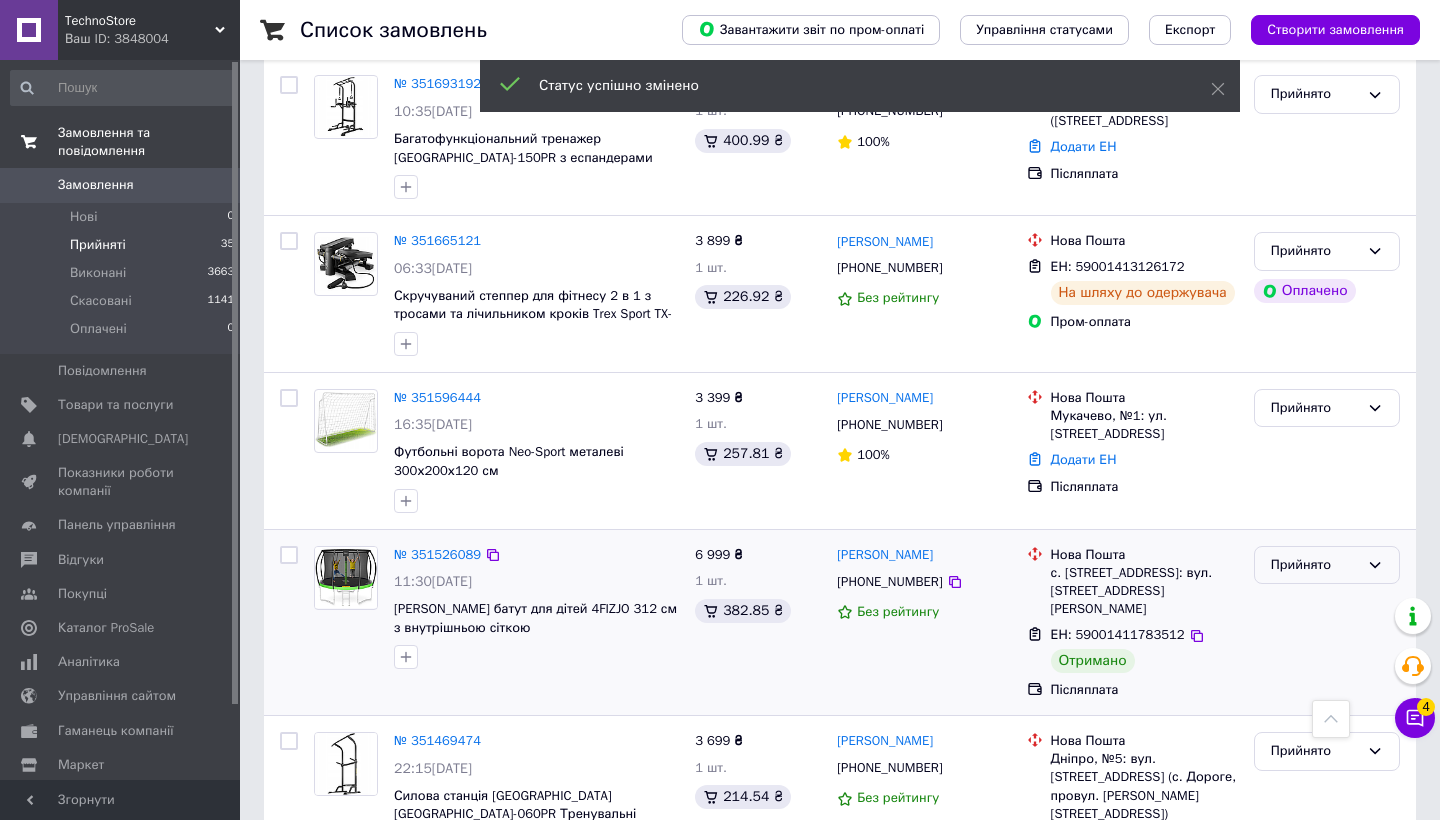click on "Прийнято" at bounding box center (1315, 565) 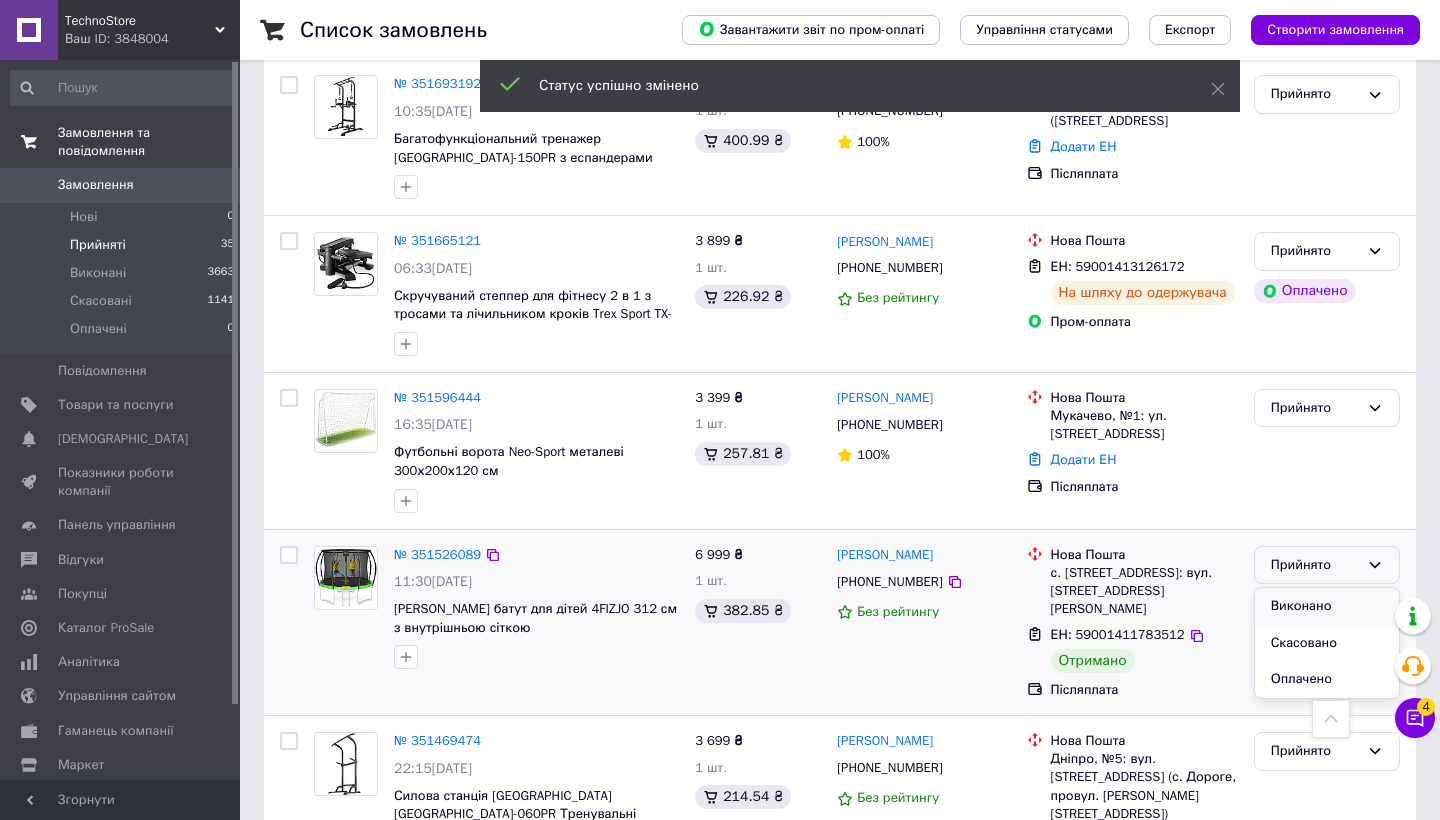 click on "Виконано" at bounding box center (1327, 606) 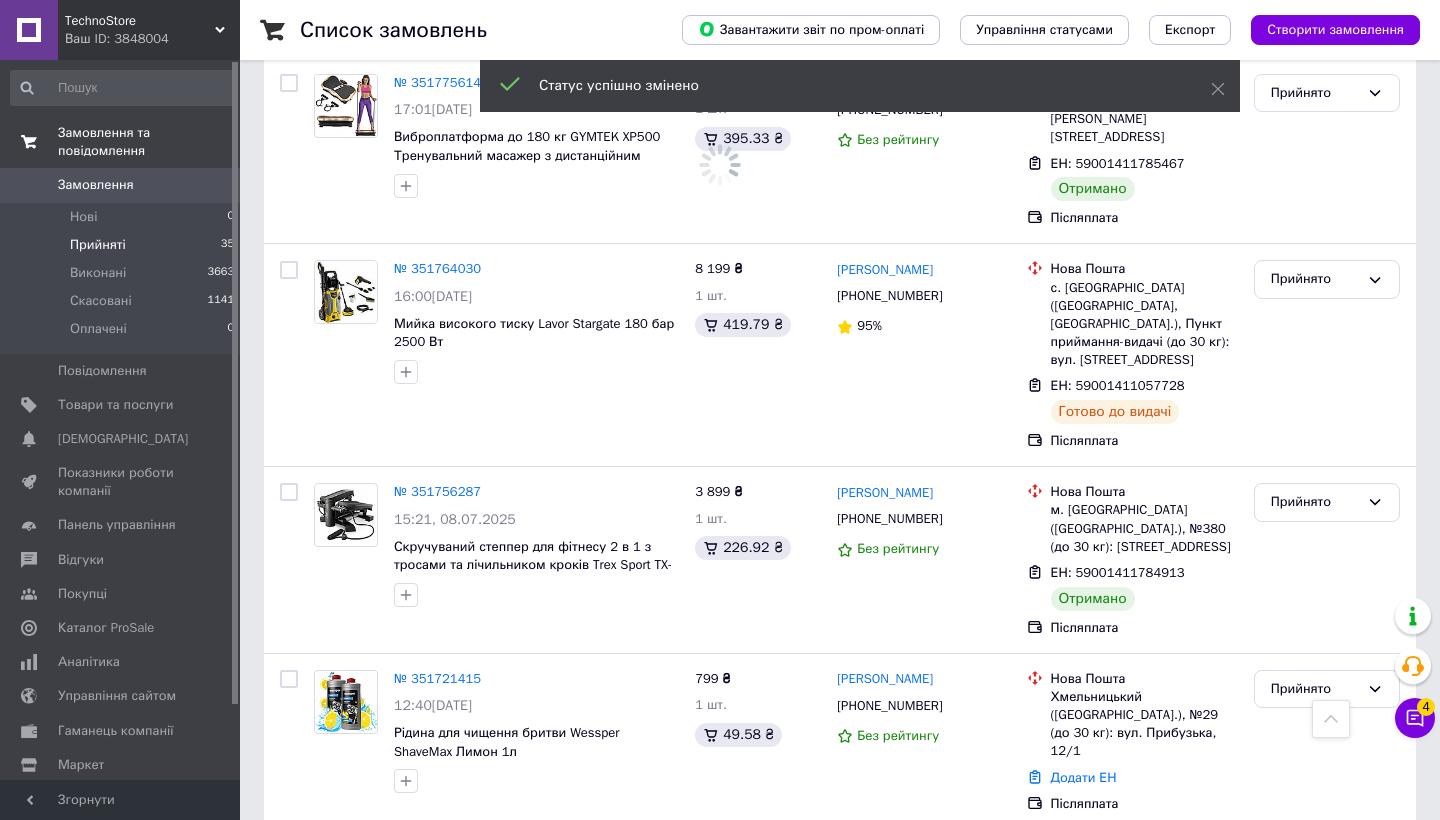 scroll, scrollTop: 5114, scrollLeft: 0, axis: vertical 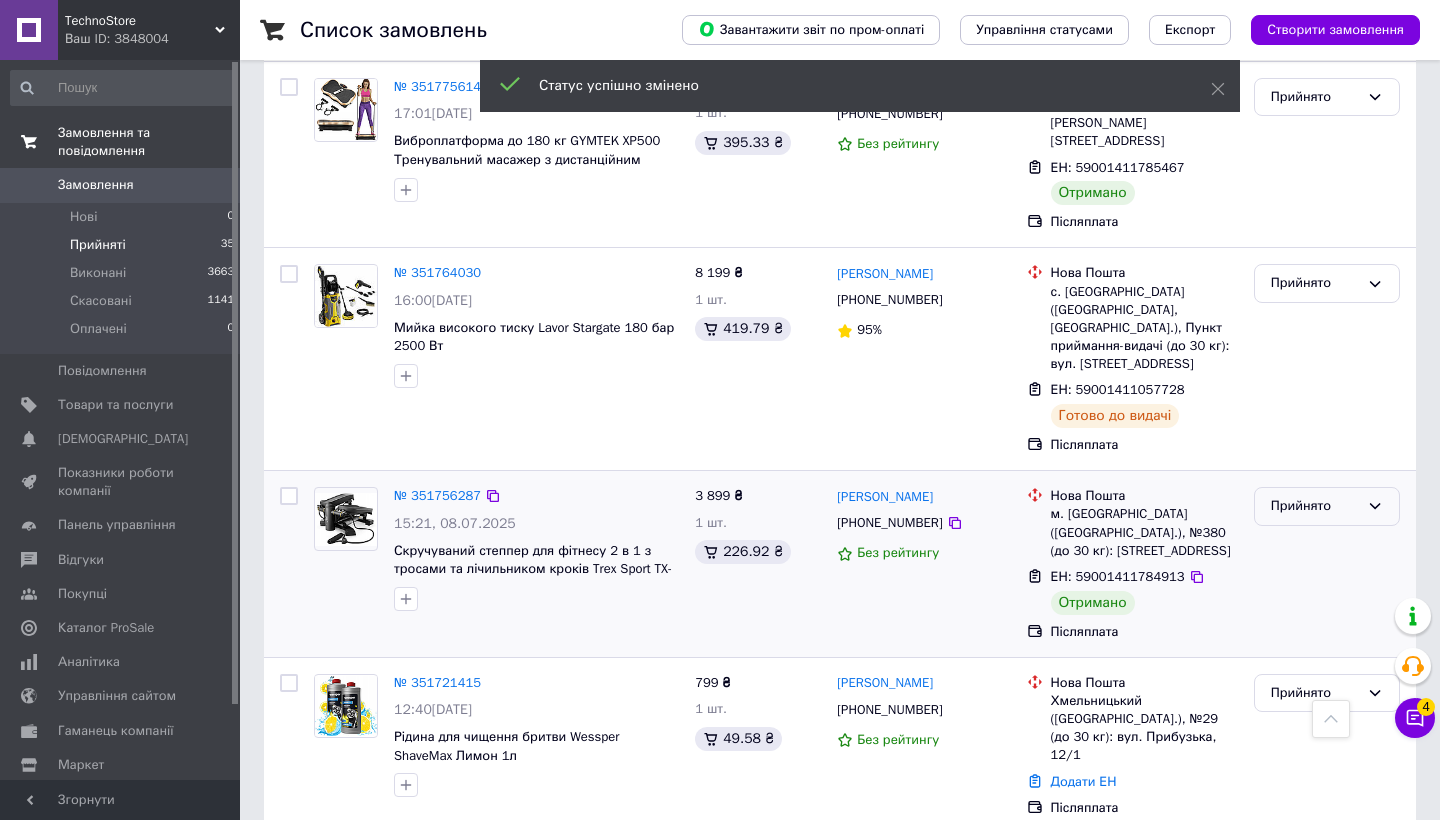 click on "Прийнято" at bounding box center (1327, 506) 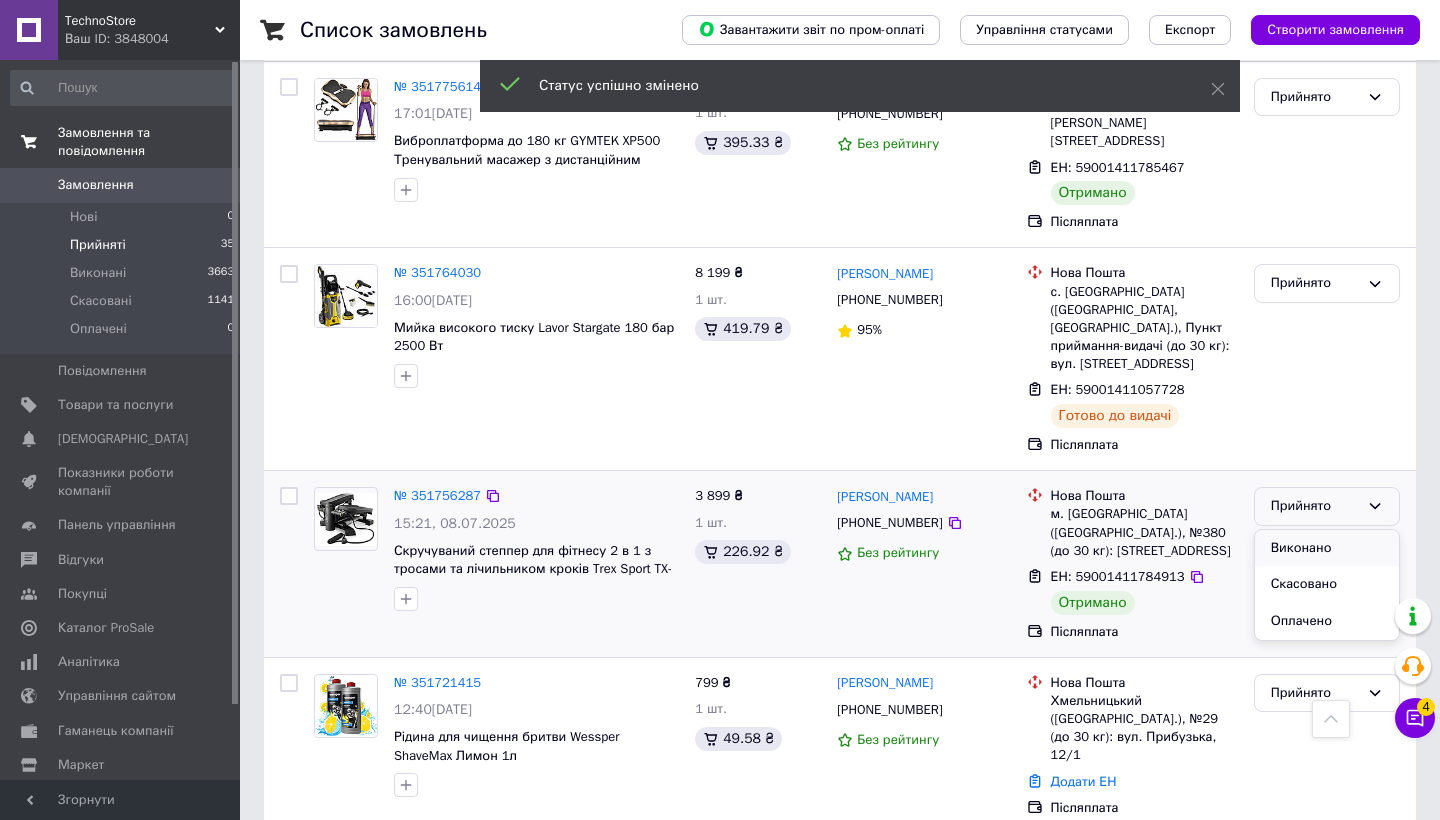 click on "Виконано" at bounding box center [1327, 548] 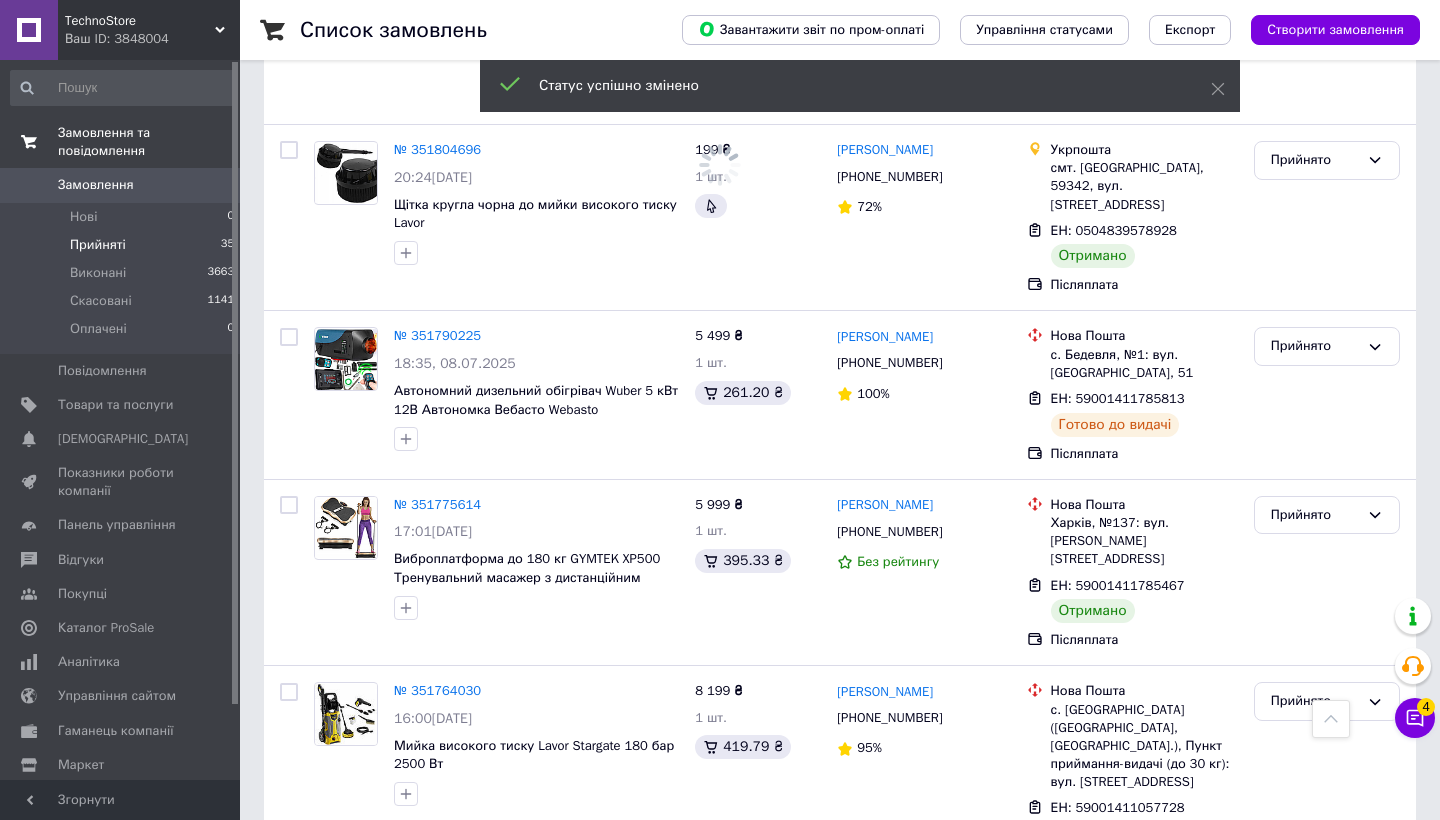scroll, scrollTop: 4676, scrollLeft: 0, axis: vertical 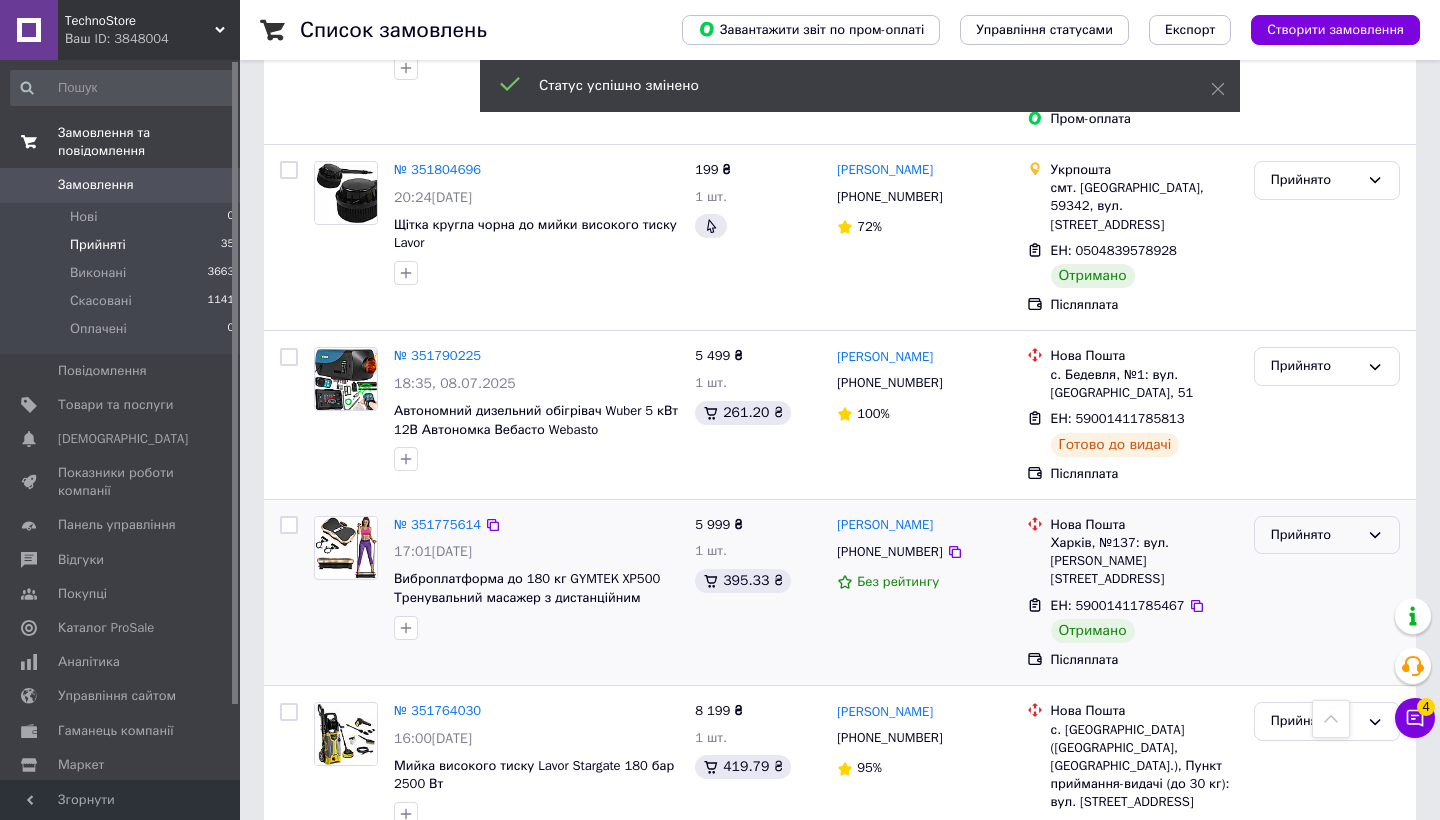 click on "Прийнято" at bounding box center (1315, 535) 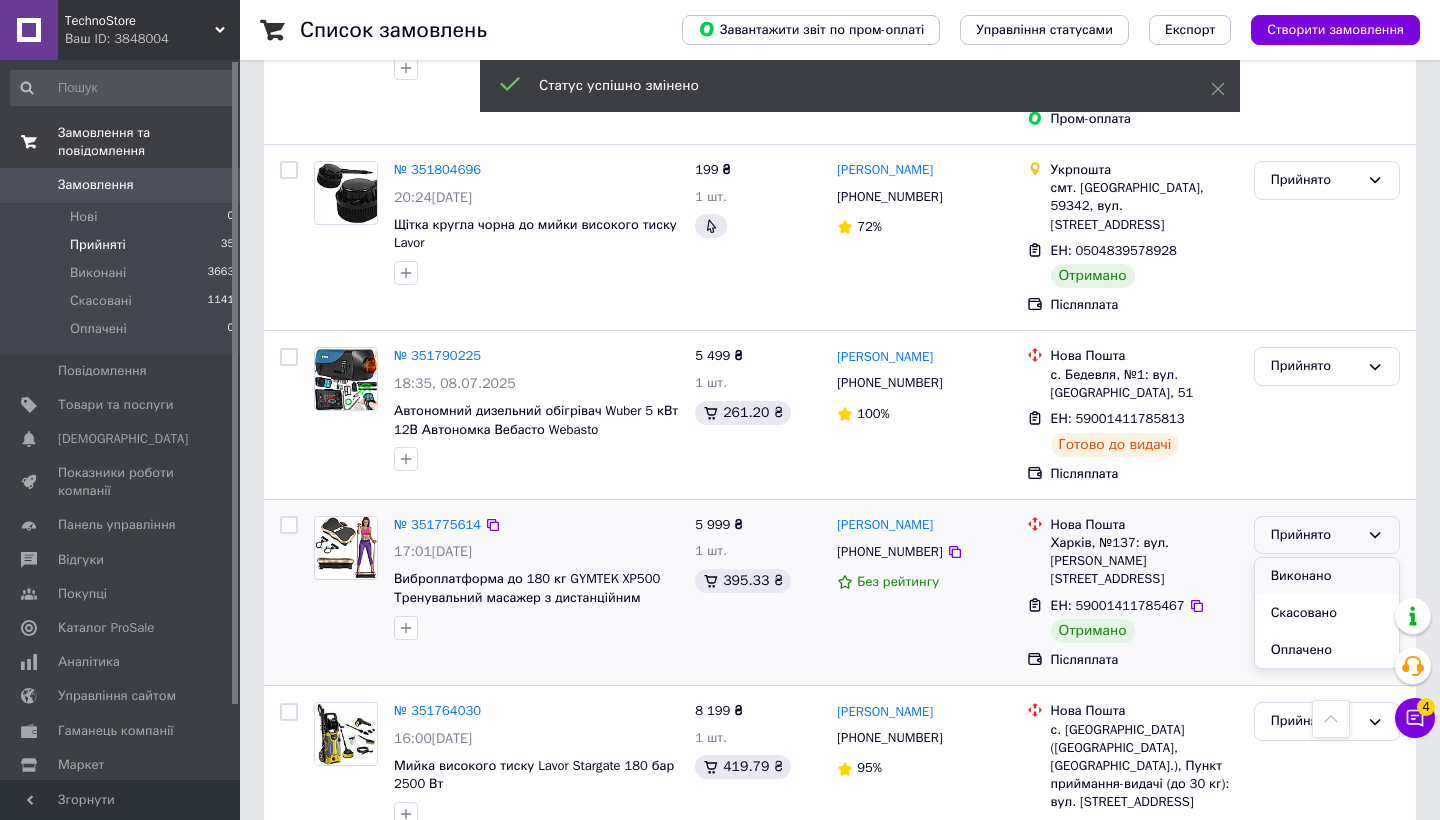 click on "Виконано" at bounding box center [1327, 576] 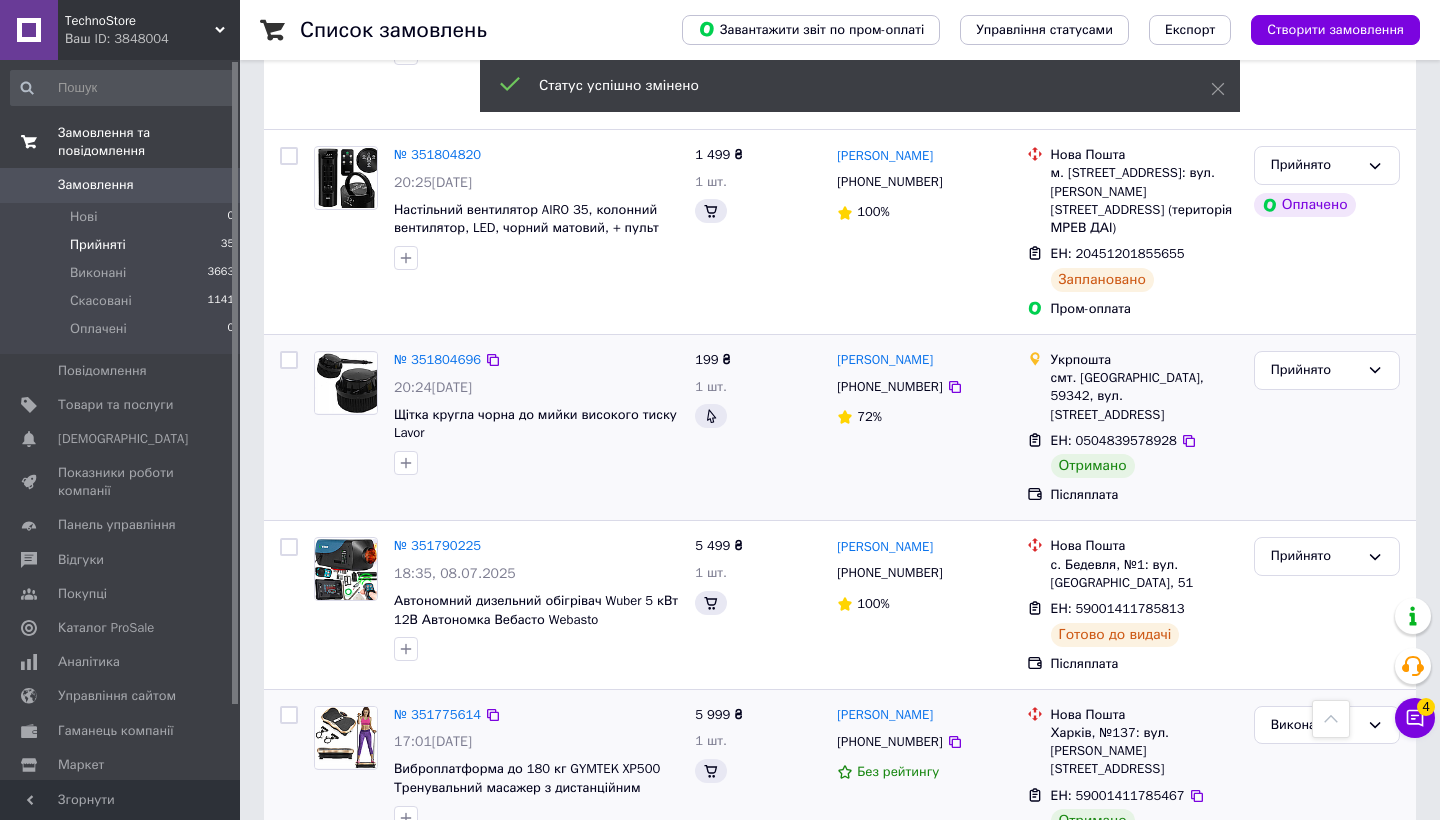 scroll, scrollTop: 4379, scrollLeft: 0, axis: vertical 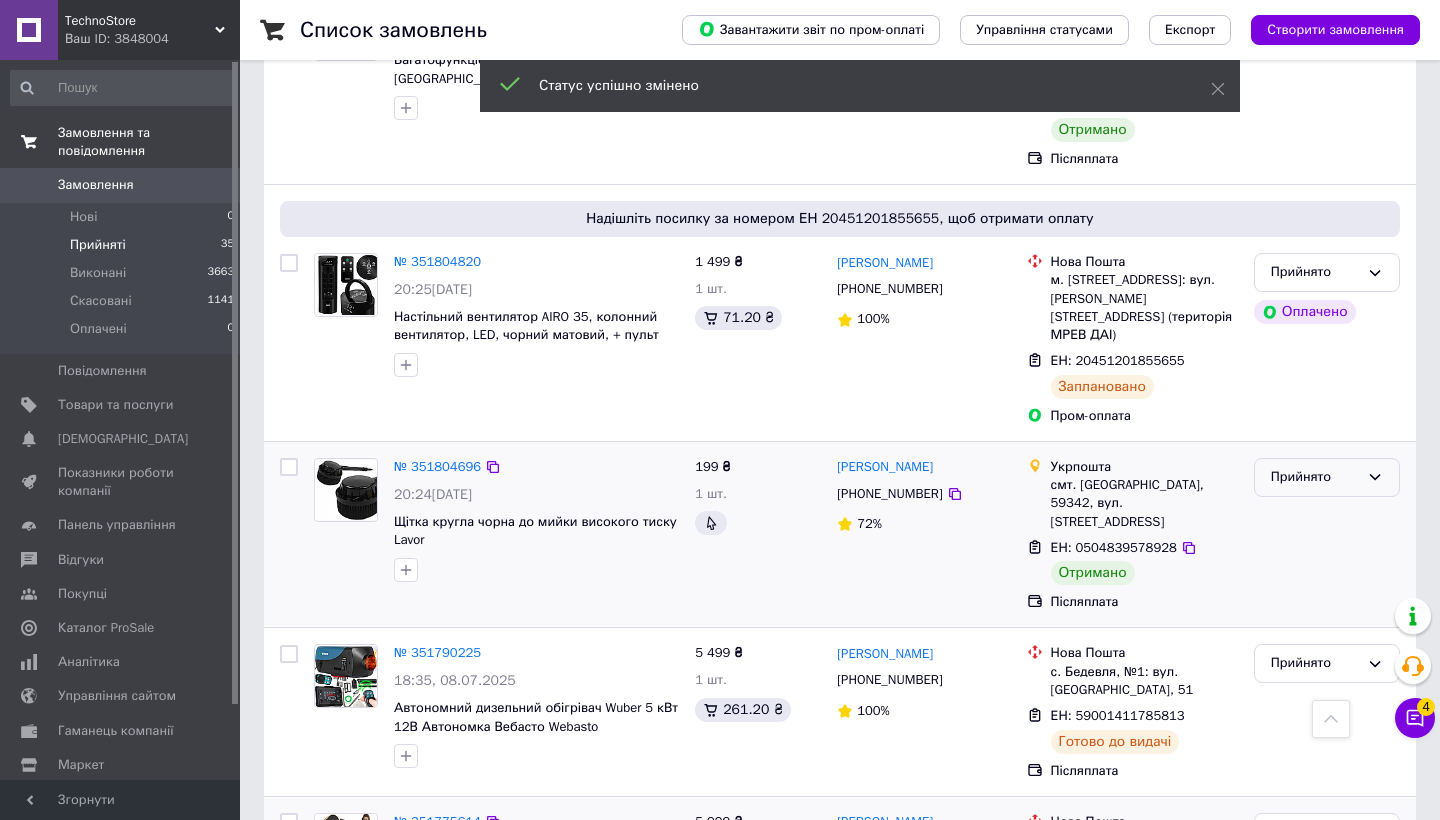 click on "Прийнято" at bounding box center (1315, 477) 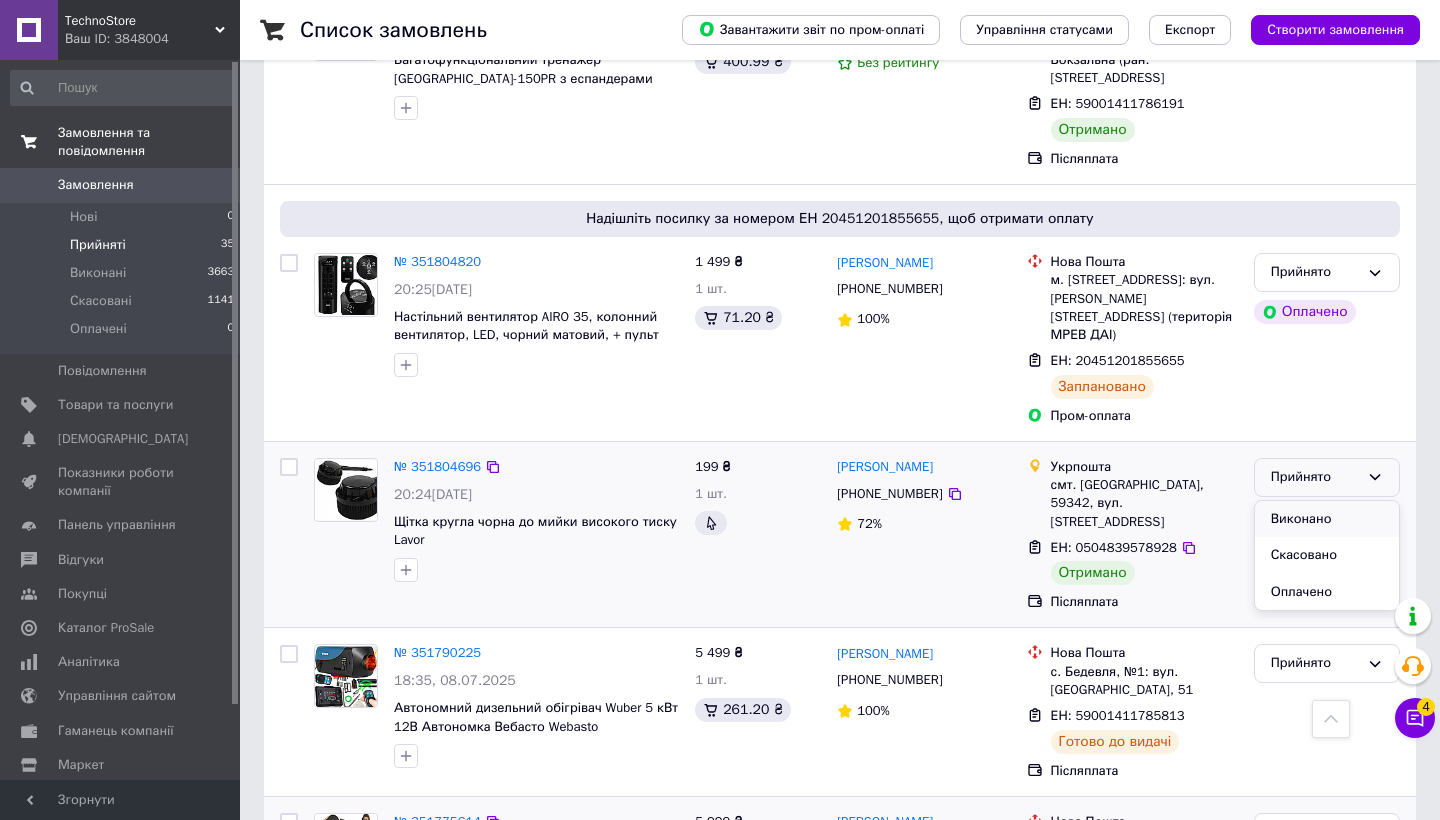 click on "Виконано" at bounding box center [1327, 519] 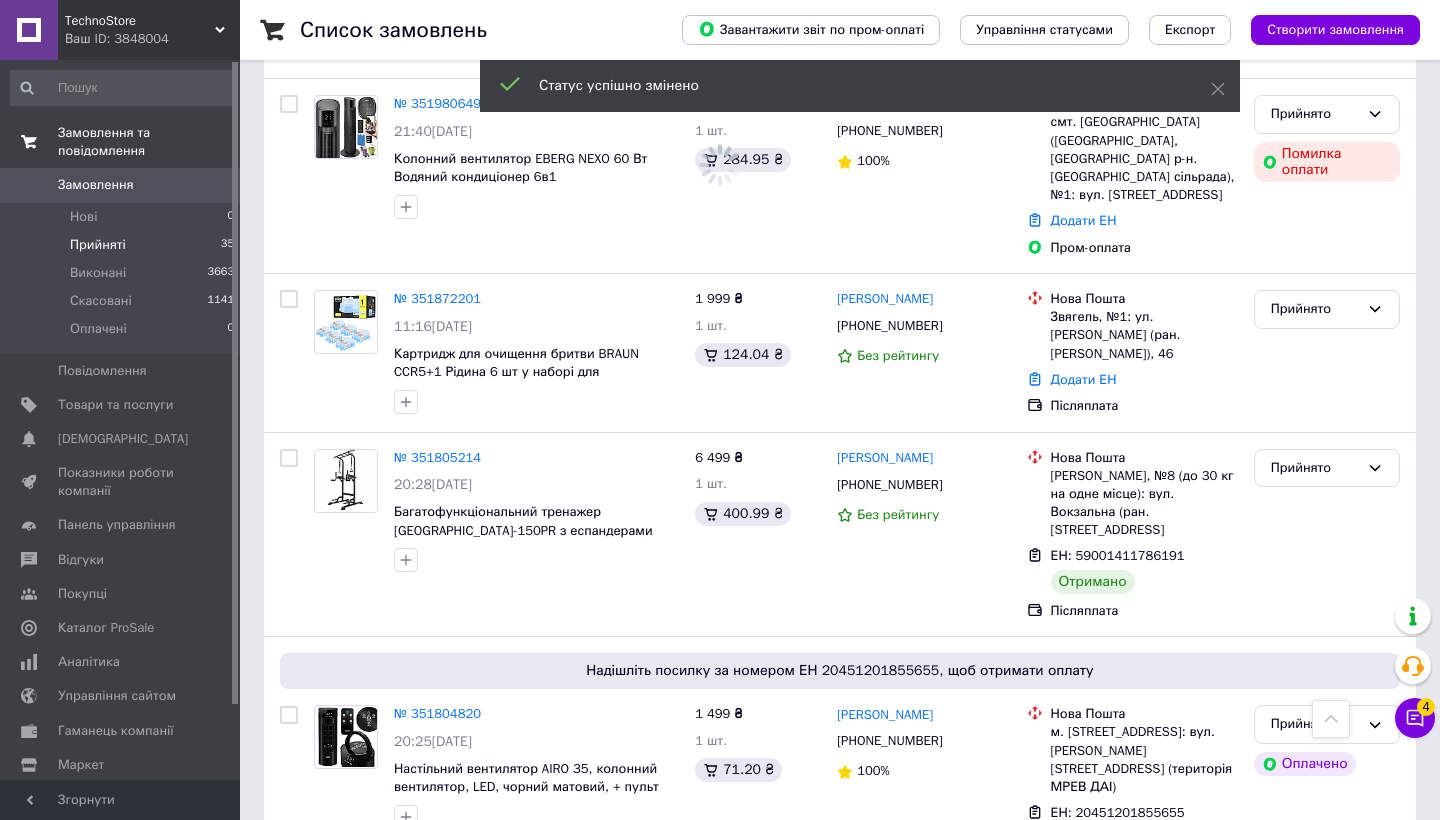scroll, scrollTop: 3920, scrollLeft: 0, axis: vertical 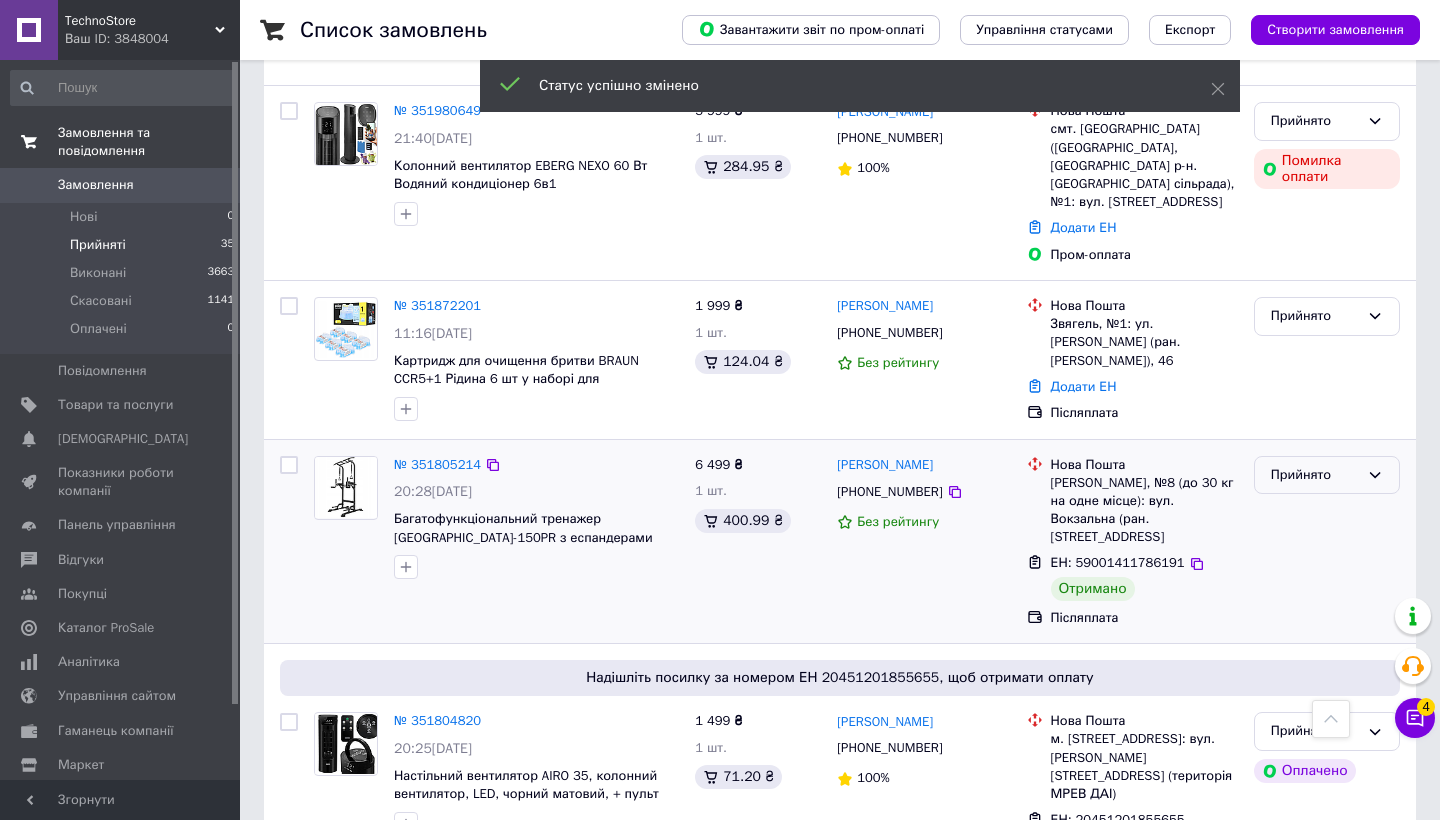 click on "Прийнято" at bounding box center [1315, 475] 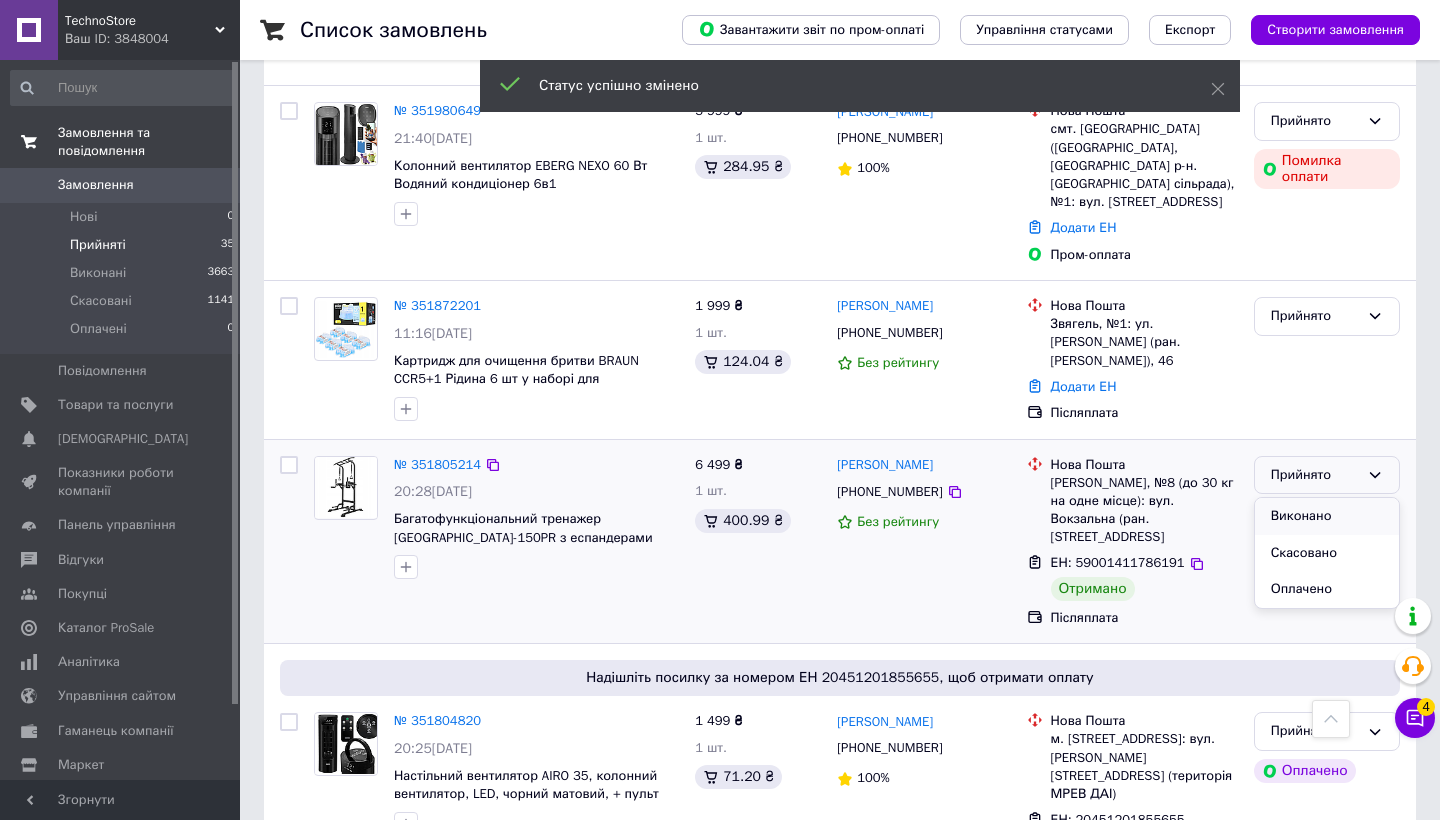 click on "Виконано" at bounding box center [1327, 516] 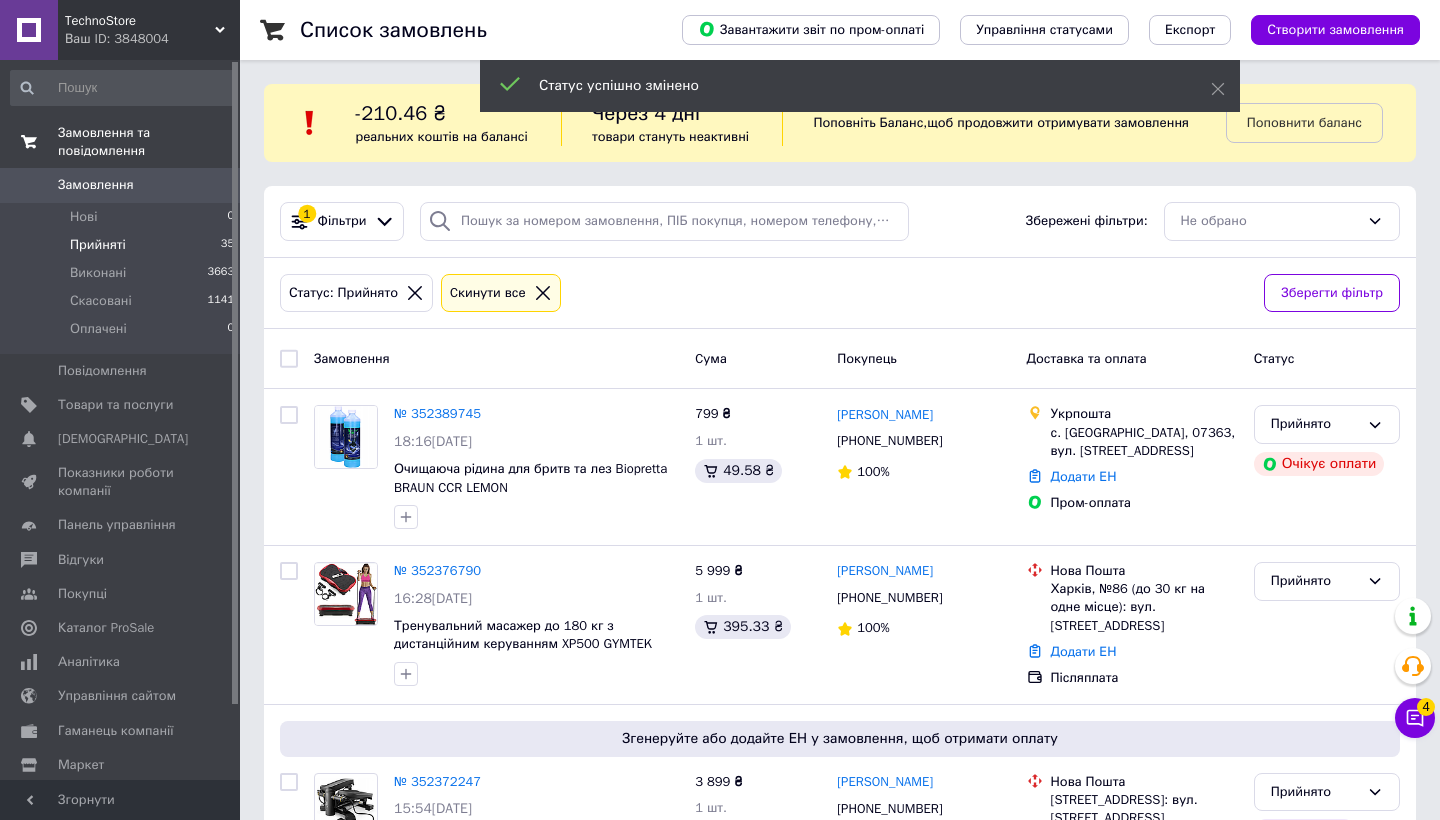 scroll, scrollTop: 0, scrollLeft: 0, axis: both 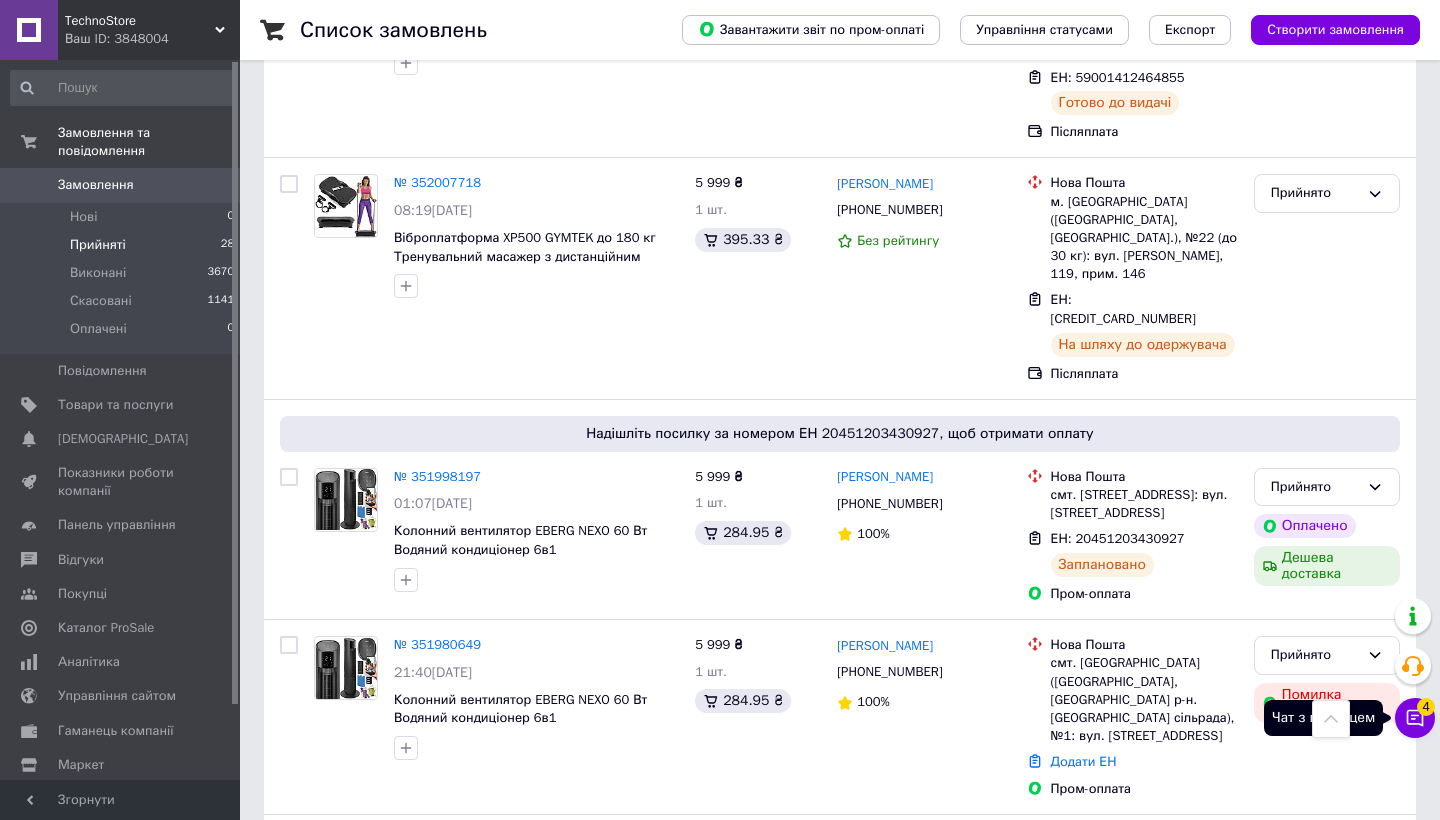 click 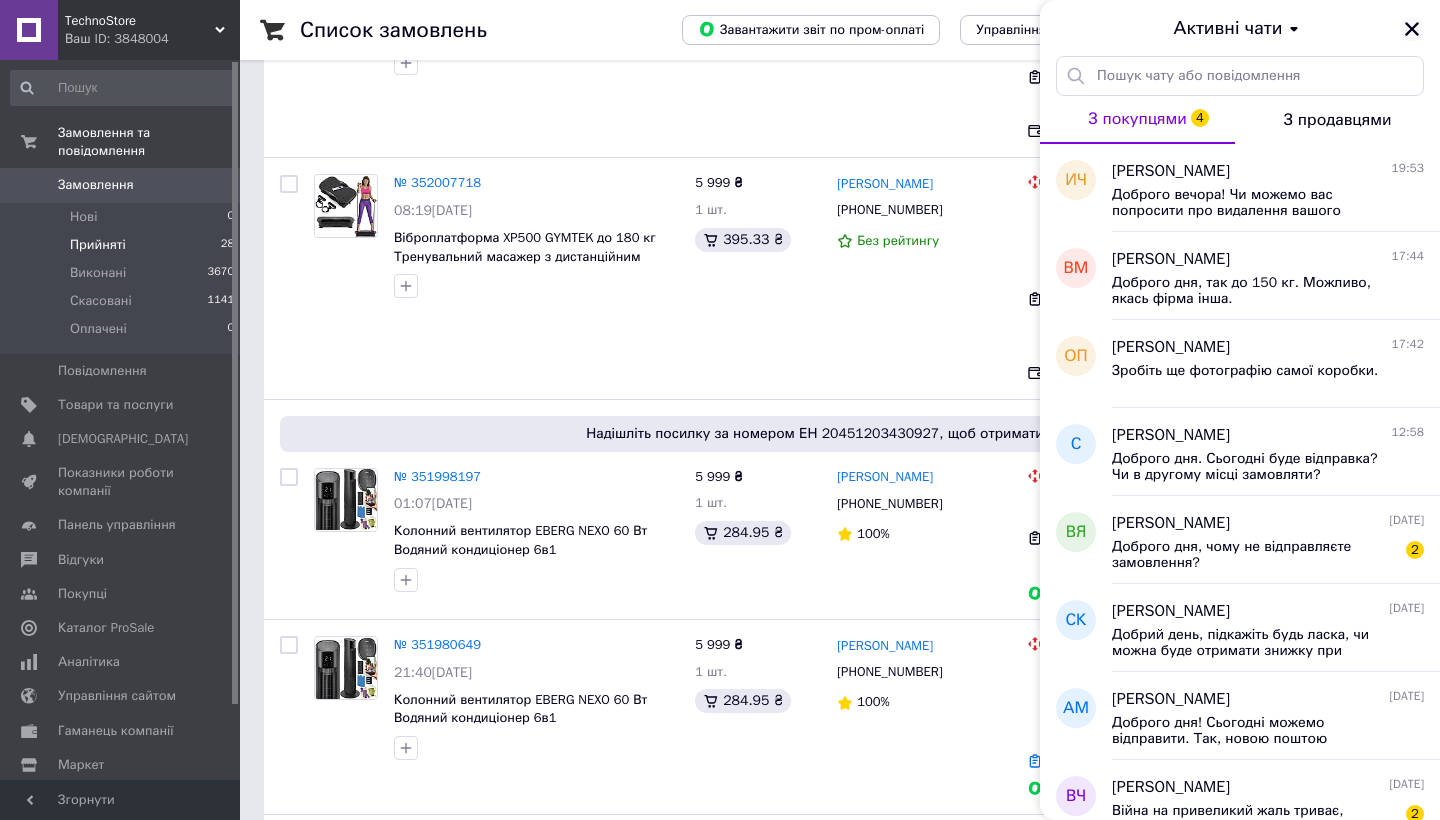 click 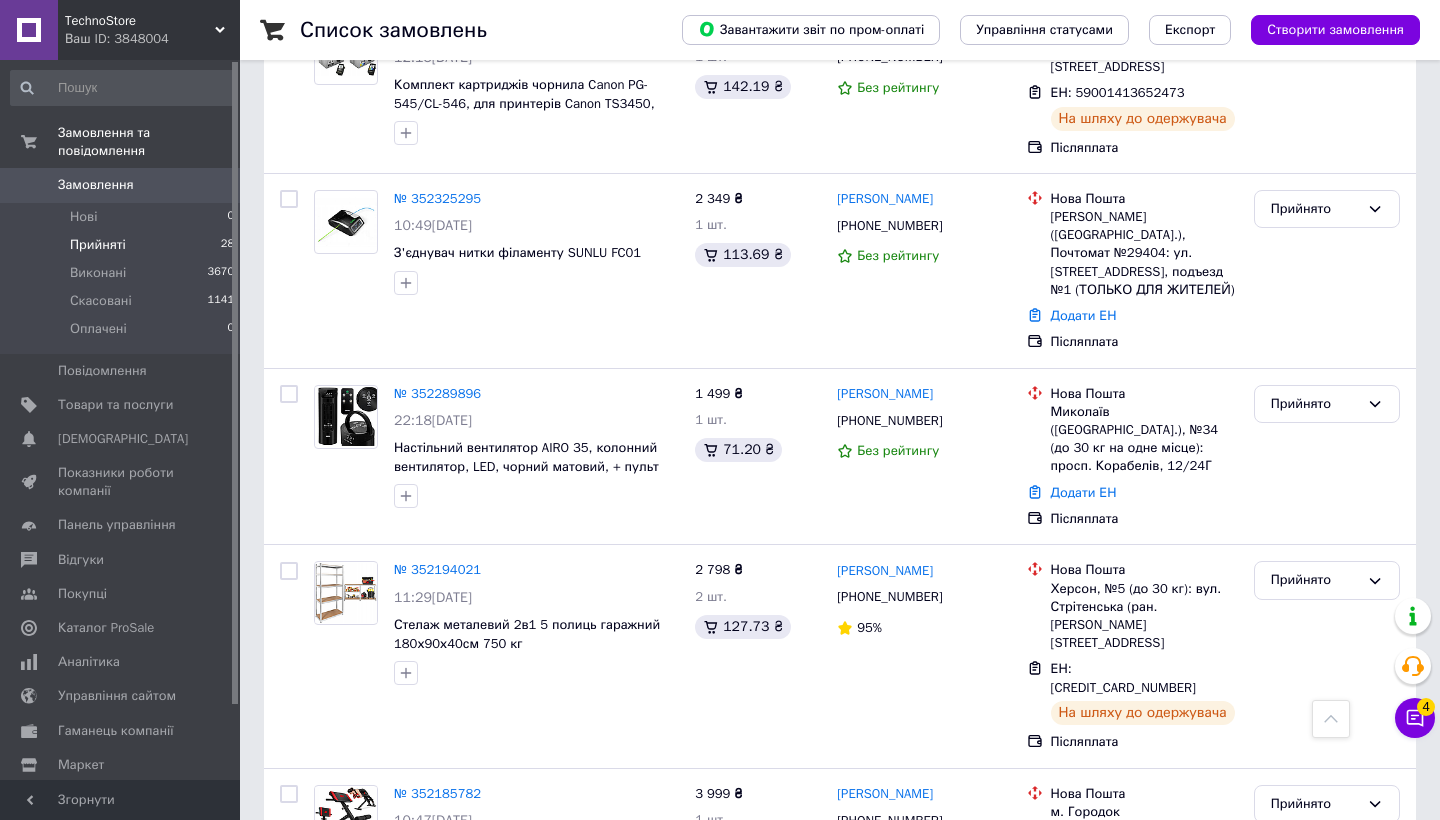 scroll, scrollTop: 1507, scrollLeft: 0, axis: vertical 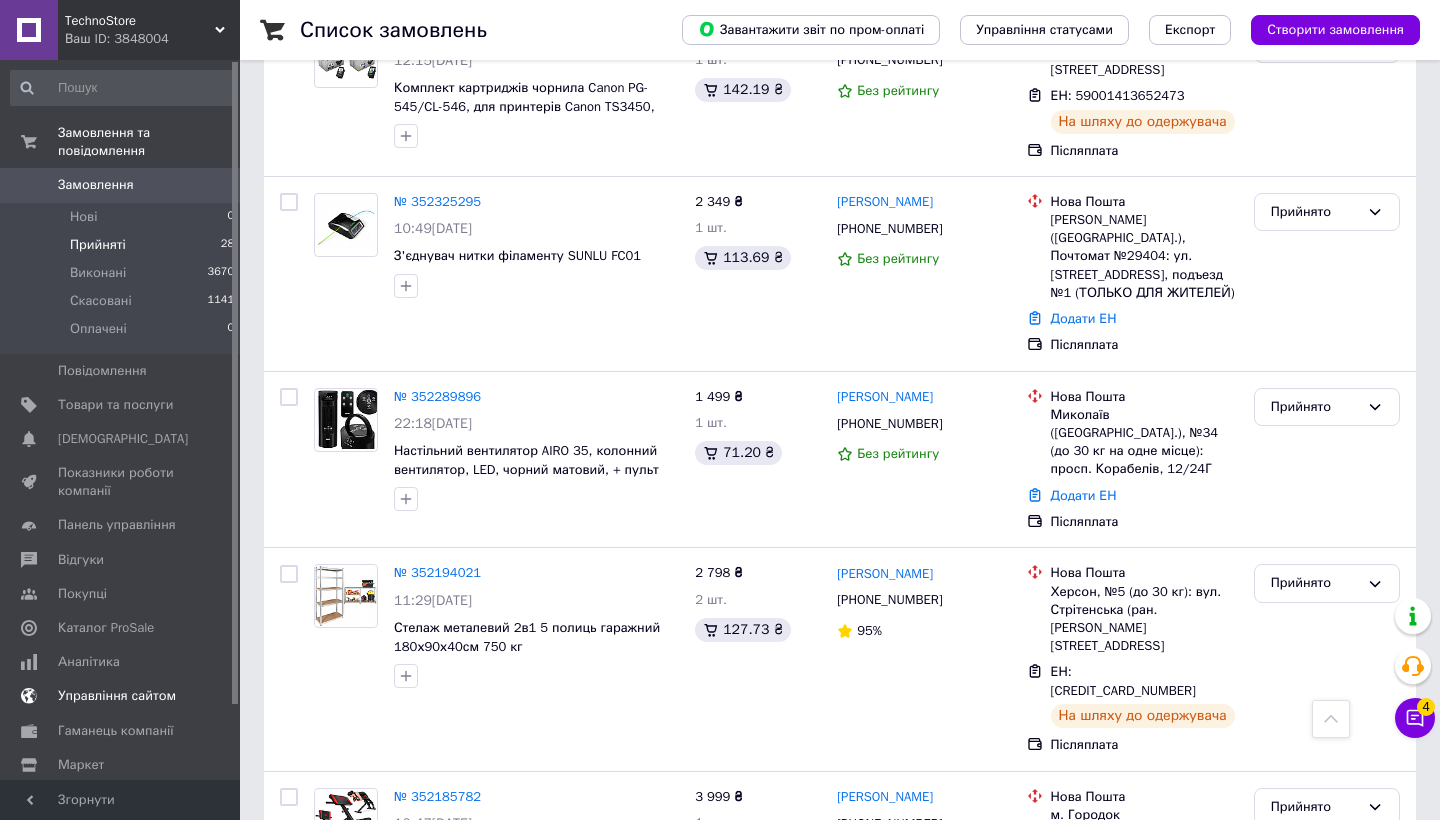 click on "Показники роботи компанії" at bounding box center (121, 482) 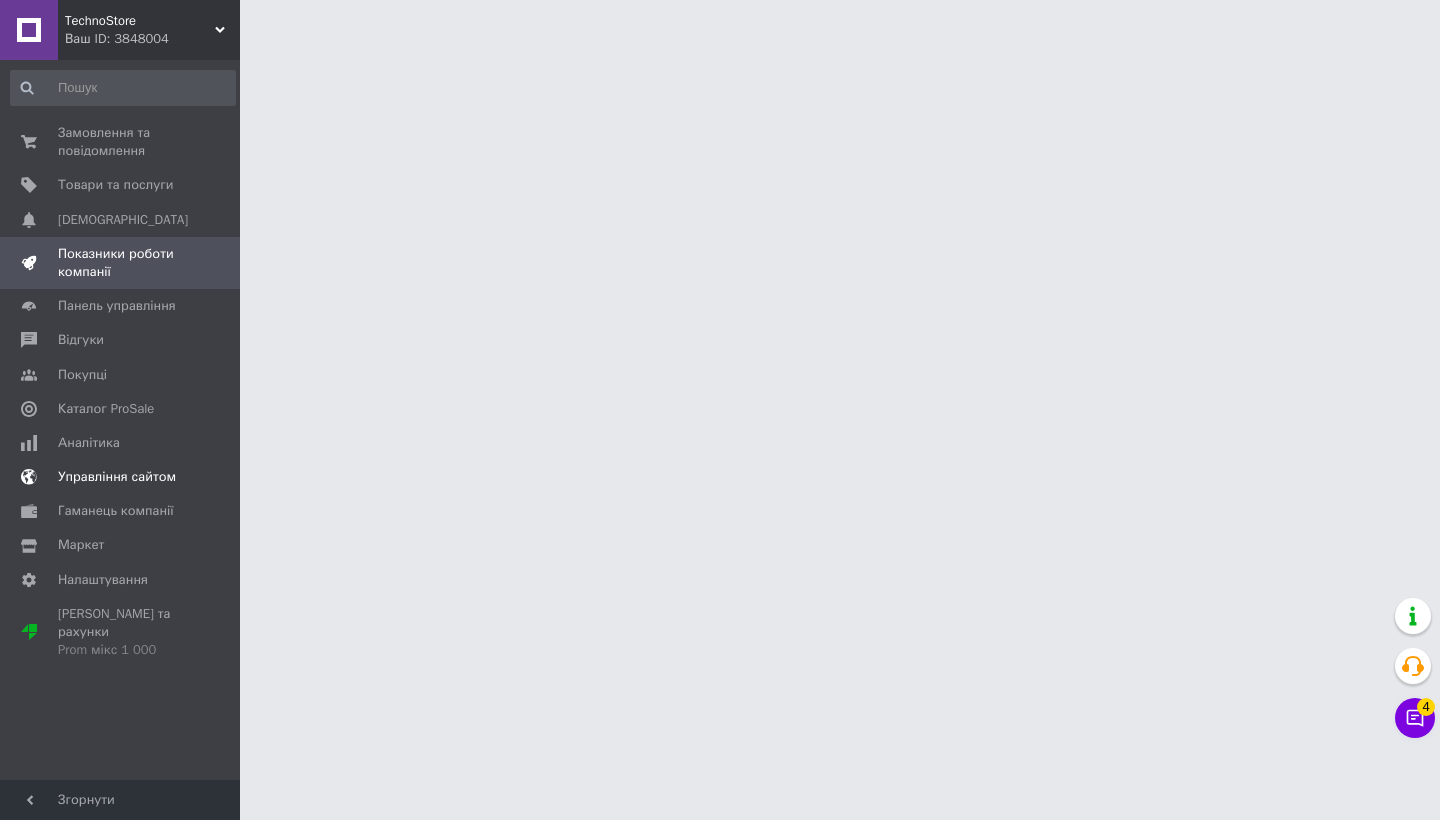 scroll, scrollTop: 0, scrollLeft: 0, axis: both 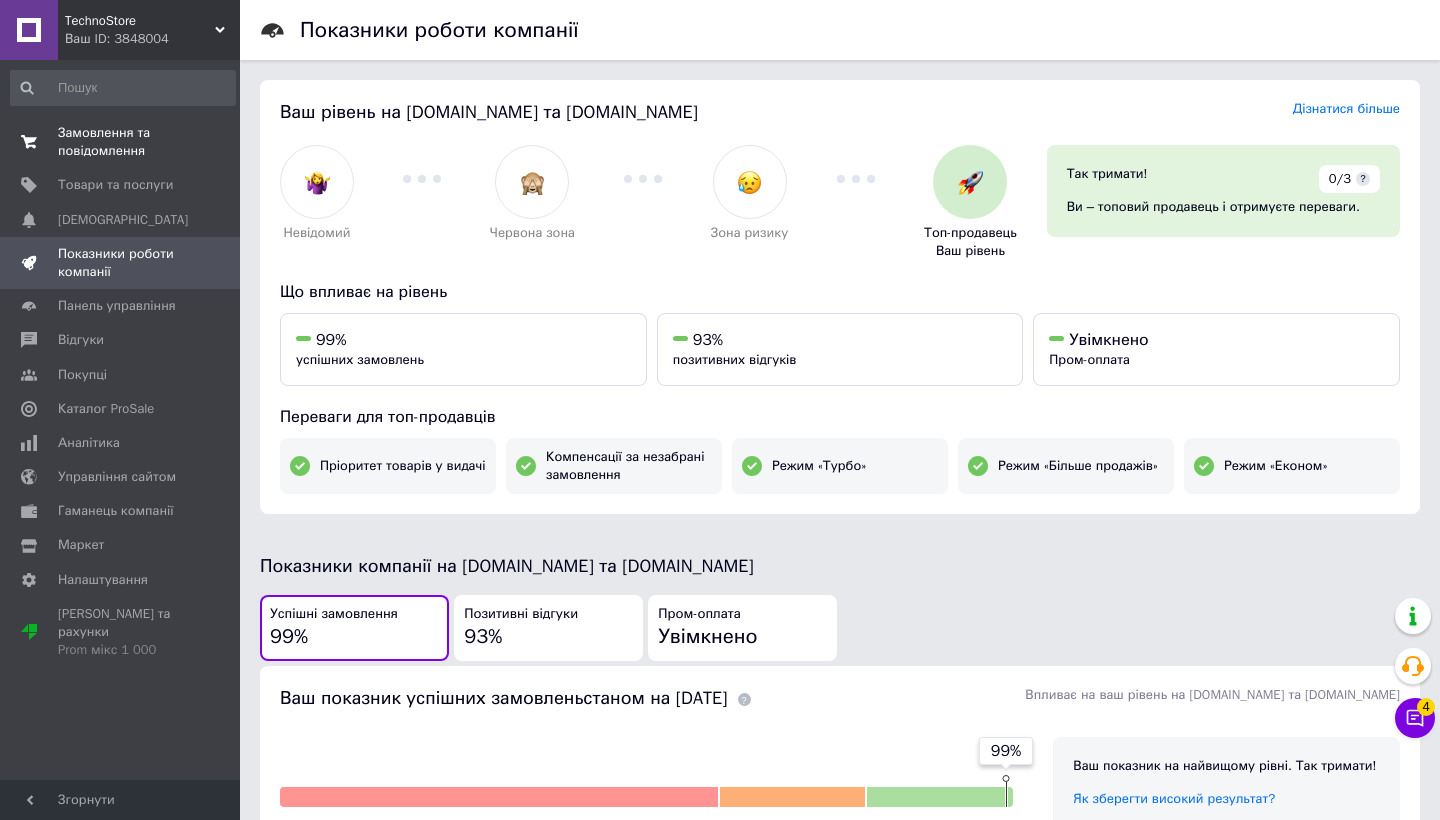 click on "Замовлення та повідомлення" at bounding box center (121, 142) 